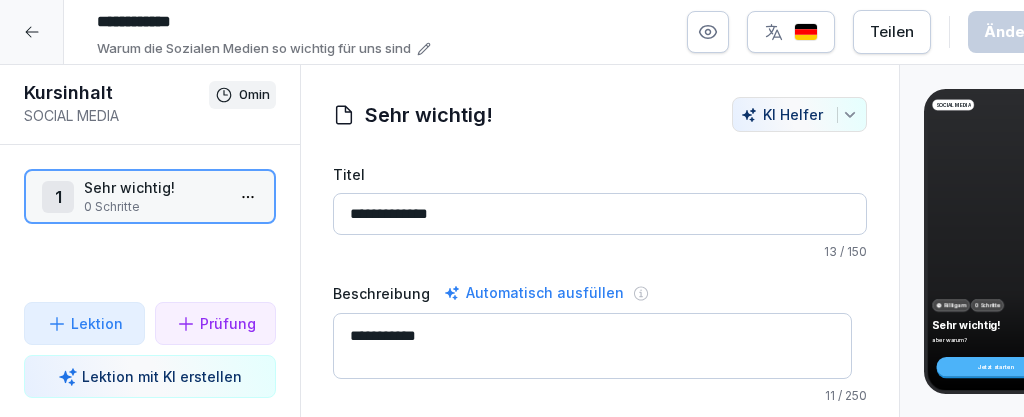 scroll, scrollTop: 0, scrollLeft: 0, axis: both 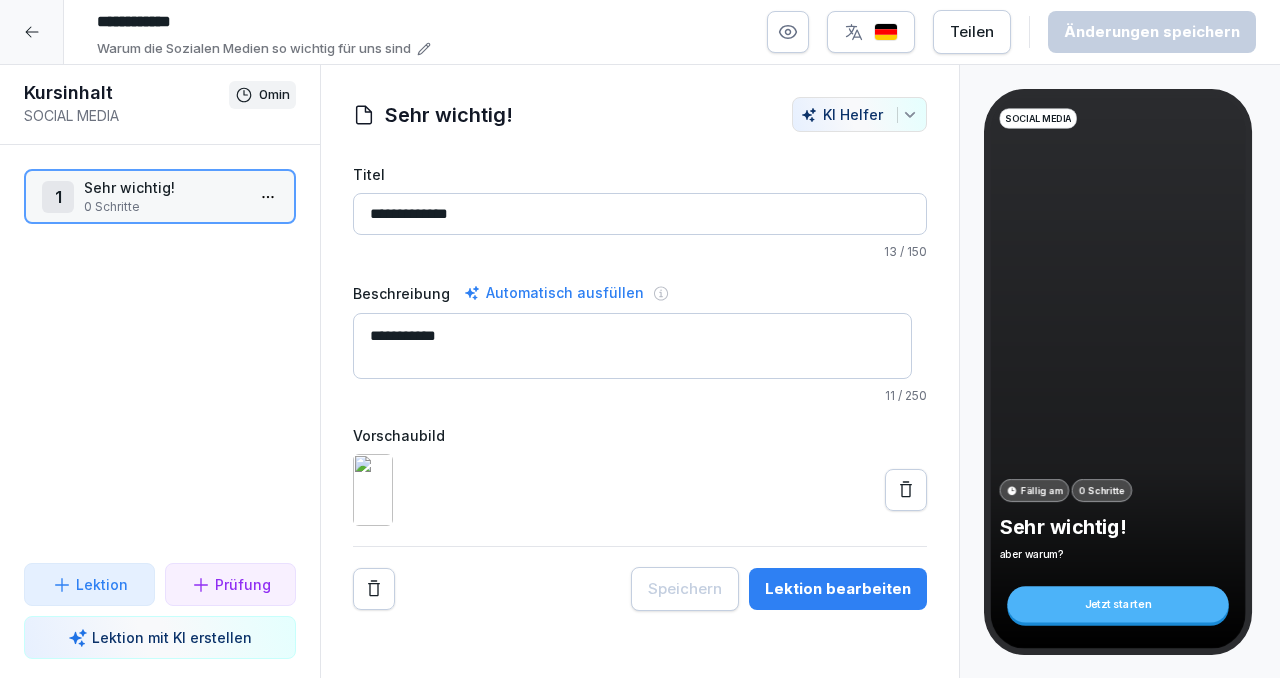 click on "Lektion bearbeiten" at bounding box center [838, 589] 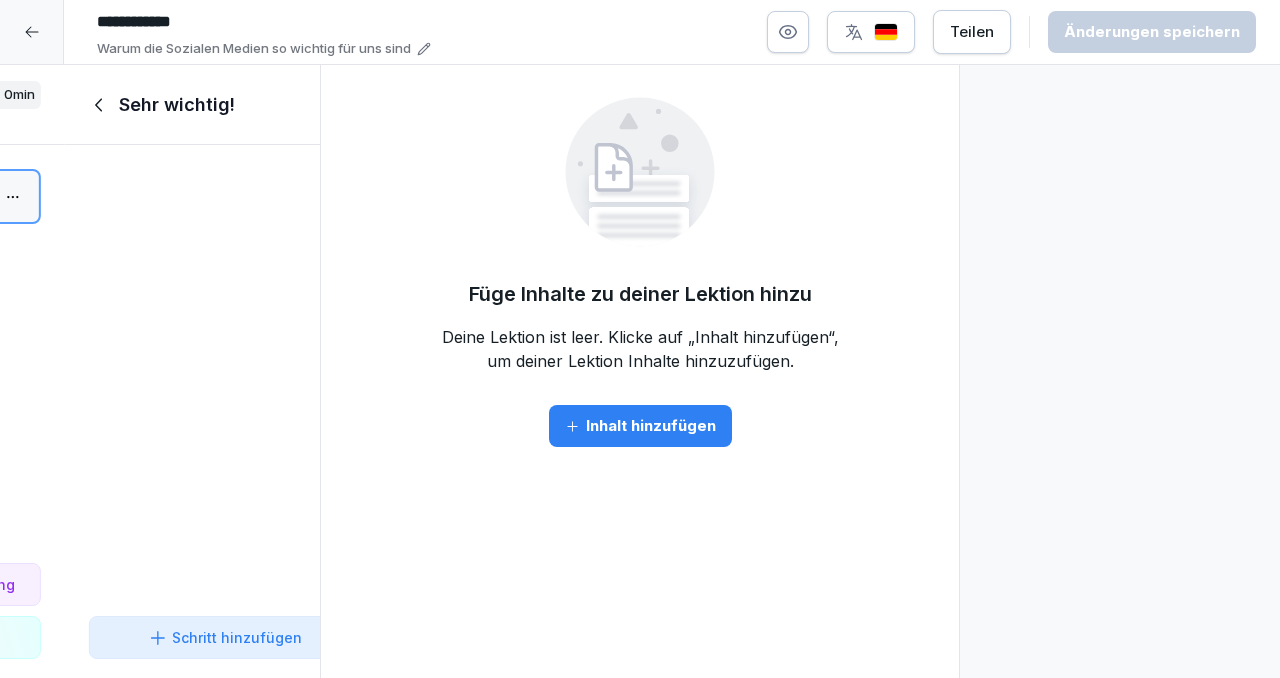 scroll, scrollTop: 0, scrollLeft: 0, axis: both 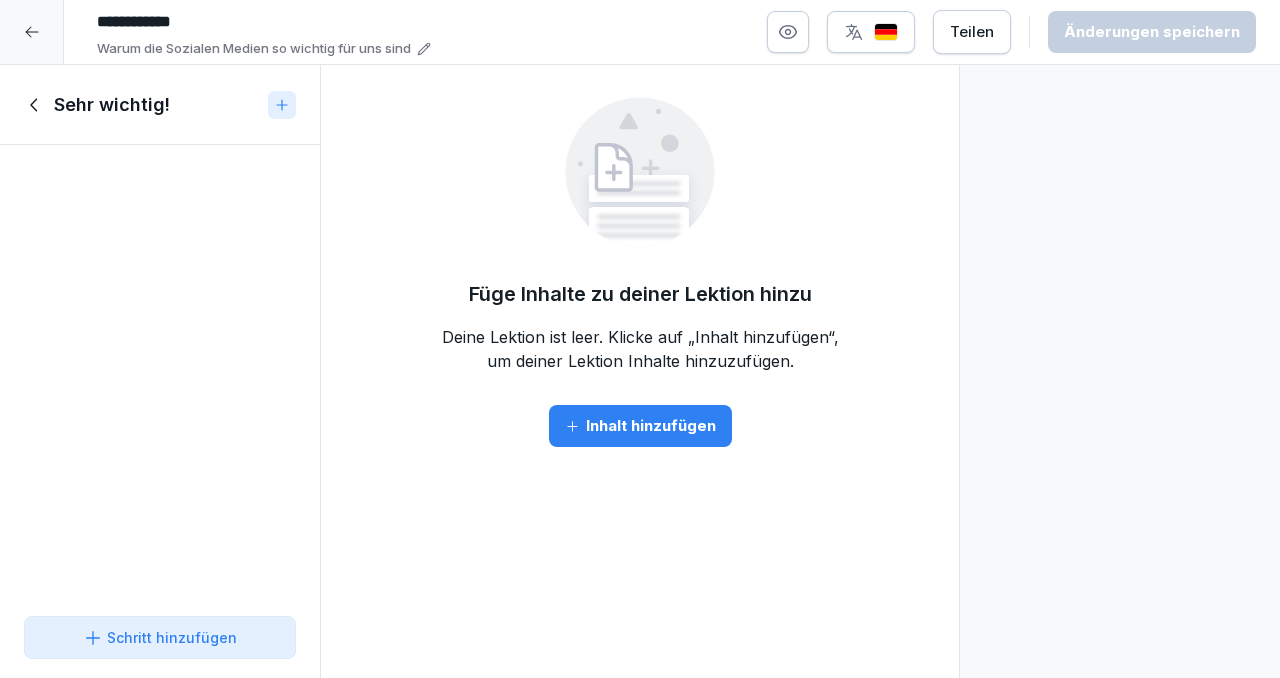 click on "Inhalt hinzufügen" at bounding box center [640, 426] 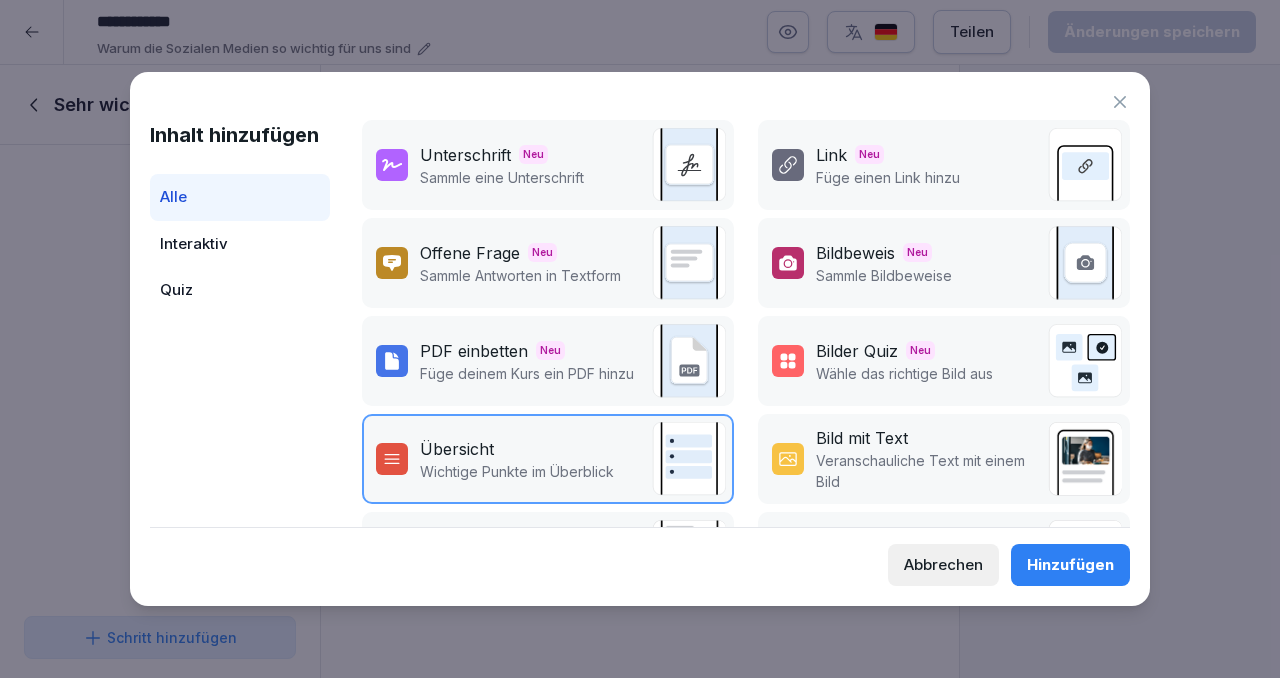 scroll, scrollTop: 400, scrollLeft: 0, axis: vertical 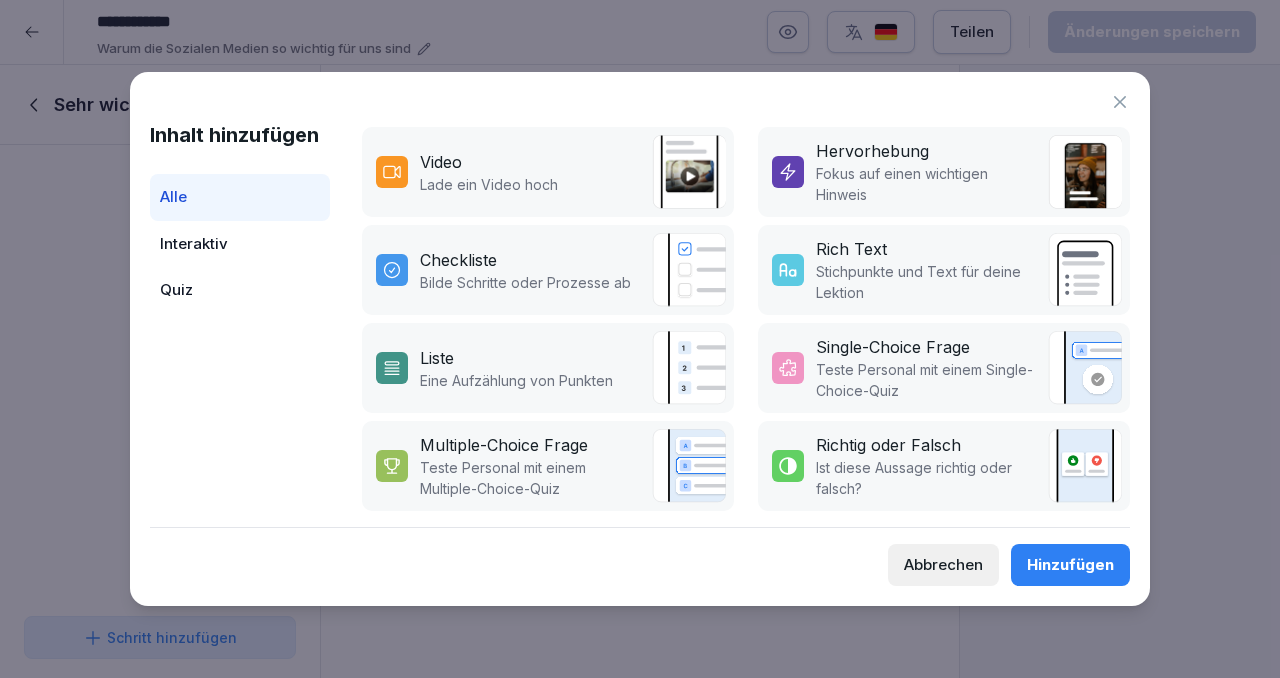 click on "Fokus auf einen wichtigen Hinweis" at bounding box center (927, 184) 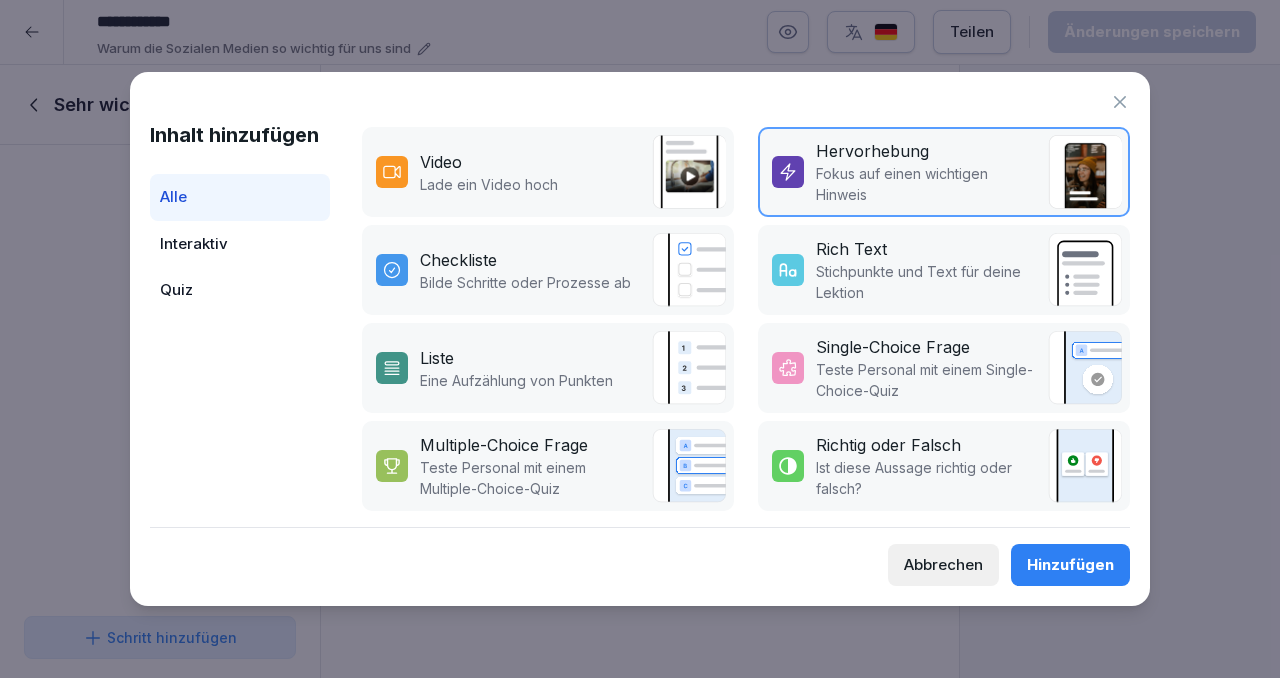 click on "Hinzufügen" at bounding box center (1070, 565) 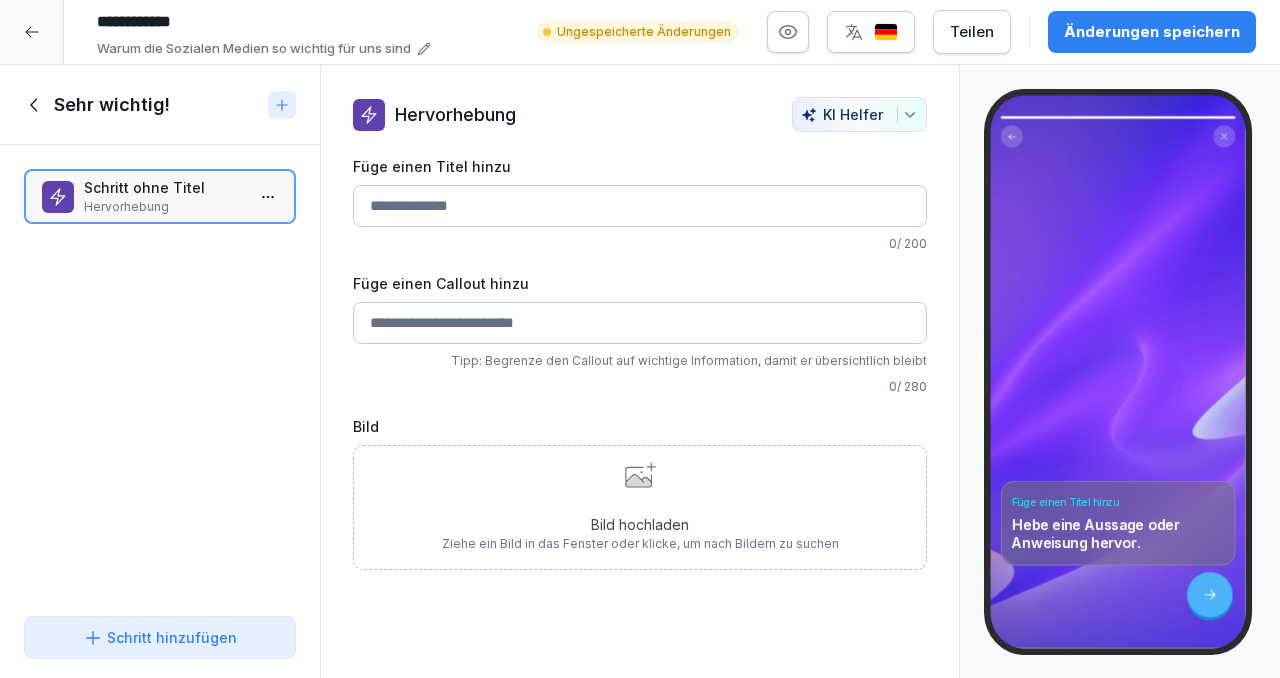 click on "Bild hochladen Ziehe ein Bild in das Fenster oder klicke, um nach Bildern zu suchen" at bounding box center [640, 507] 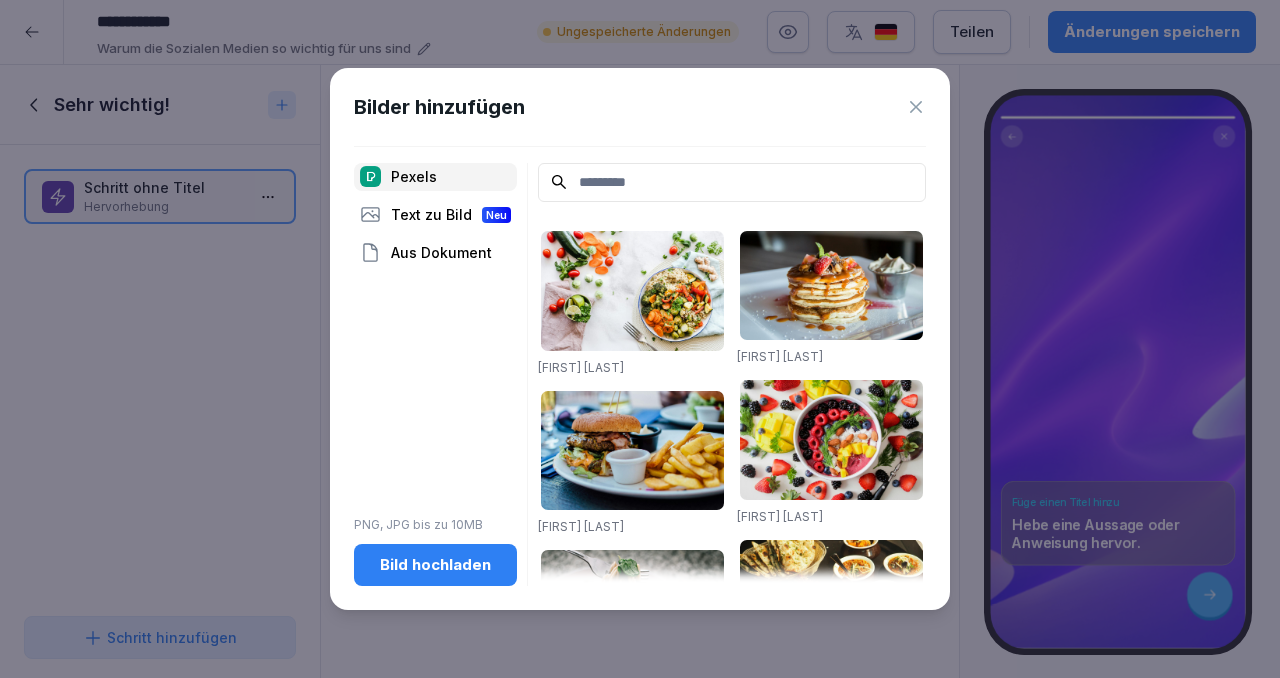click on "Bild hochladen" at bounding box center (435, 565) 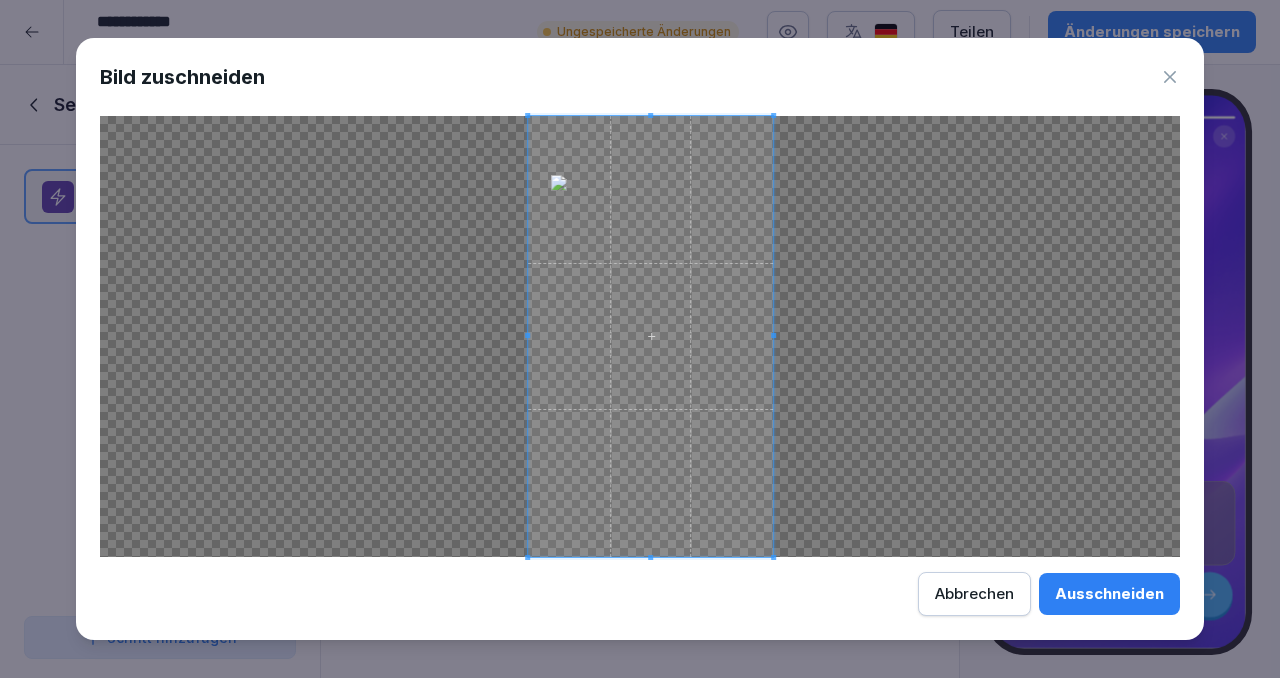 click at bounding box center (650, 336) 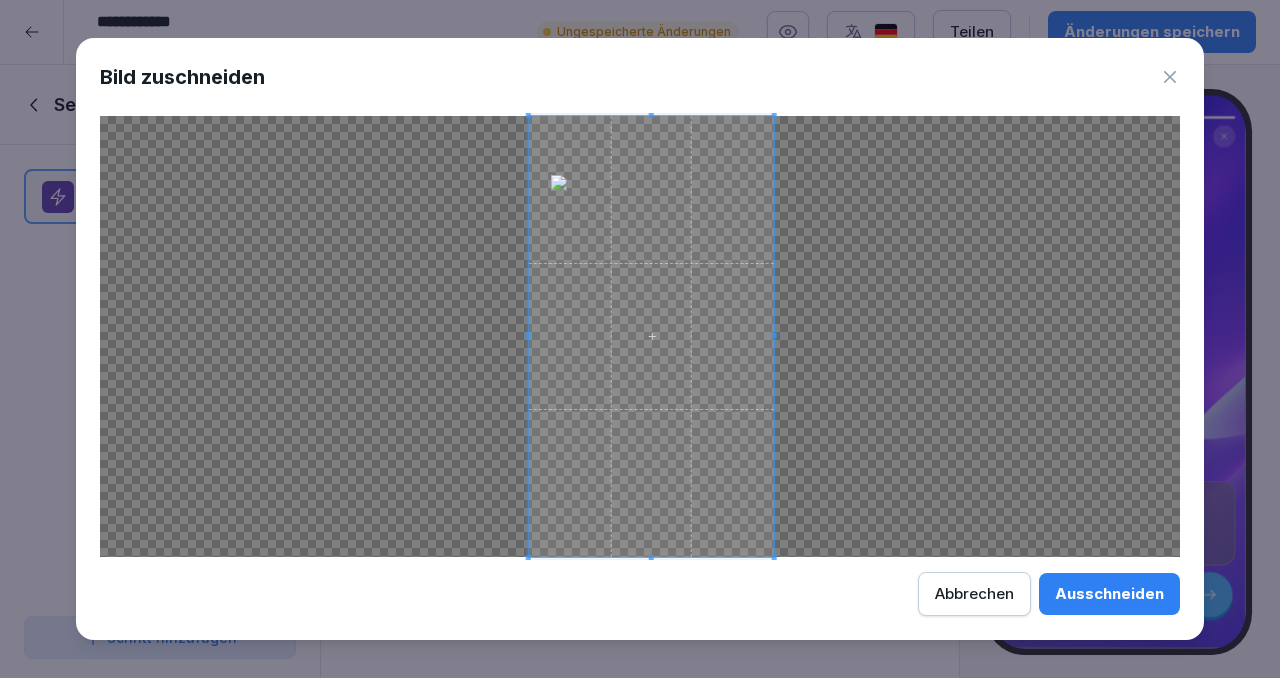 click at bounding box center [651, 336] 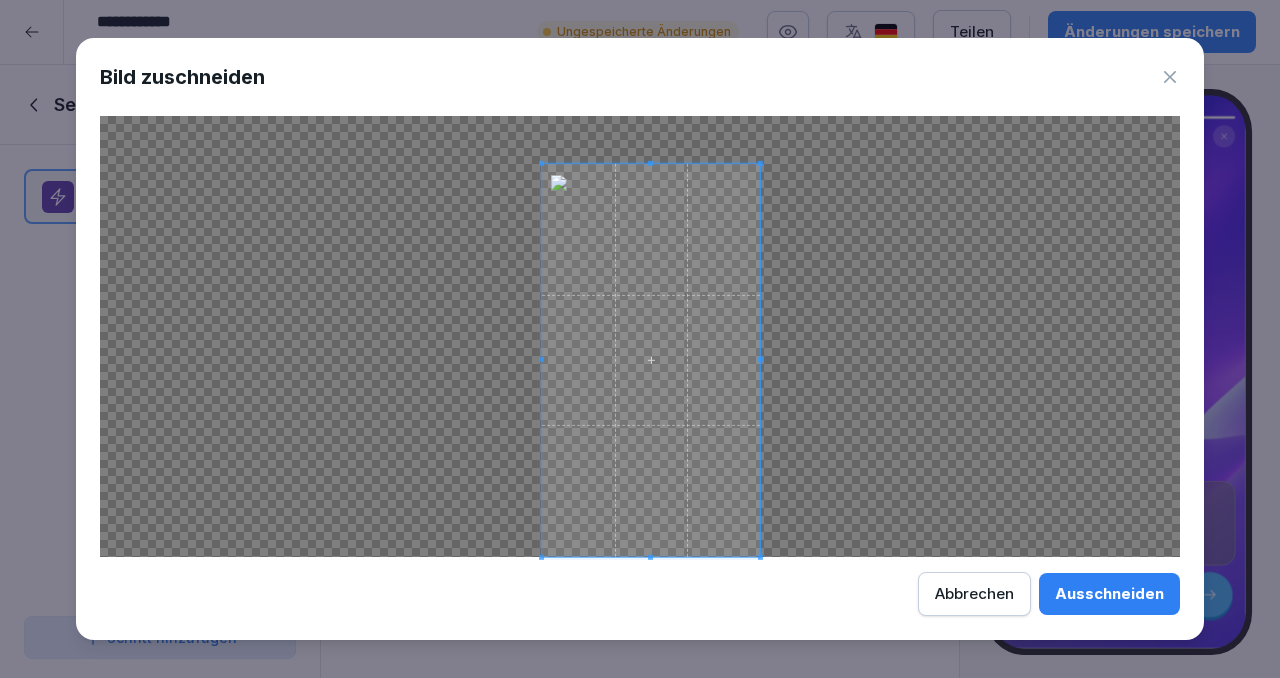 click at bounding box center (651, 359) 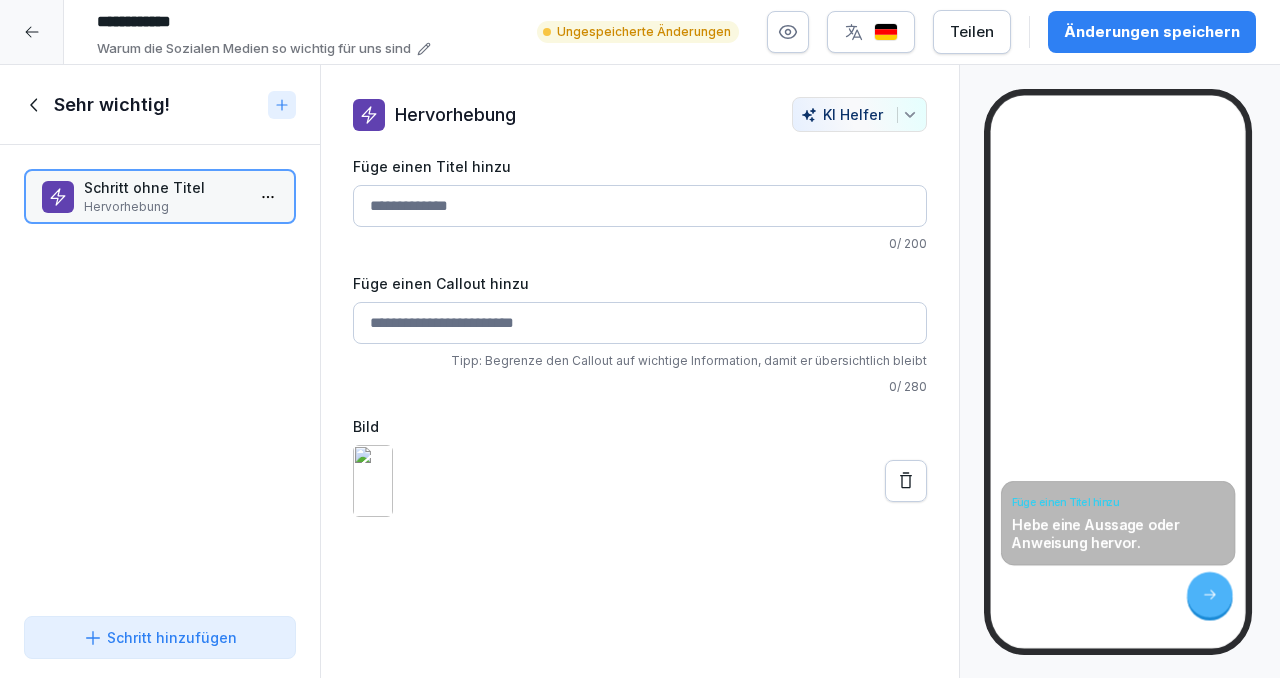 click at bounding box center (906, 481) 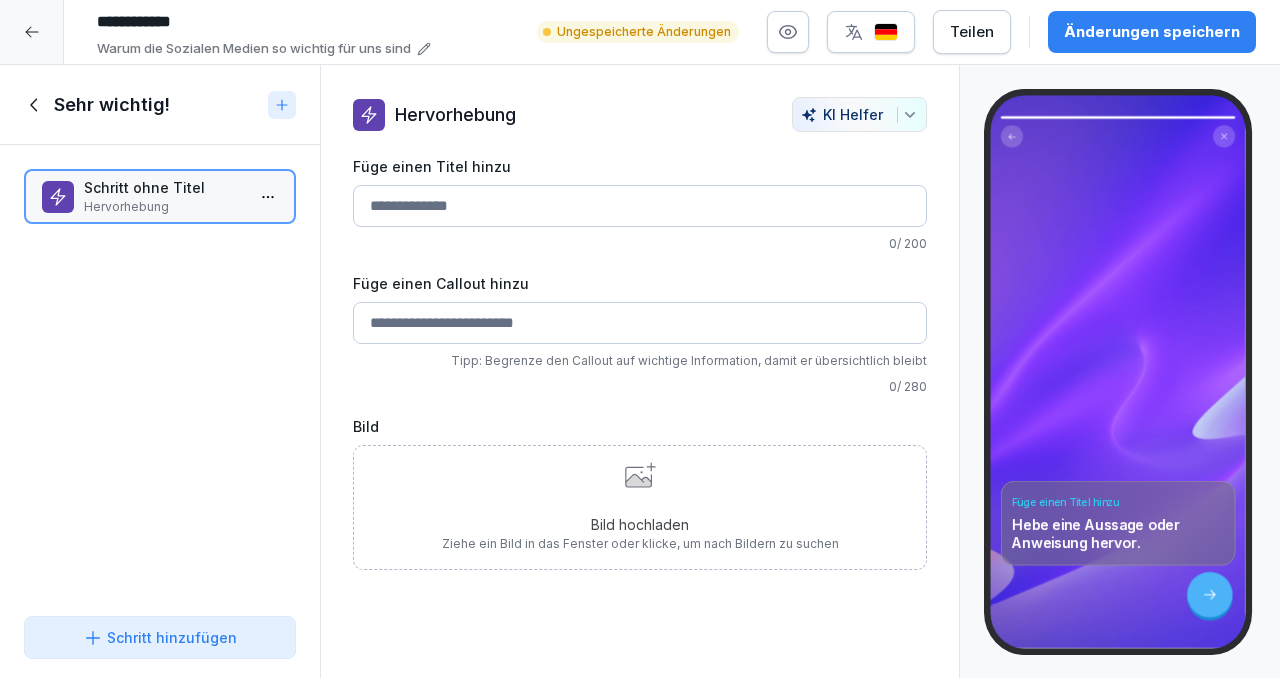 click 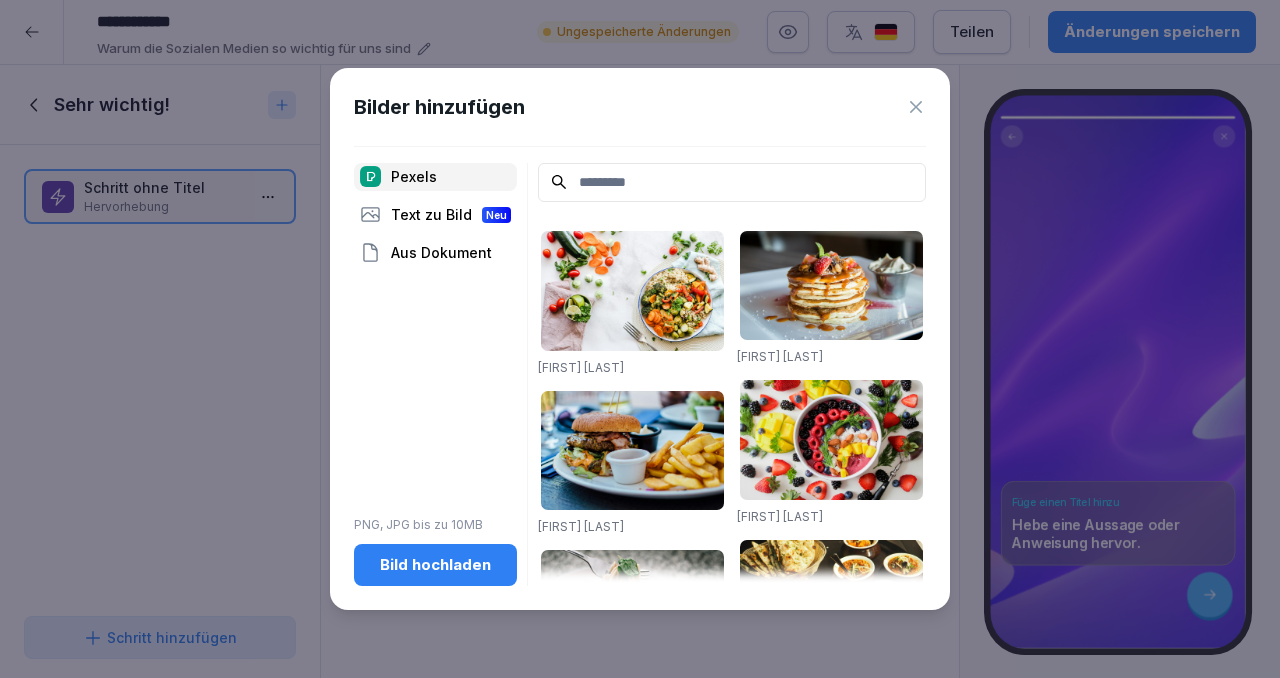 click on "Bild hochladen" at bounding box center [435, 565] 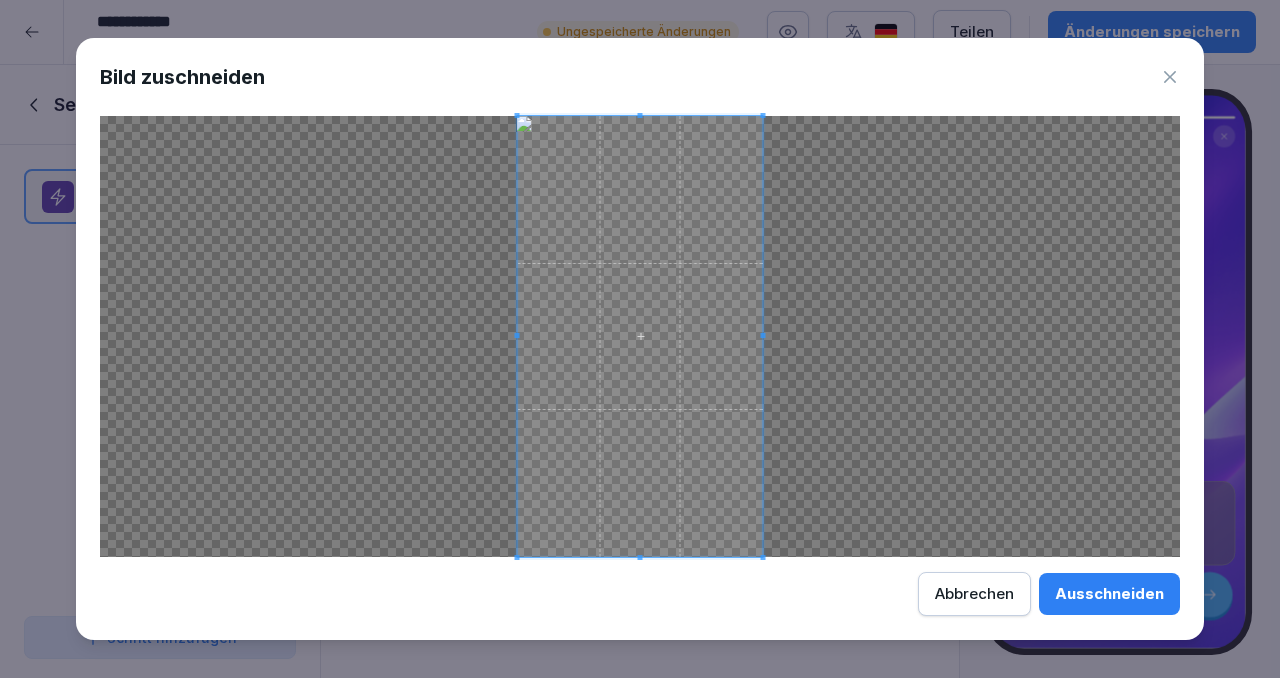 click on "Bild zuschneiden Ausschneiden Abbrechen" at bounding box center (640, 339) 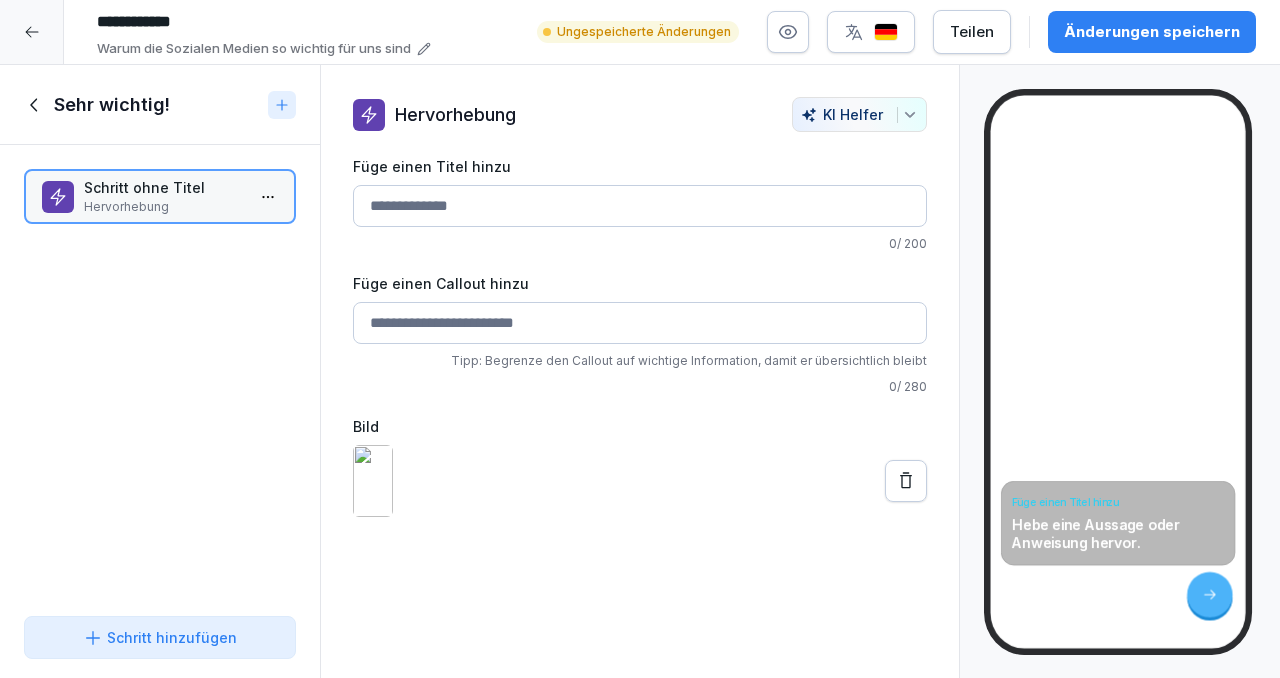click on "Füge einen Titel hinzu" at bounding box center [640, 206] 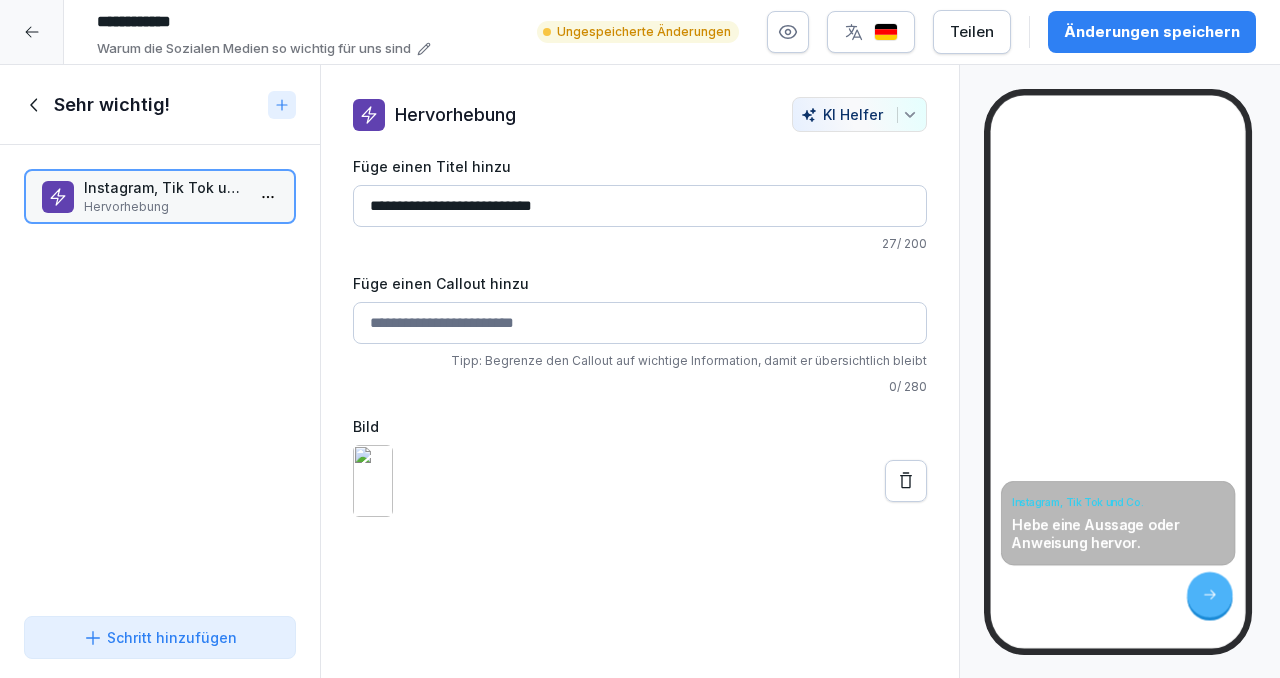 type on "**********" 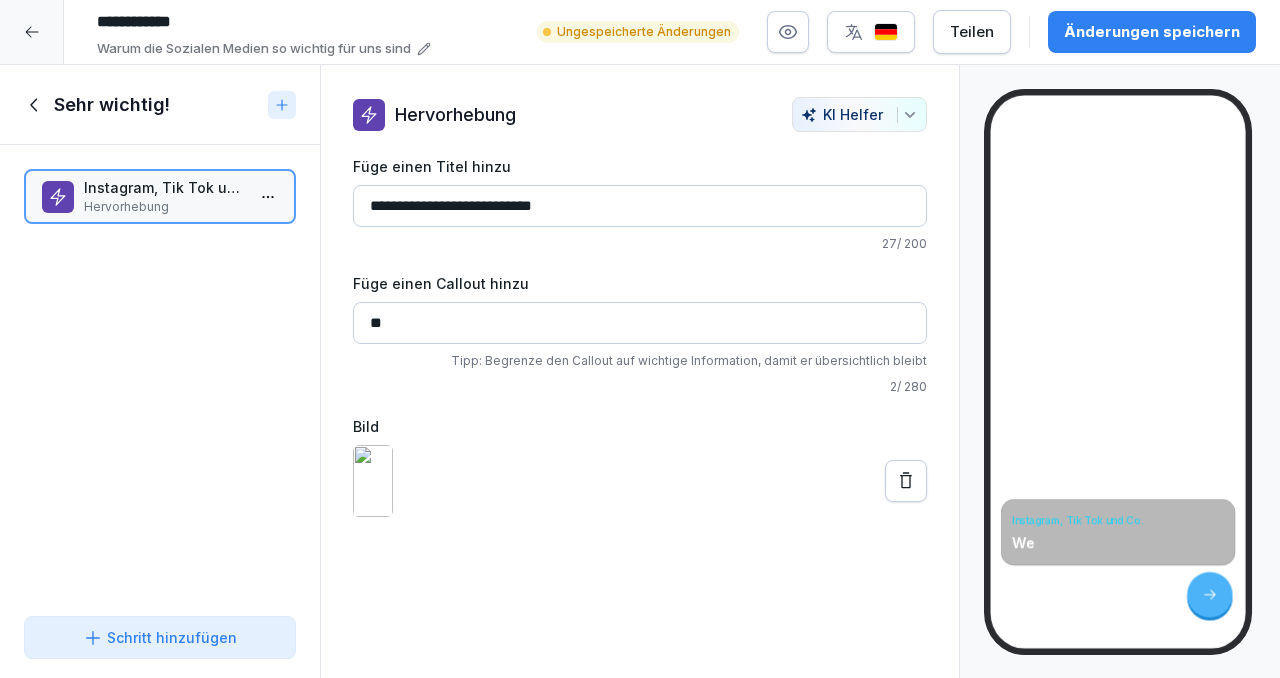 type on "*" 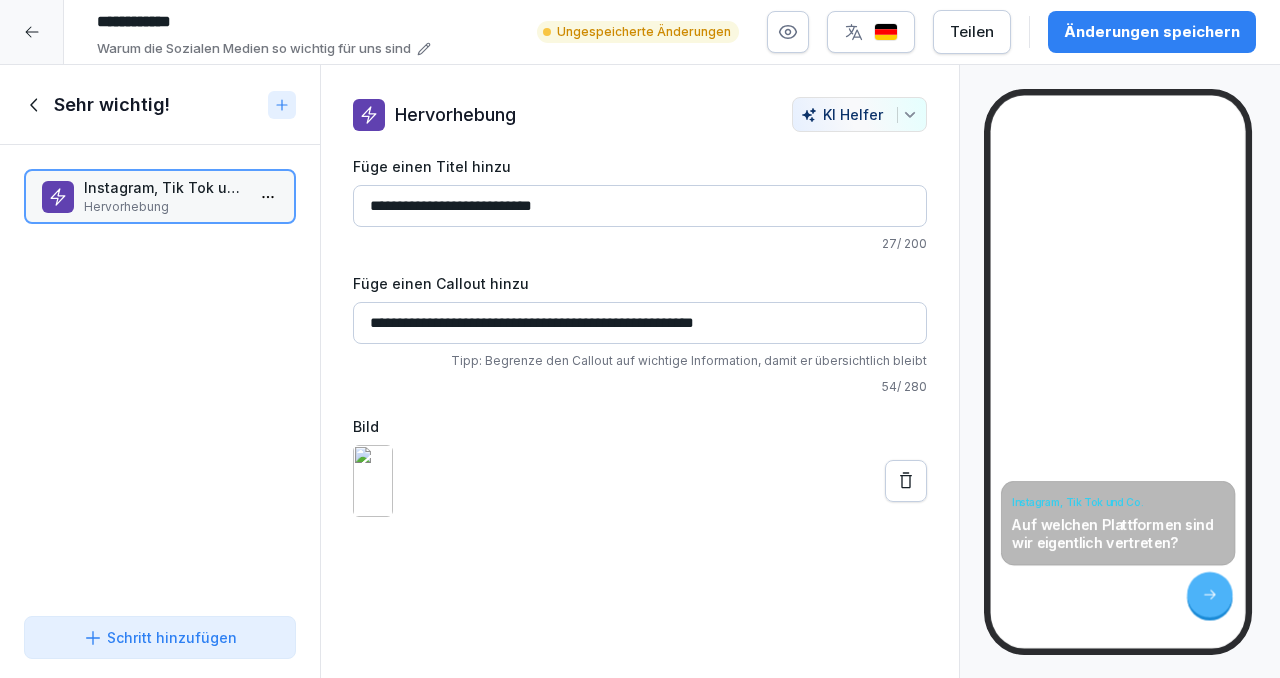 type on "**********" 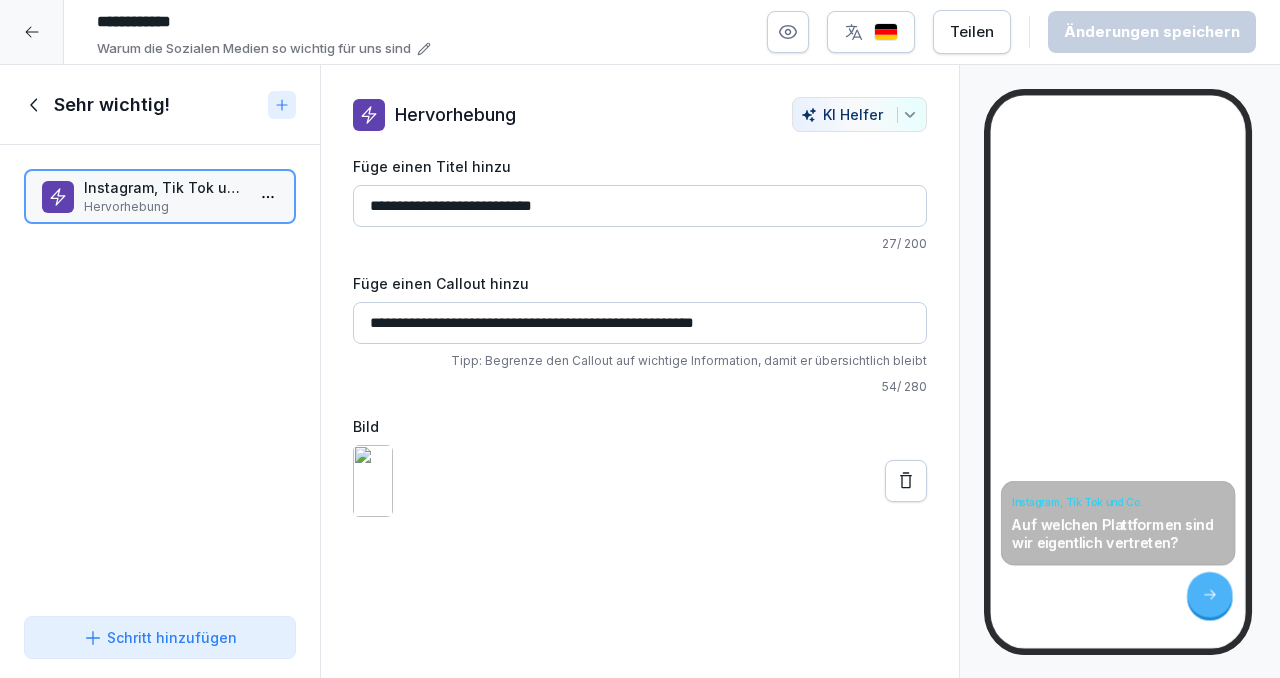 click on "Schritt hinzufügen" at bounding box center [160, 637] 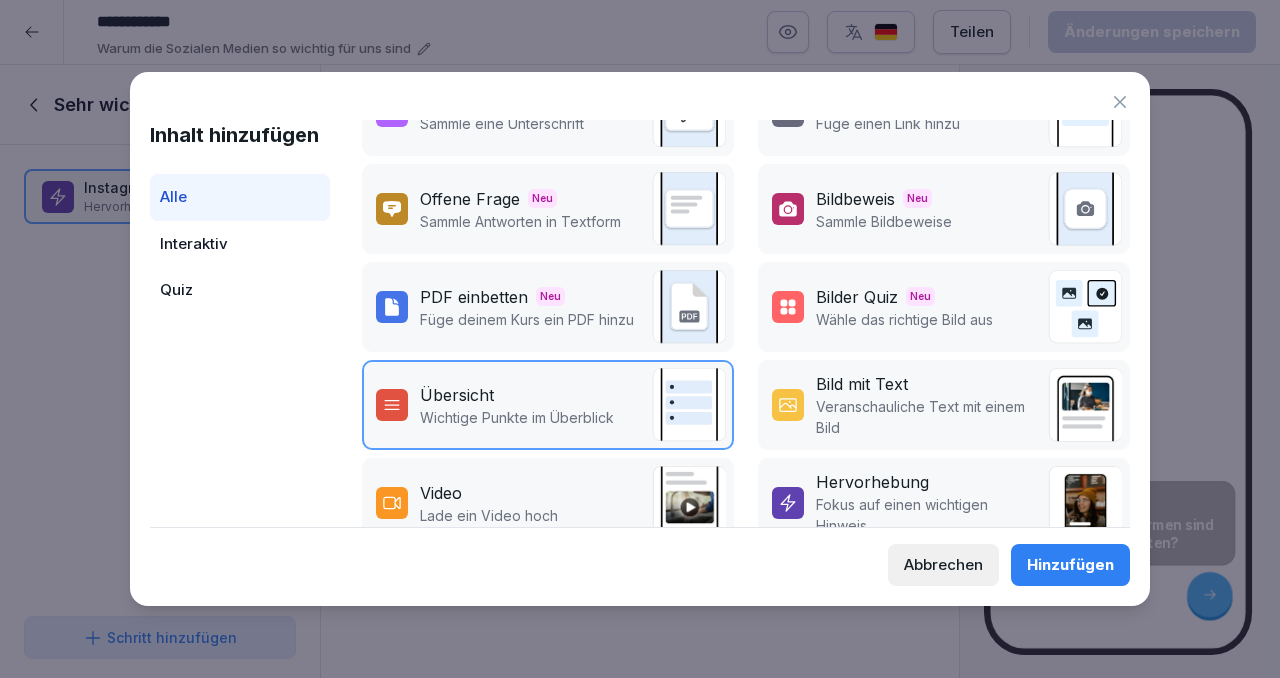 scroll, scrollTop: 342, scrollLeft: 0, axis: vertical 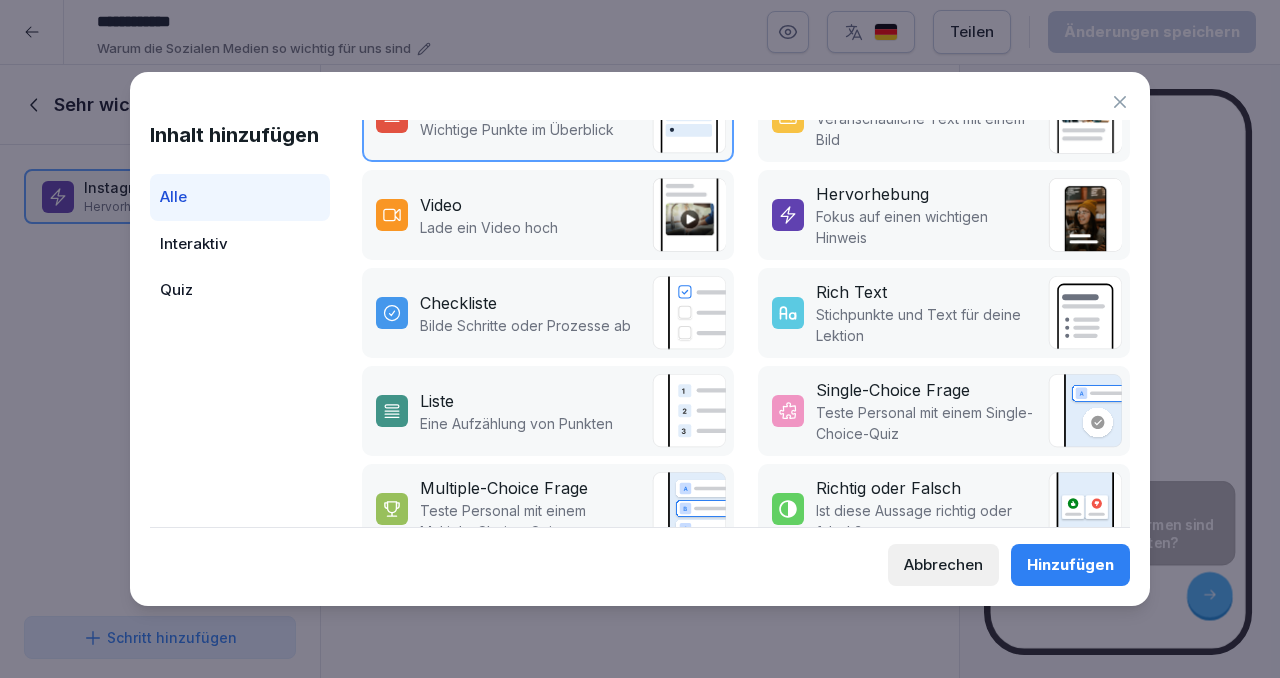 click on "Abbrechen" at bounding box center (943, 565) 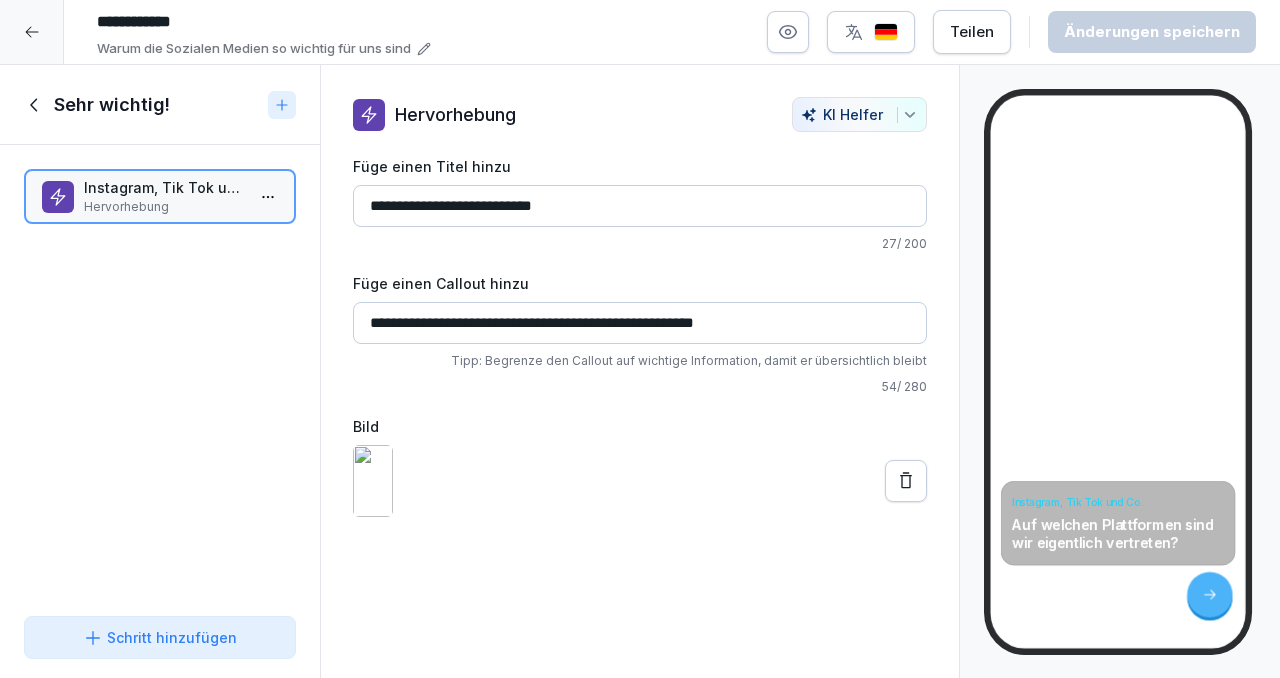 click on "Schritt hinzufügen" at bounding box center (160, 637) 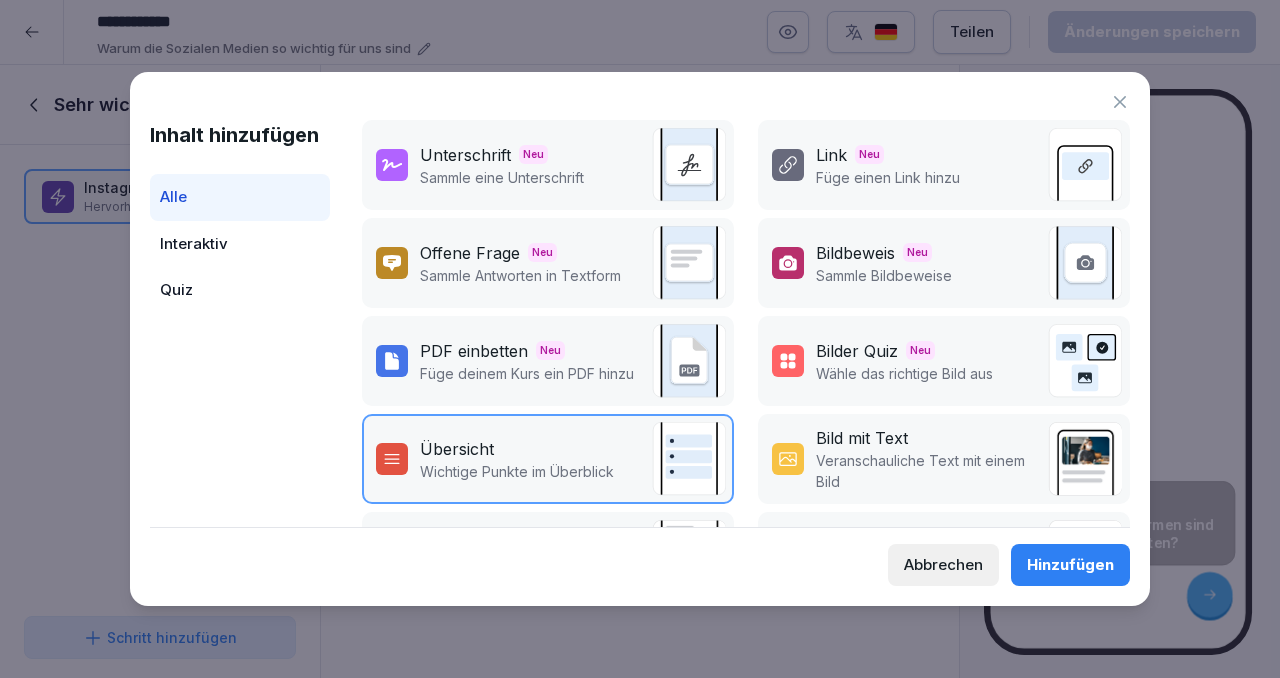 click on "Sammle Antworten in Textform" at bounding box center (520, 275) 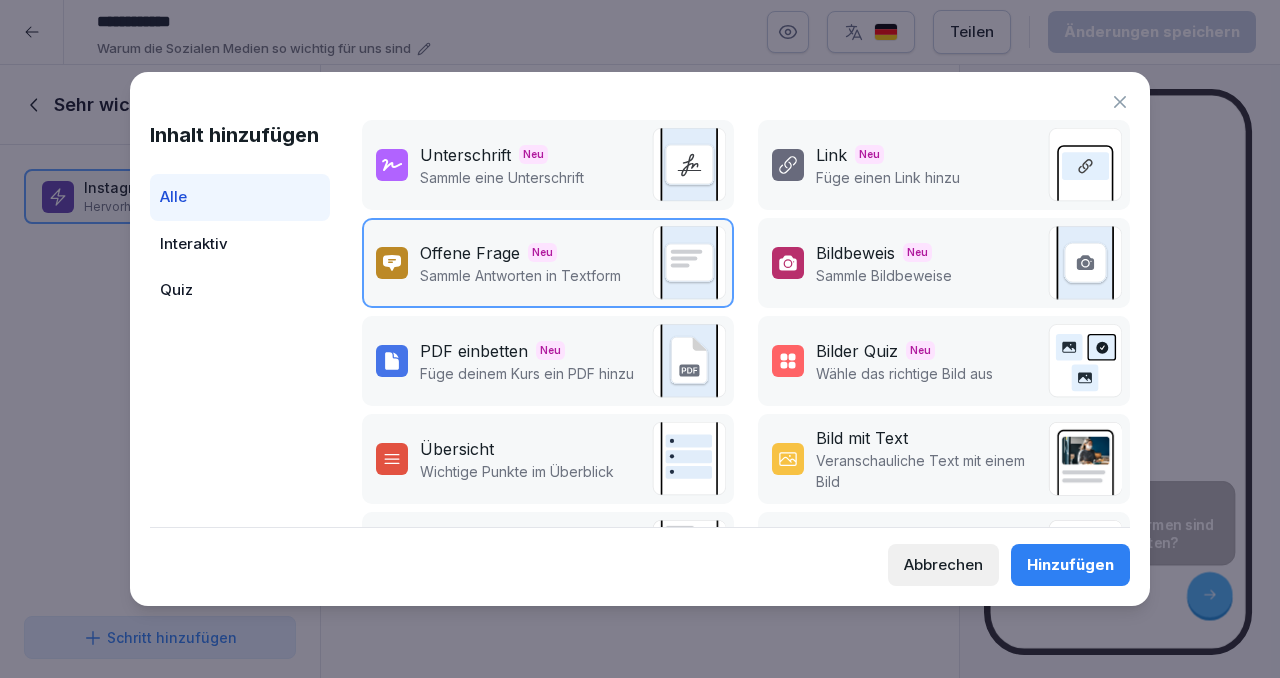 click on "Hinzufügen" at bounding box center (1070, 565) 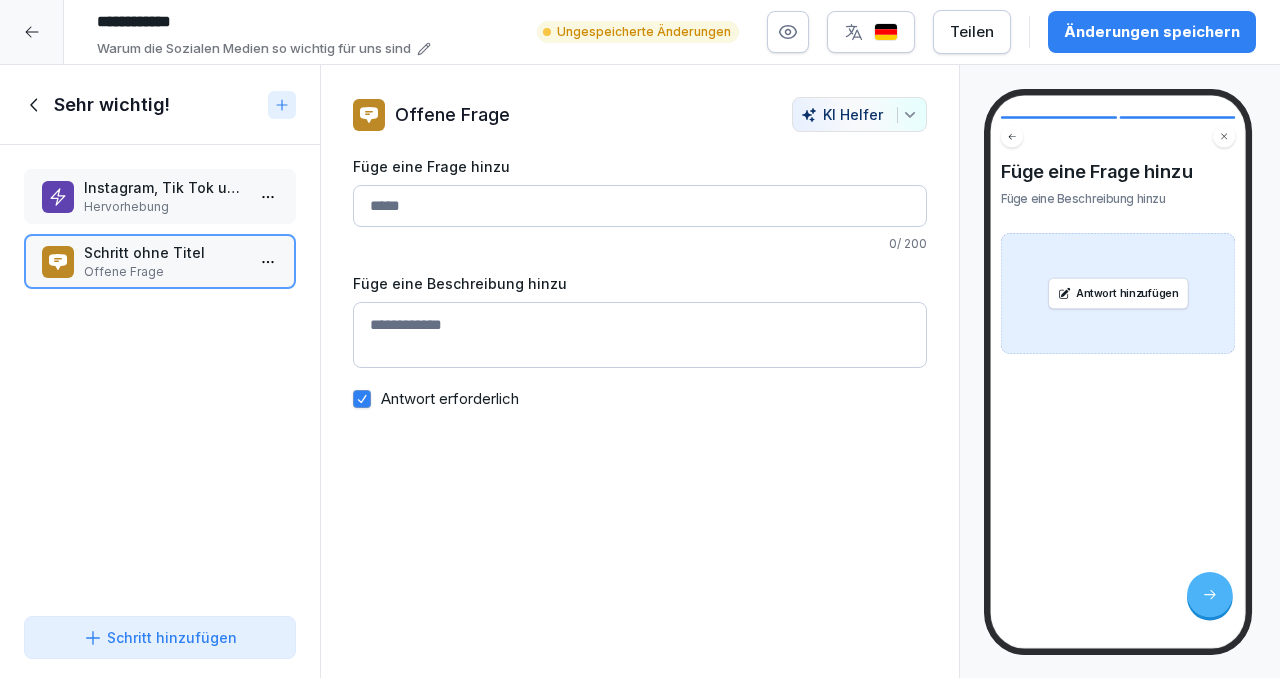 click on "Füge eine Frage hinzu" at bounding box center [640, 206] 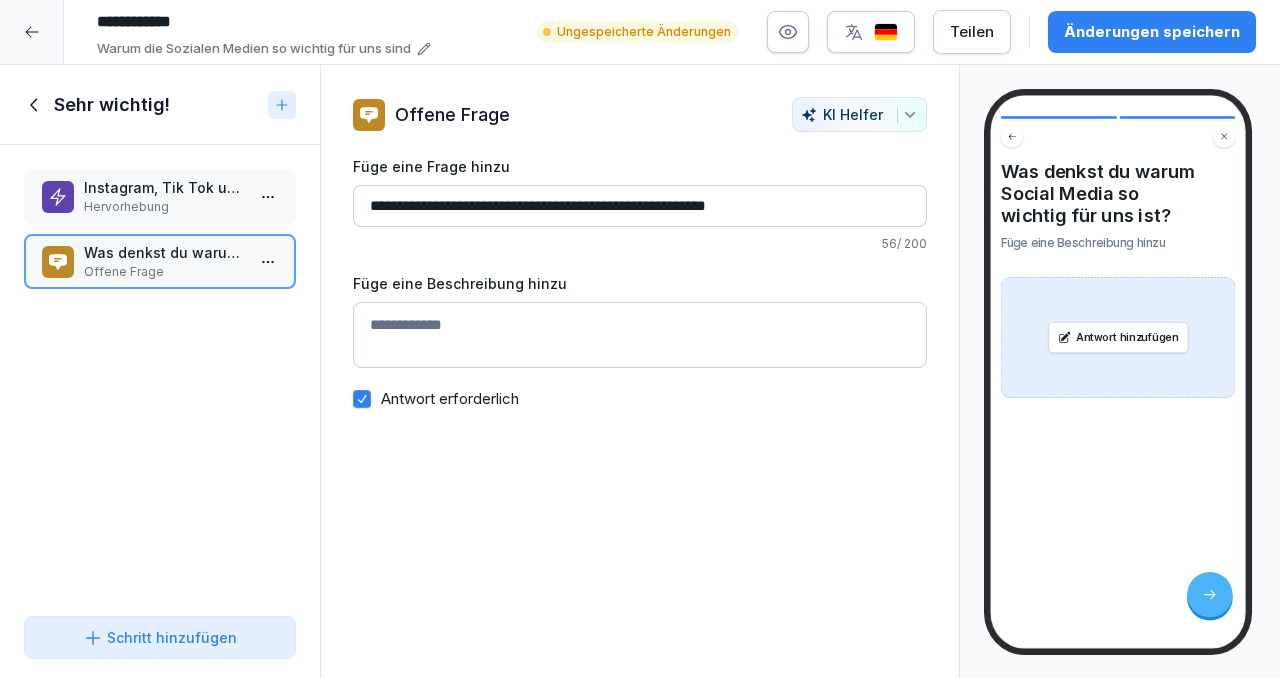 type on "**********" 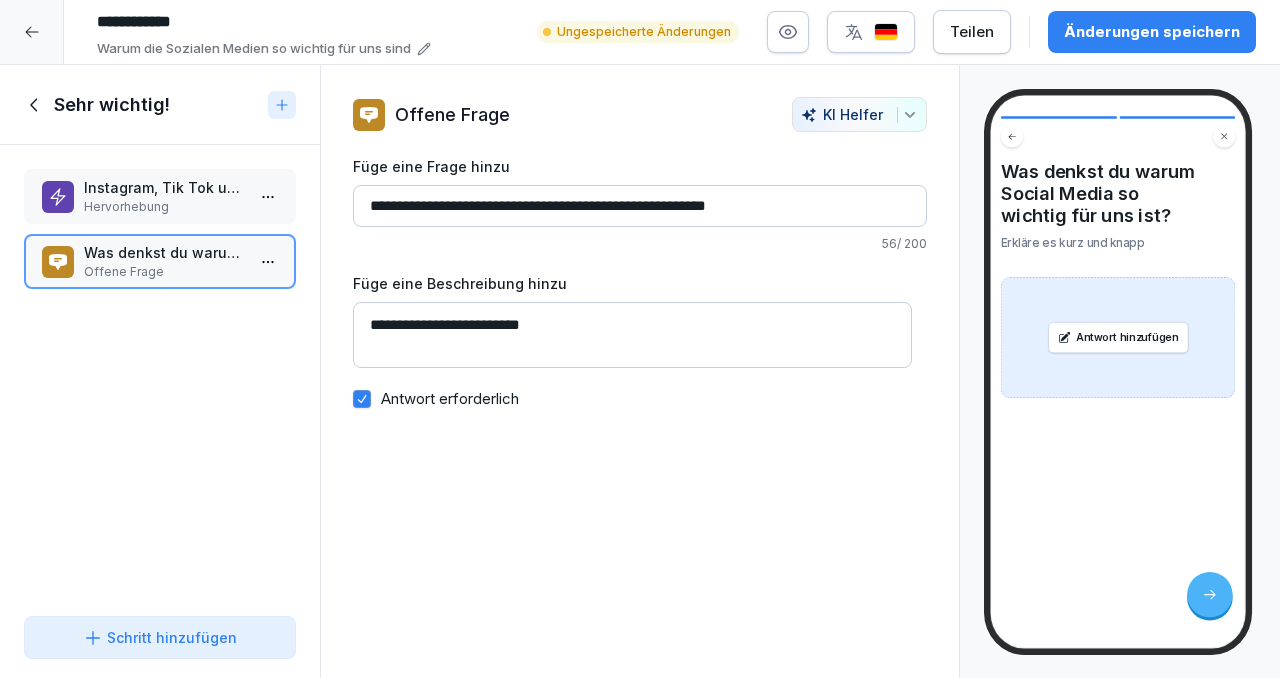 type on "**********" 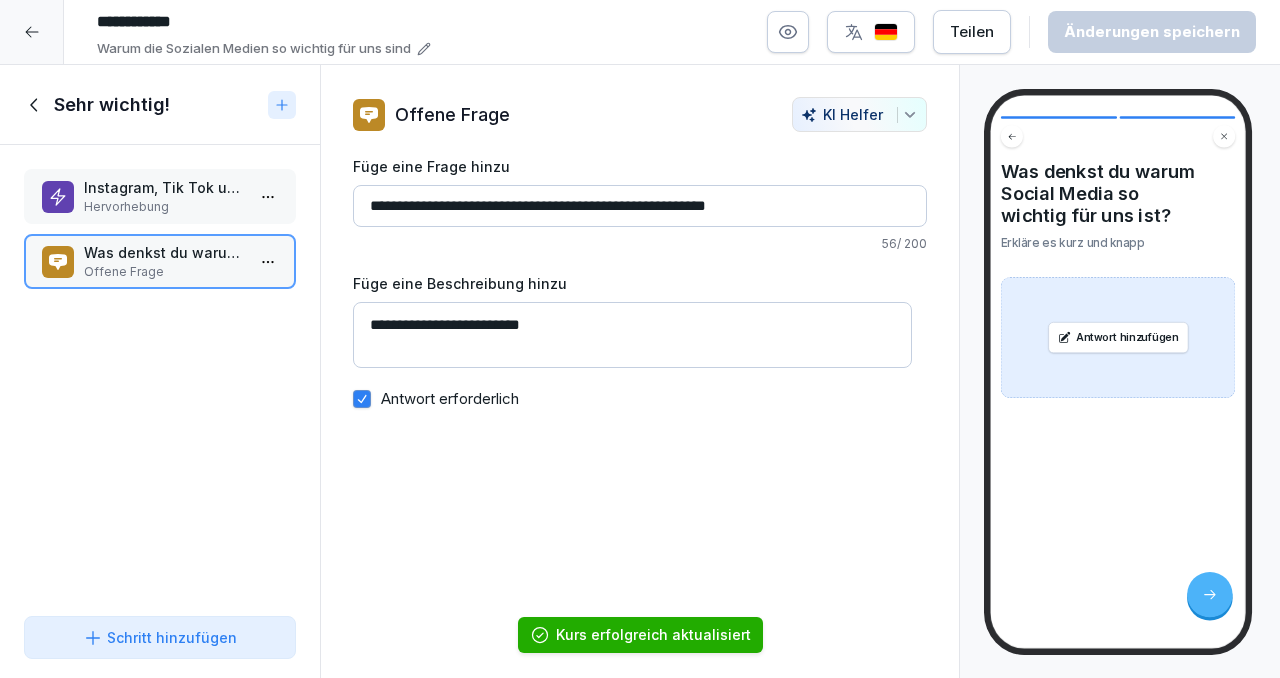 click on "Schritt hinzufügen" at bounding box center [160, 637] 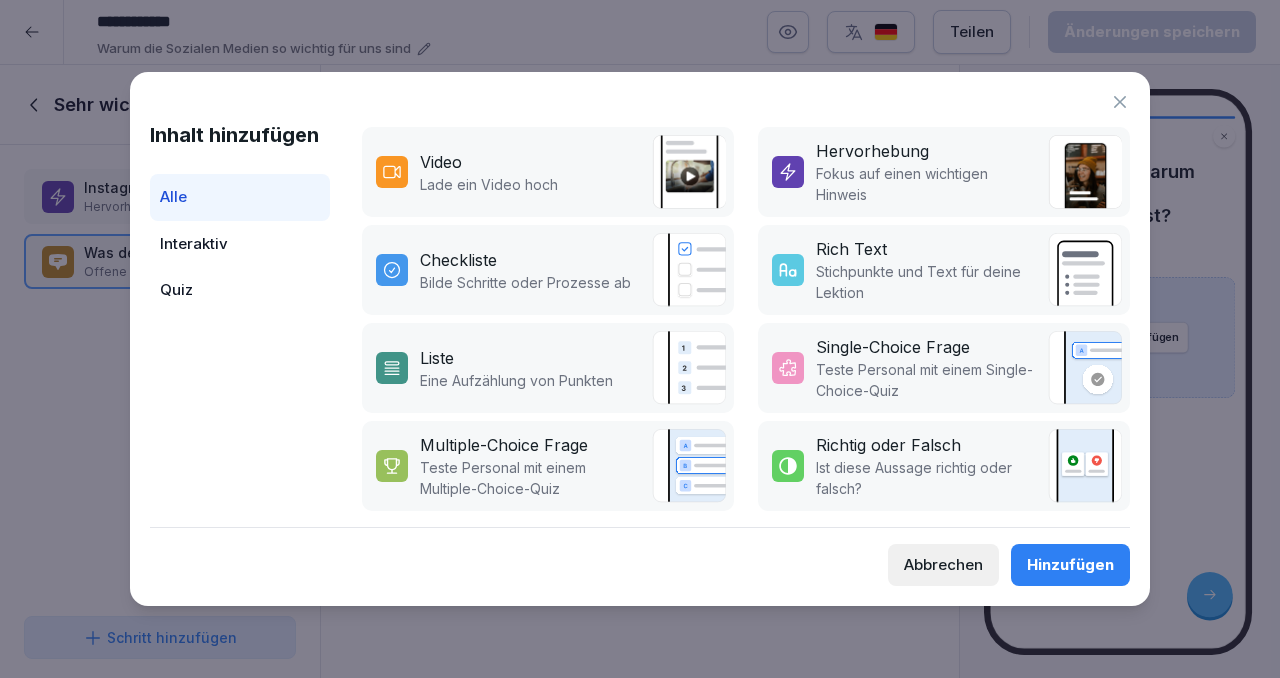 scroll, scrollTop: 400, scrollLeft: 0, axis: vertical 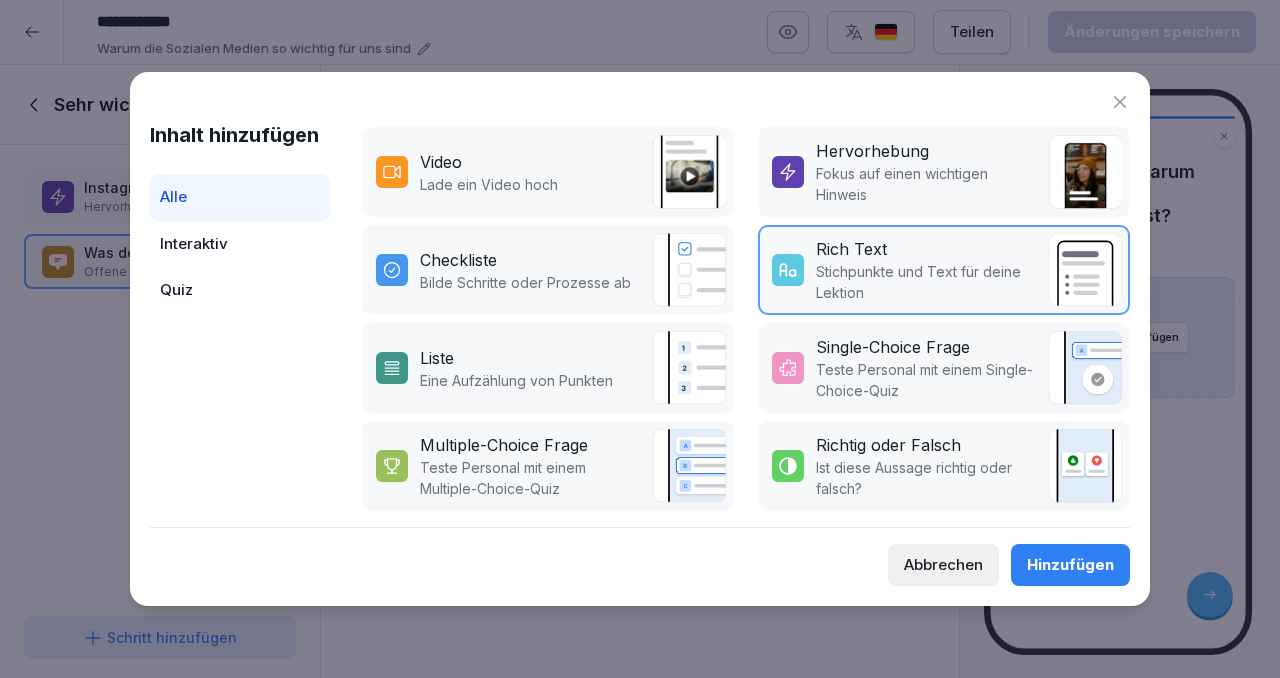 click on "Hinzufügen" at bounding box center (1070, 565) 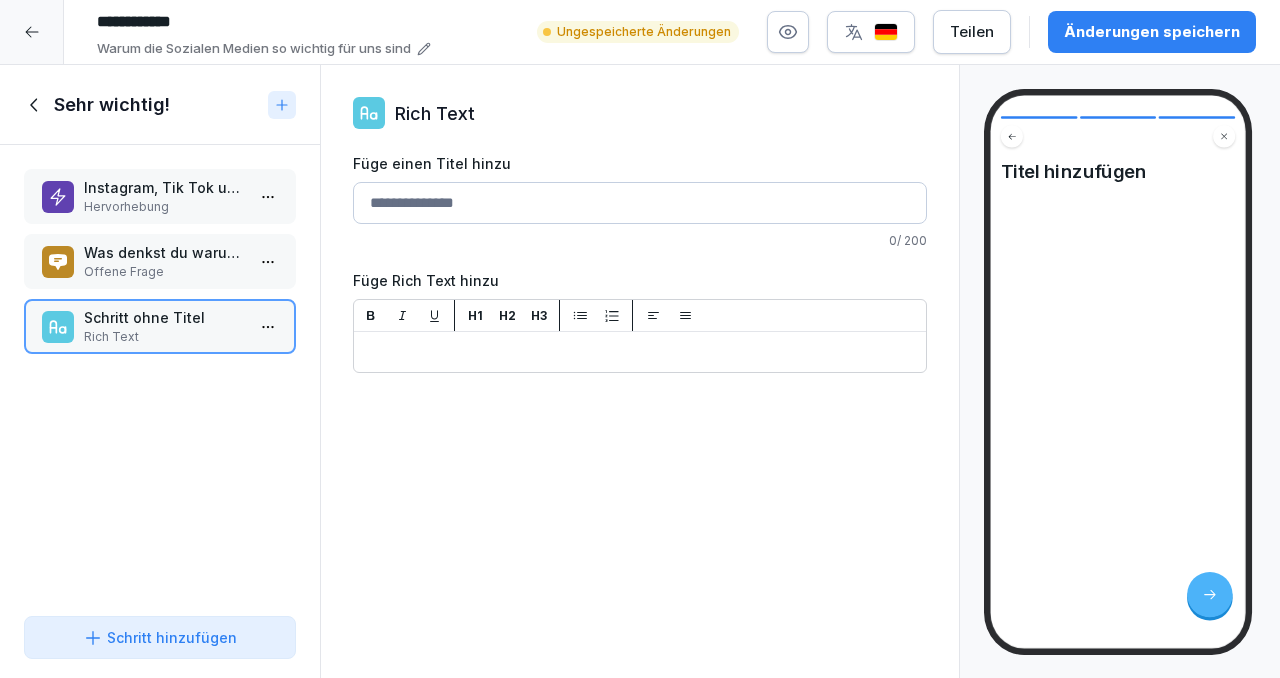click on "Füge einen Titel hinzu" at bounding box center (640, 203) 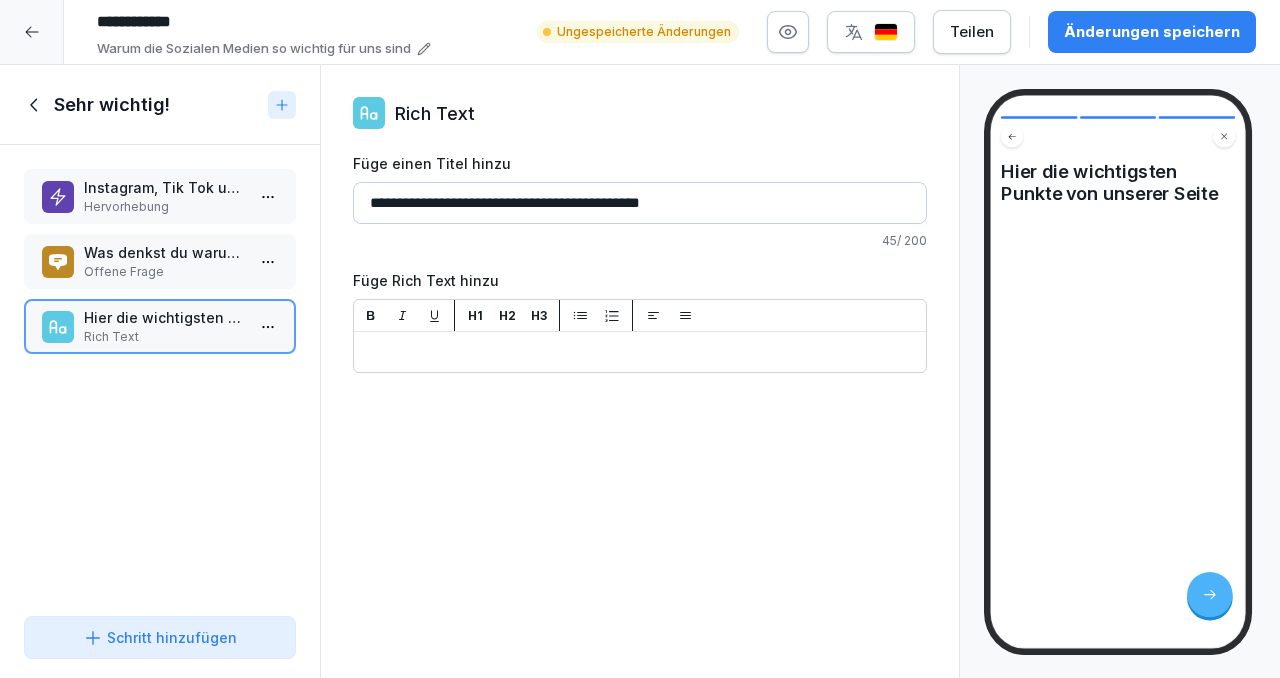 type on "**********" 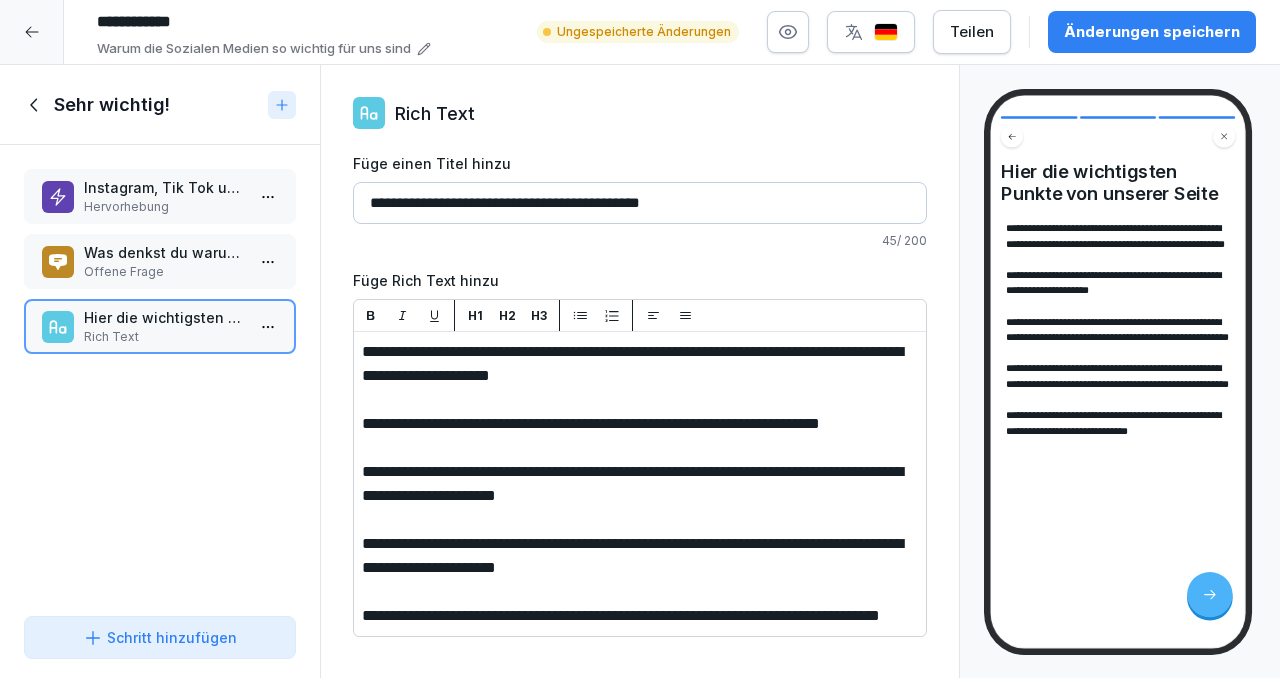 type 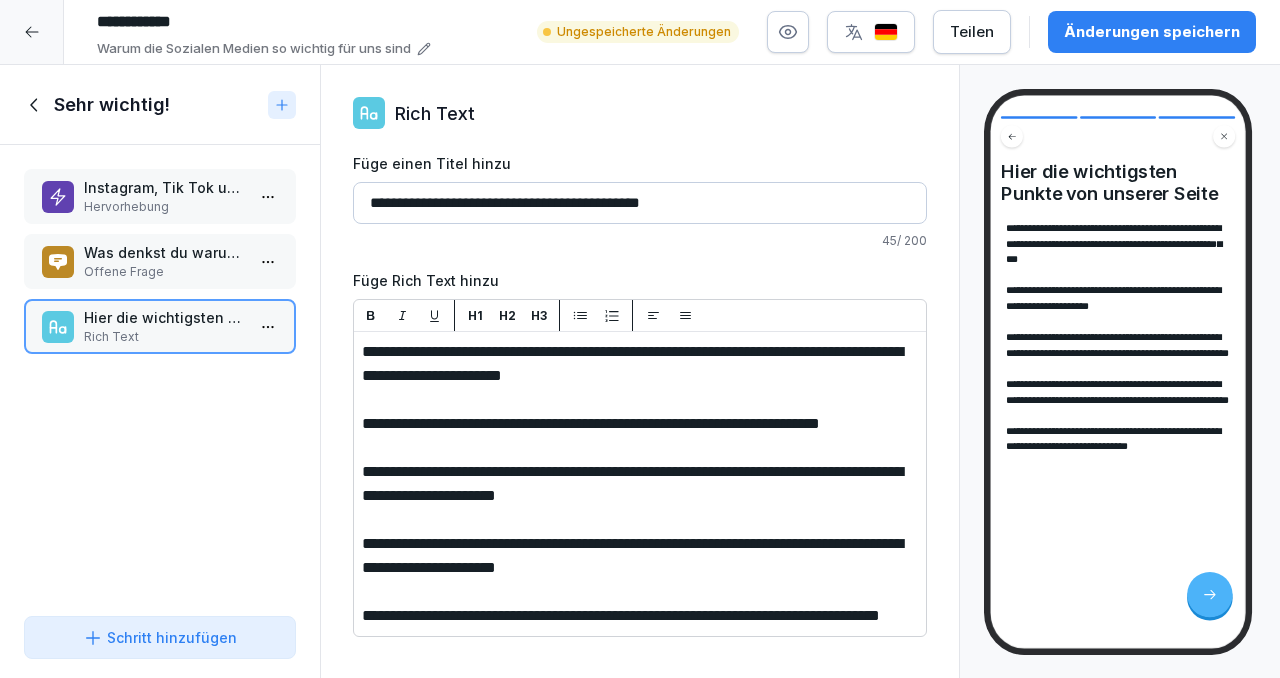 drag, startPoint x: 516, startPoint y: 354, endPoint x: 363, endPoint y: 346, distance: 153.20901 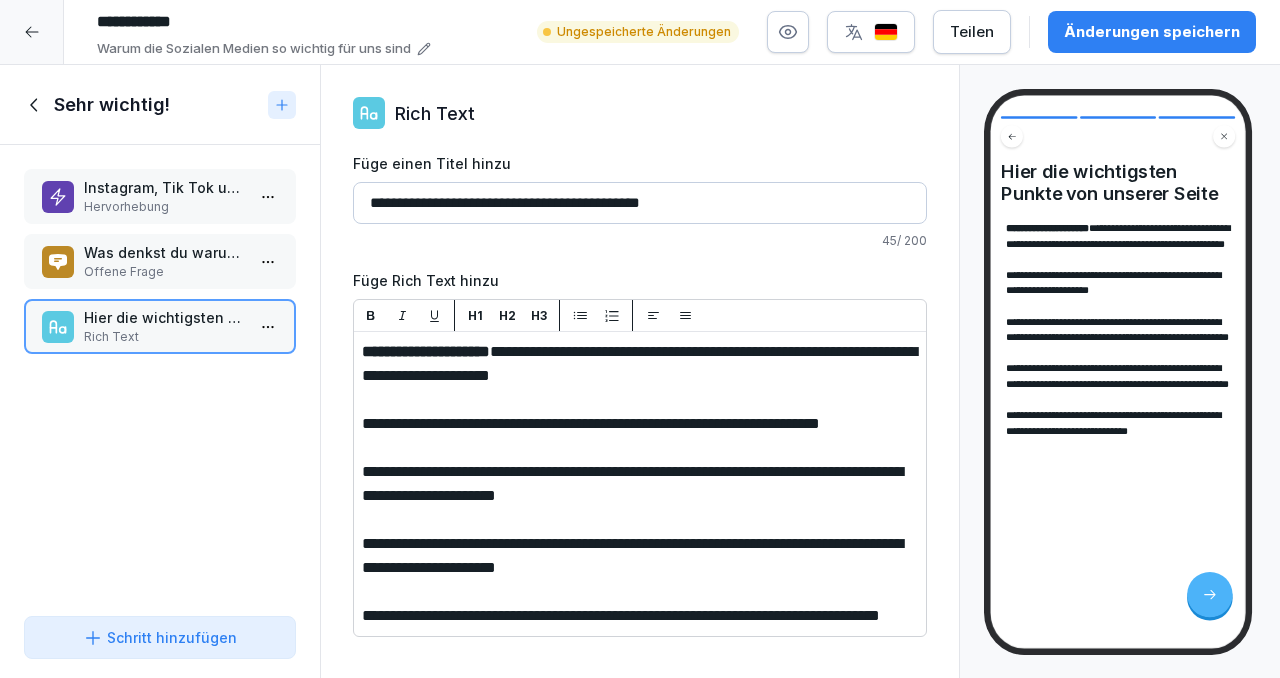 drag, startPoint x: 456, startPoint y: 427, endPoint x: 369, endPoint y: 415, distance: 87.823685 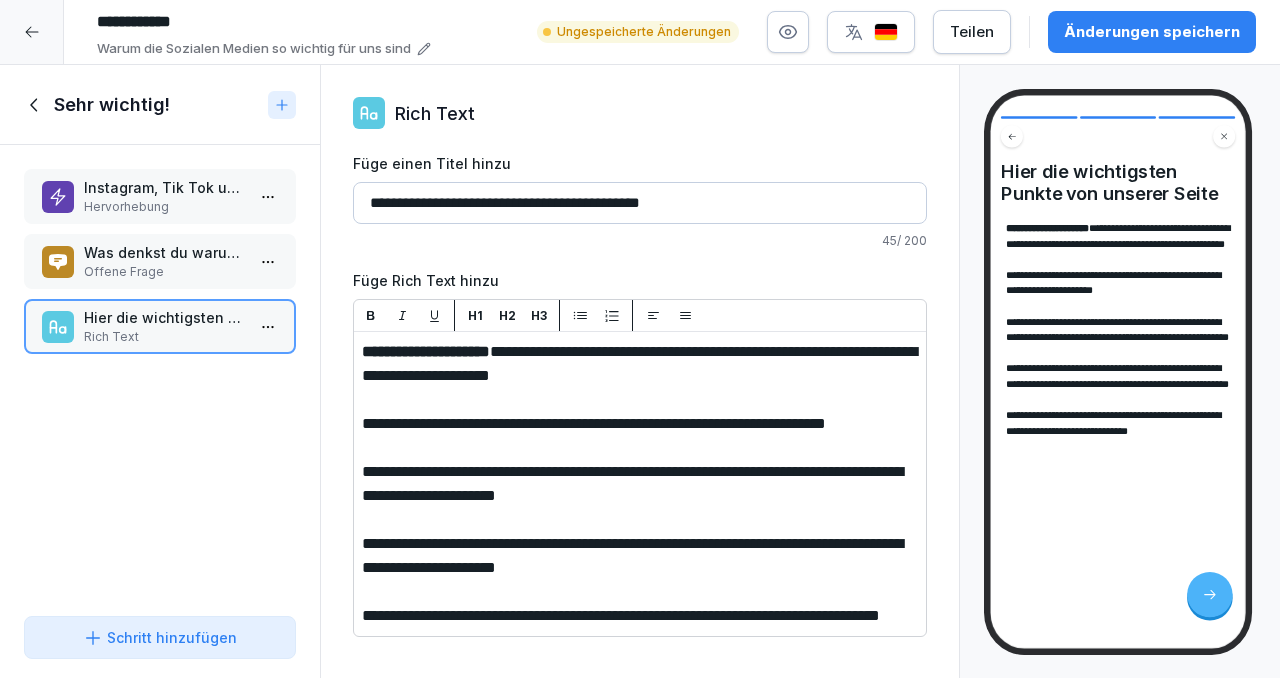 drag, startPoint x: 469, startPoint y: 425, endPoint x: 354, endPoint y: 423, distance: 115.01739 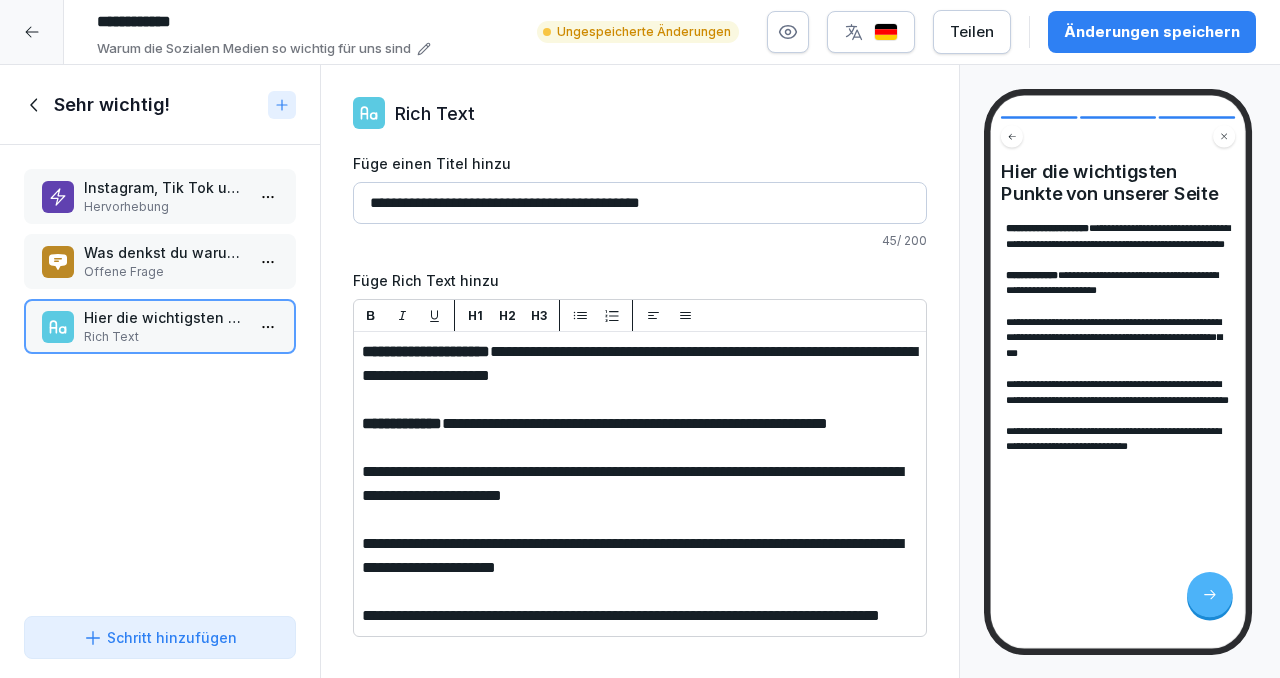 drag, startPoint x: 415, startPoint y: 497, endPoint x: 382, endPoint y: 495, distance: 33.06055 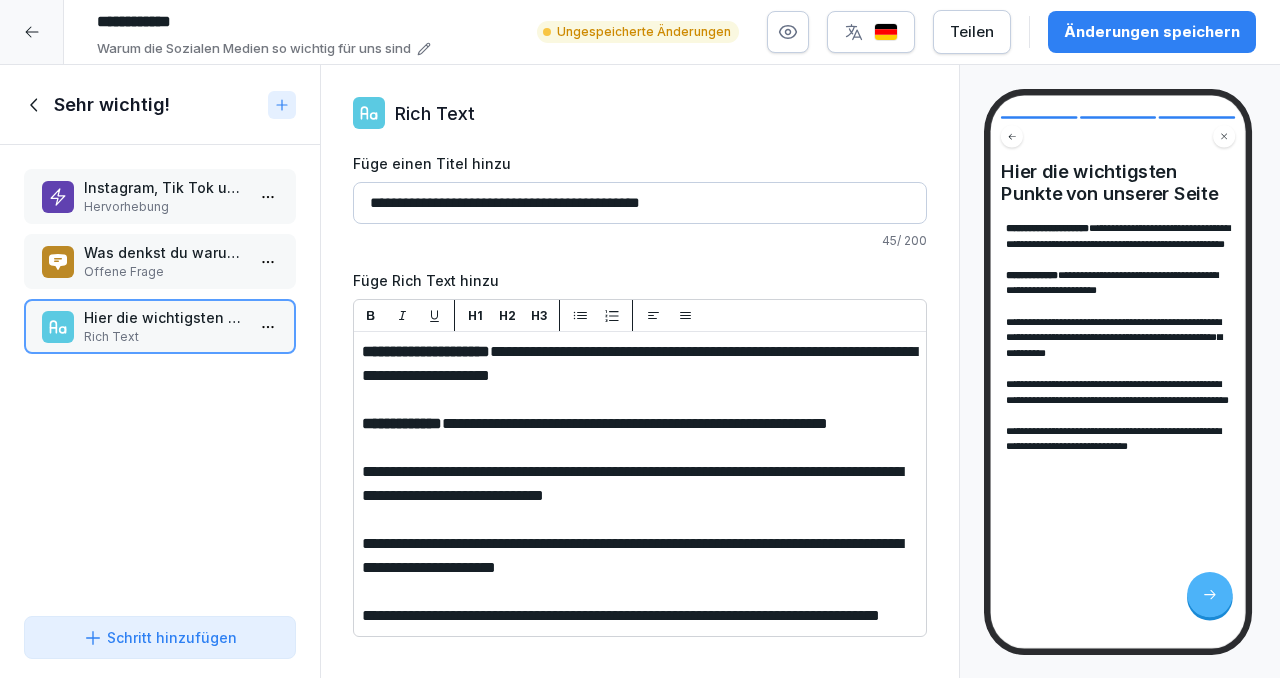 drag, startPoint x: 608, startPoint y: 496, endPoint x: 367, endPoint y: 488, distance: 241.13274 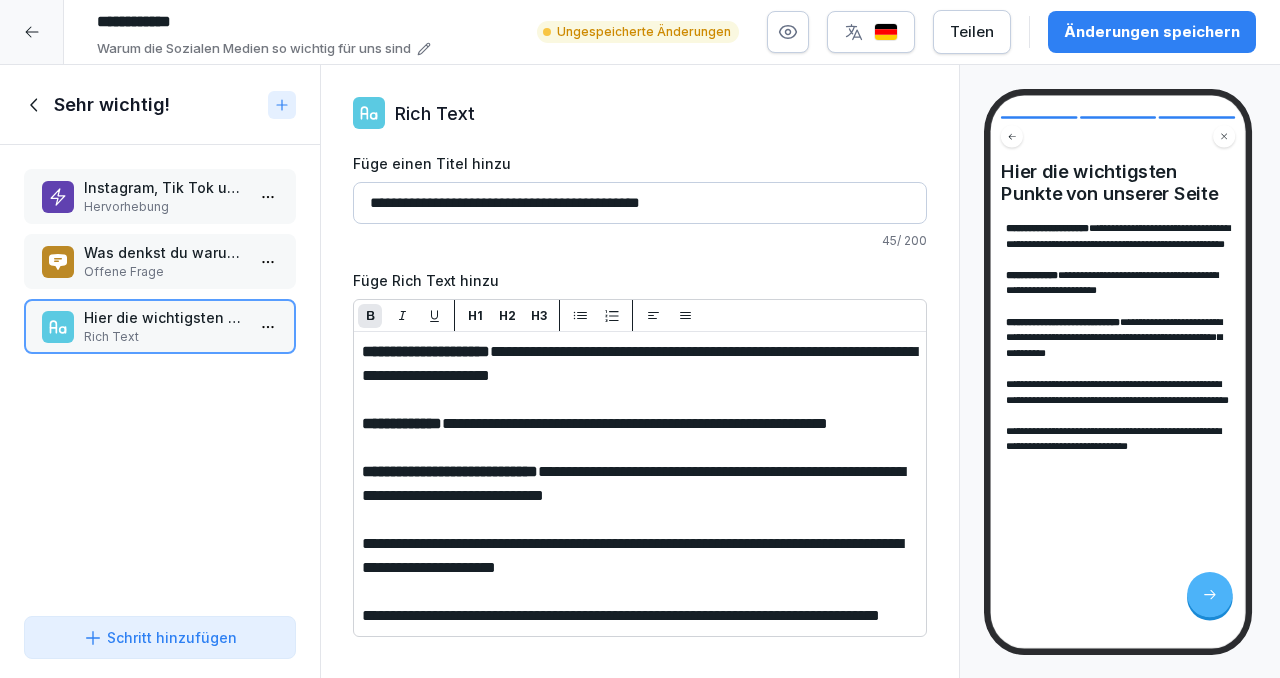 scroll, scrollTop: 21, scrollLeft: 0, axis: vertical 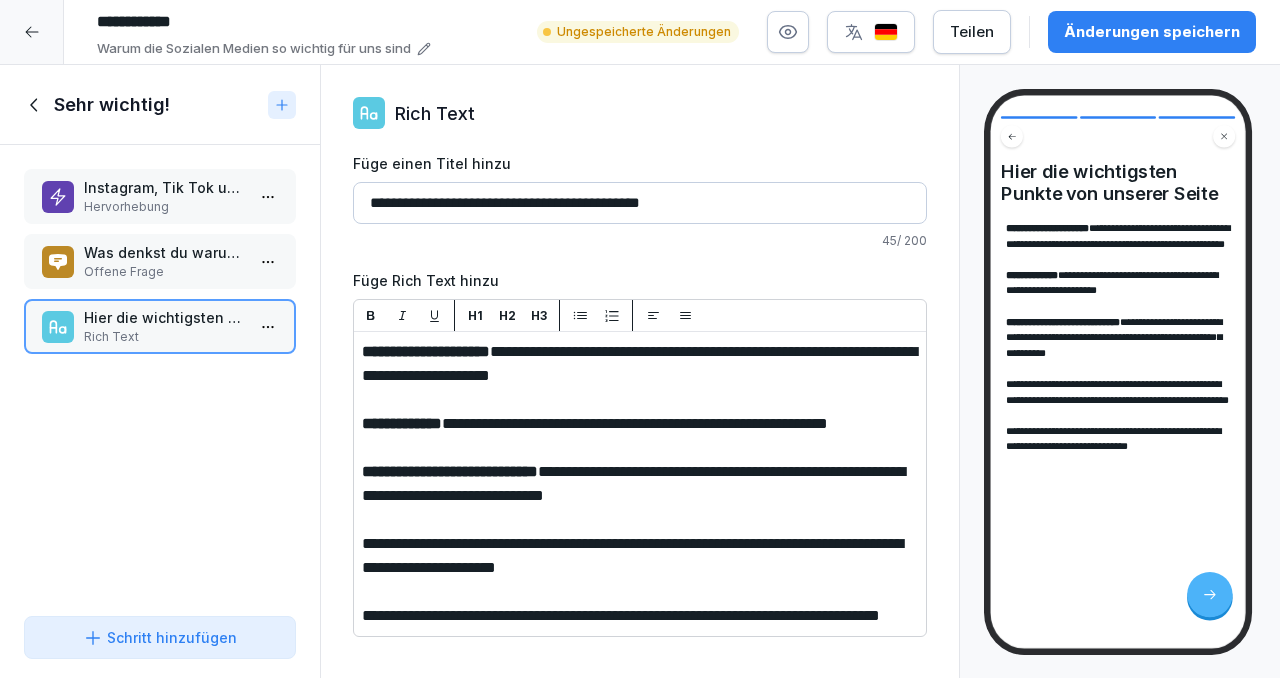 drag, startPoint x: 510, startPoint y: 546, endPoint x: 358, endPoint y: 539, distance: 152.1611 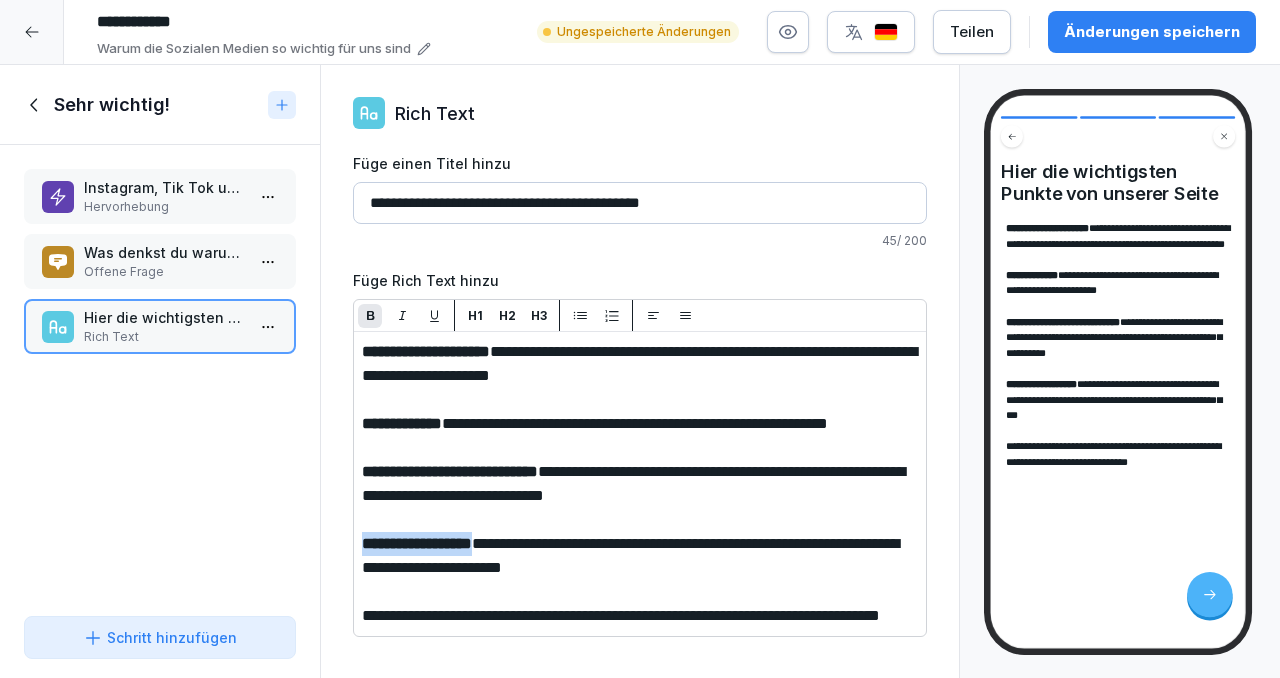 click at bounding box center [370, 316] 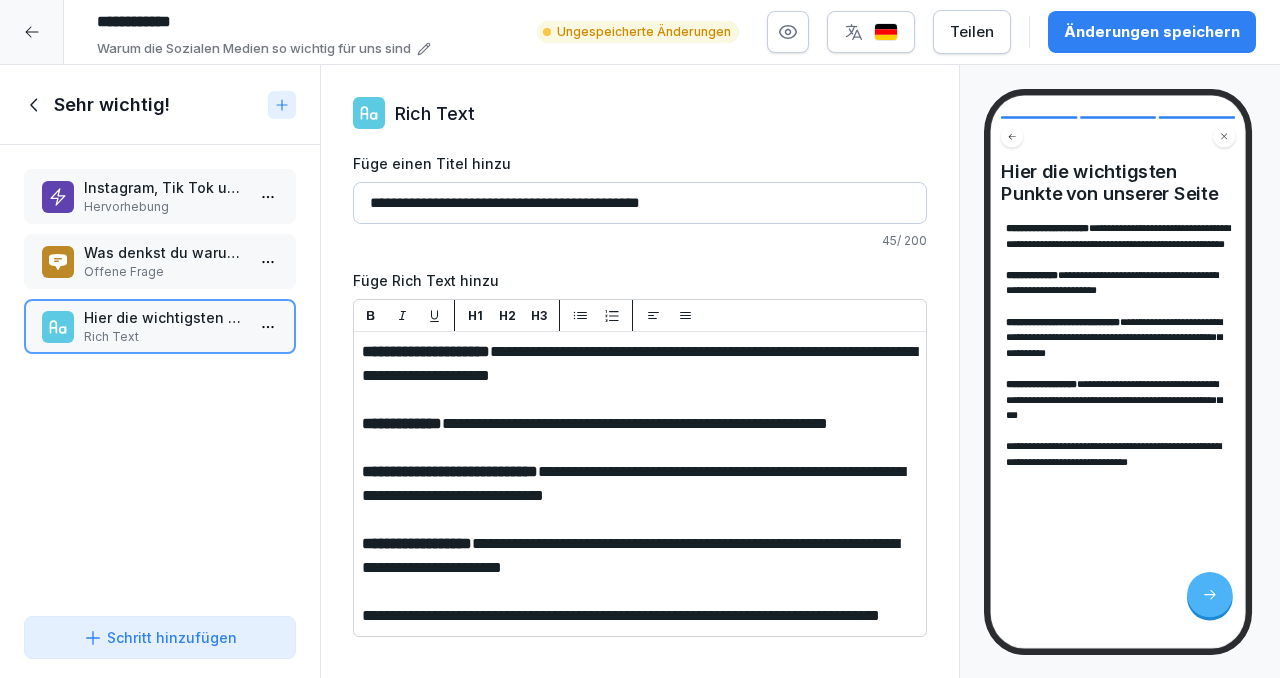drag, startPoint x: 476, startPoint y: 650, endPoint x: 359, endPoint y: 614, distance: 122.41323 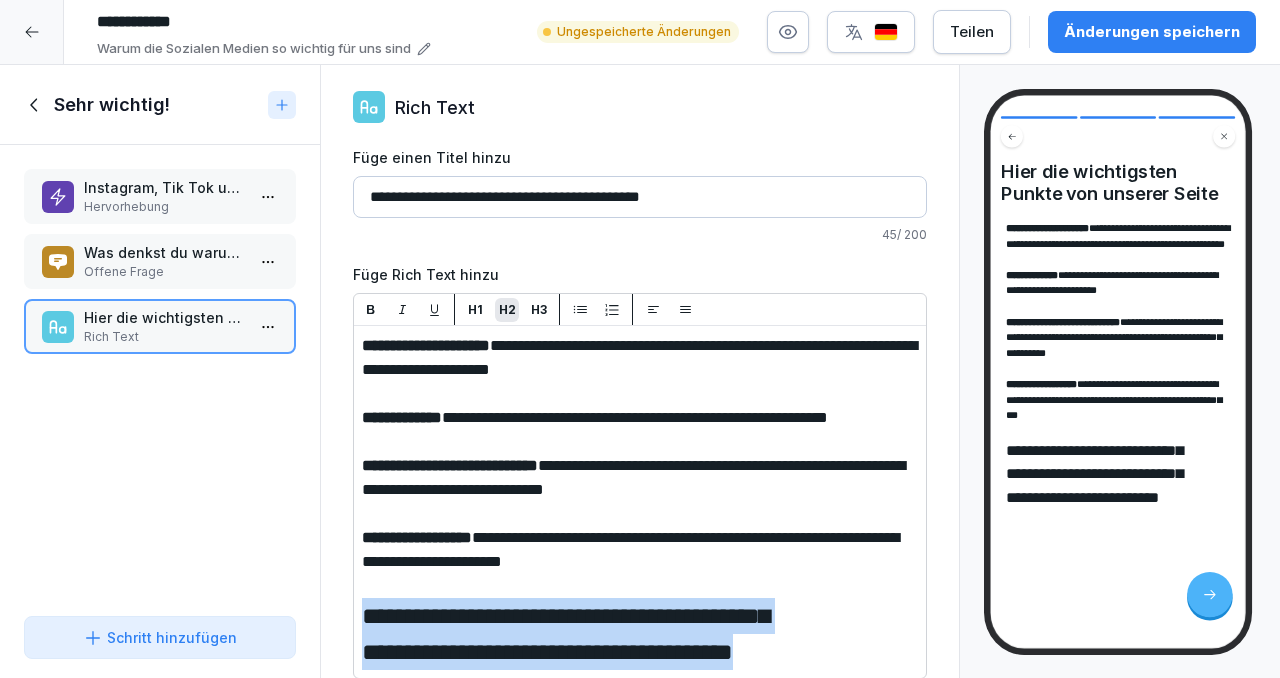 click on "H2" at bounding box center (507, 310) 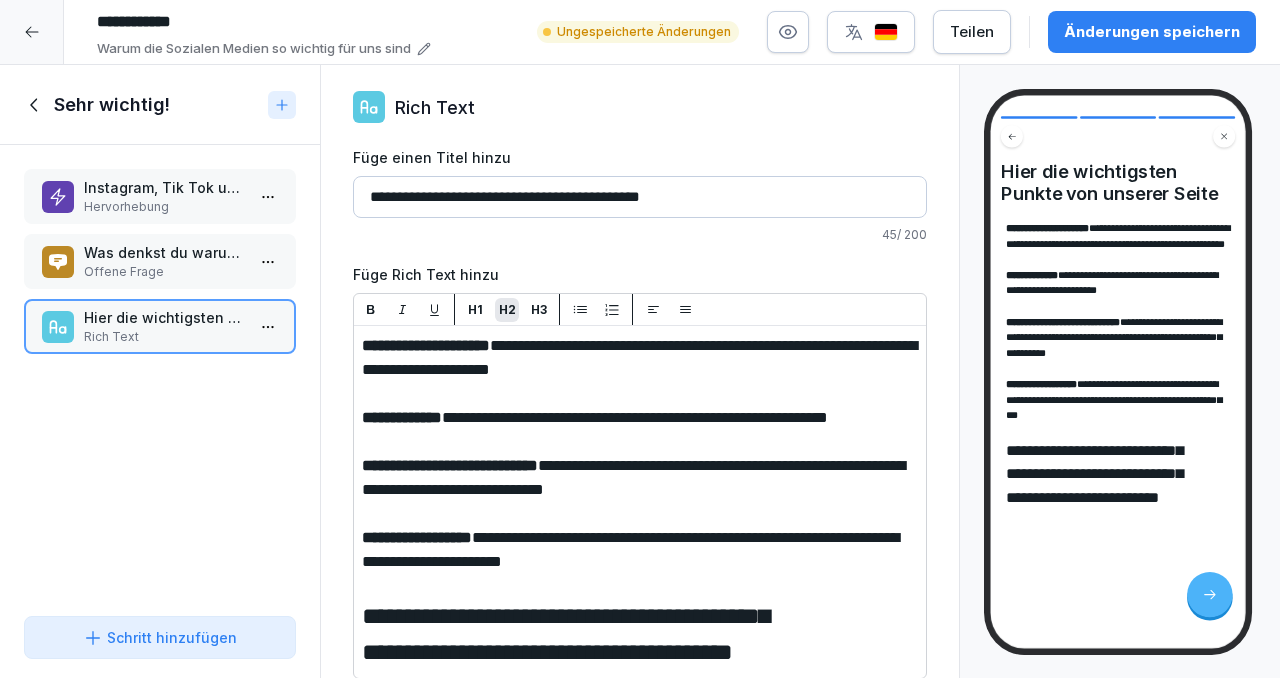 click on "H3" at bounding box center [539, 310] 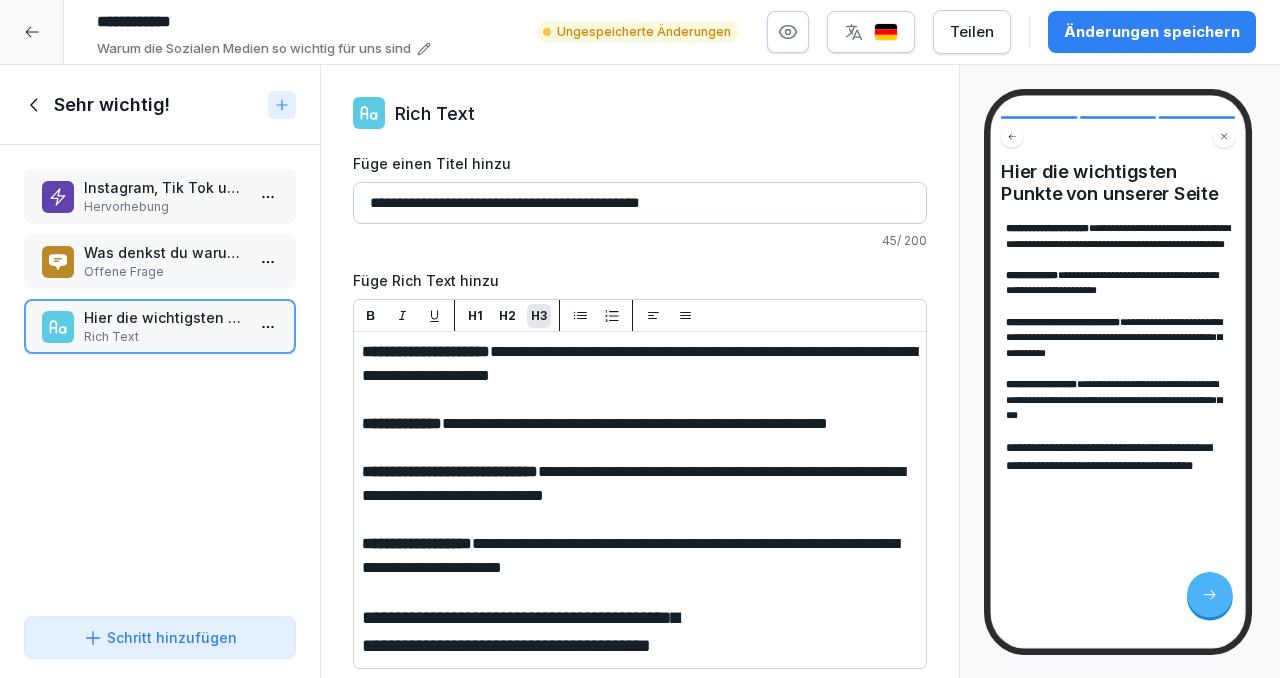 click on "H1 H2 H3" at bounding box center [640, 316] 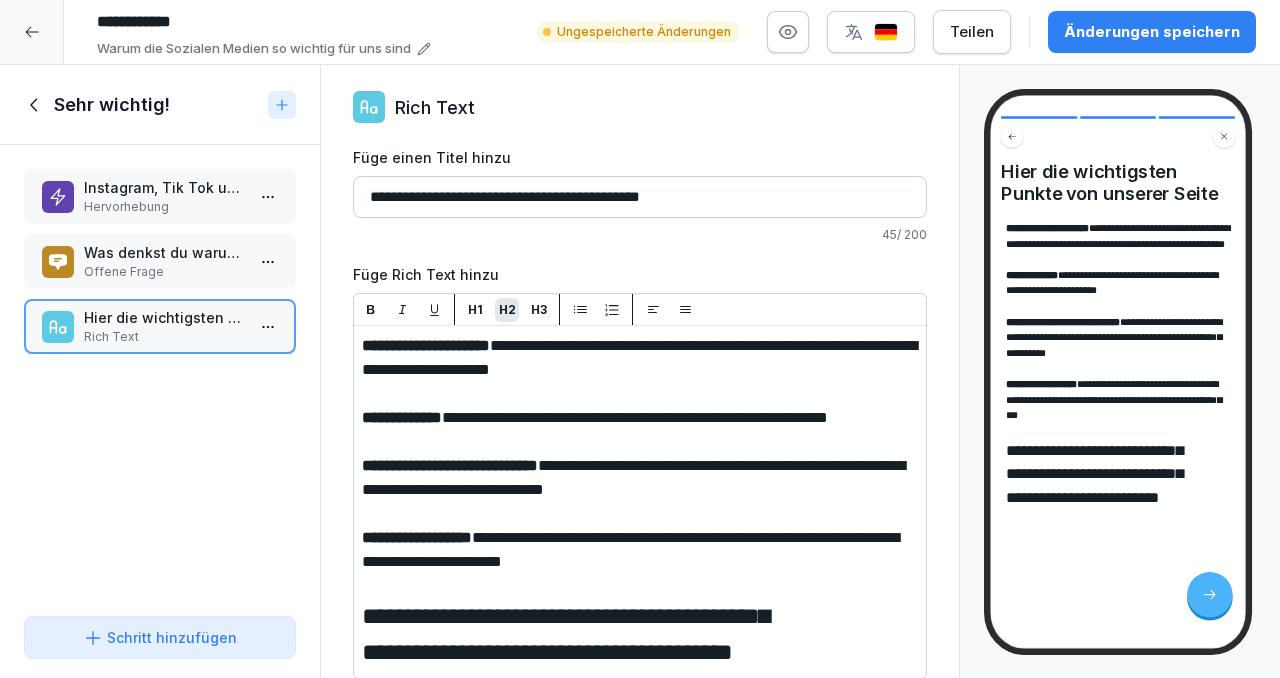 click on "H2" at bounding box center [507, 310] 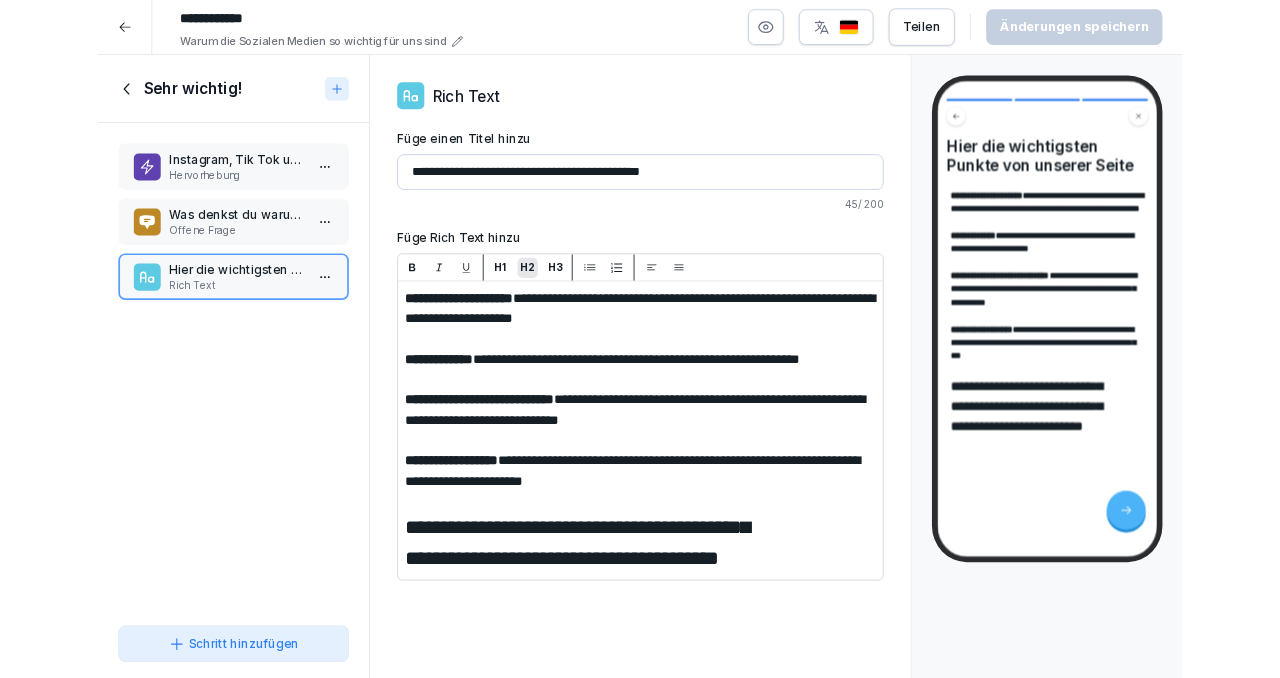 scroll, scrollTop: 0, scrollLeft: 0, axis: both 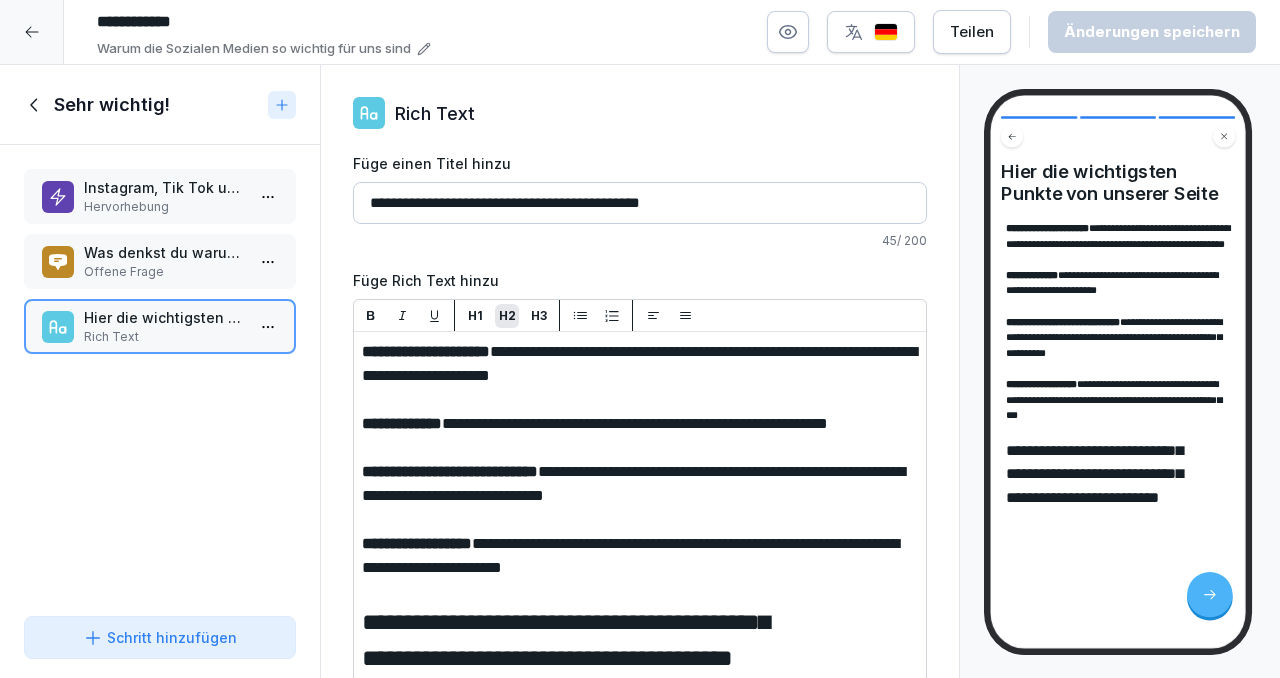 click on "Schritt hinzufügen" at bounding box center (160, 637) 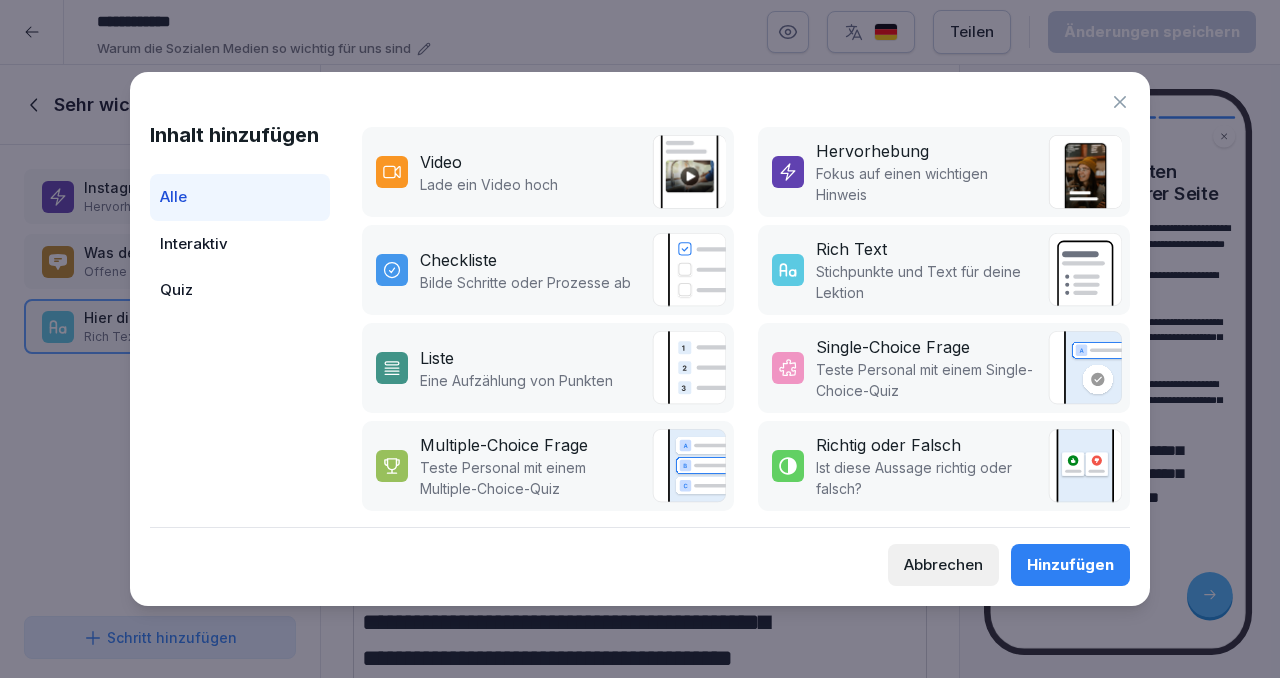 scroll, scrollTop: 400, scrollLeft: 0, axis: vertical 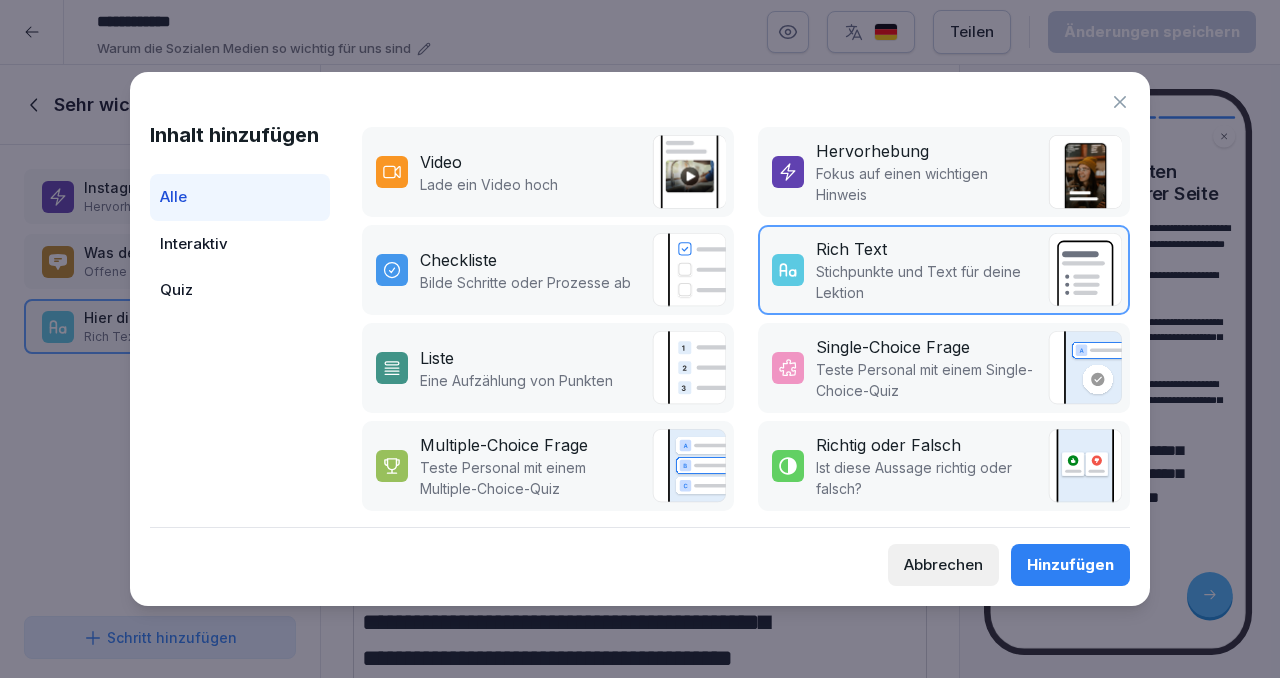 click on "Hinzufügen" at bounding box center [1070, 565] 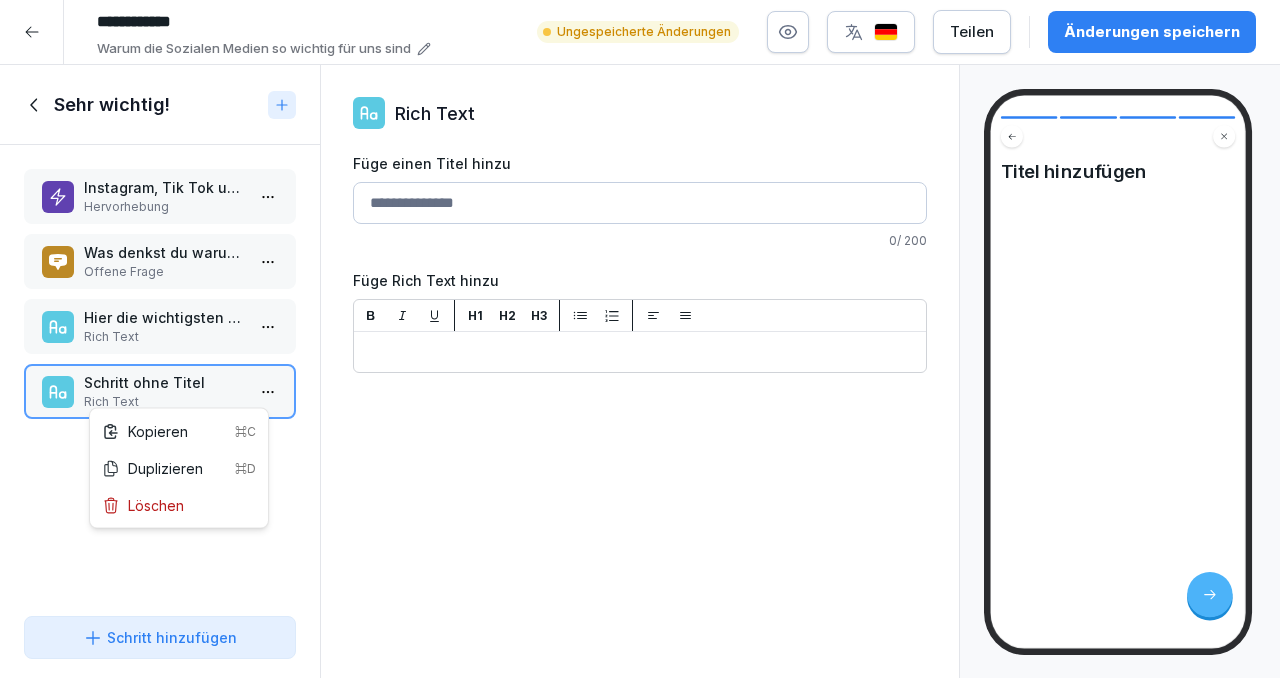 click on "**********" at bounding box center (640, 339) 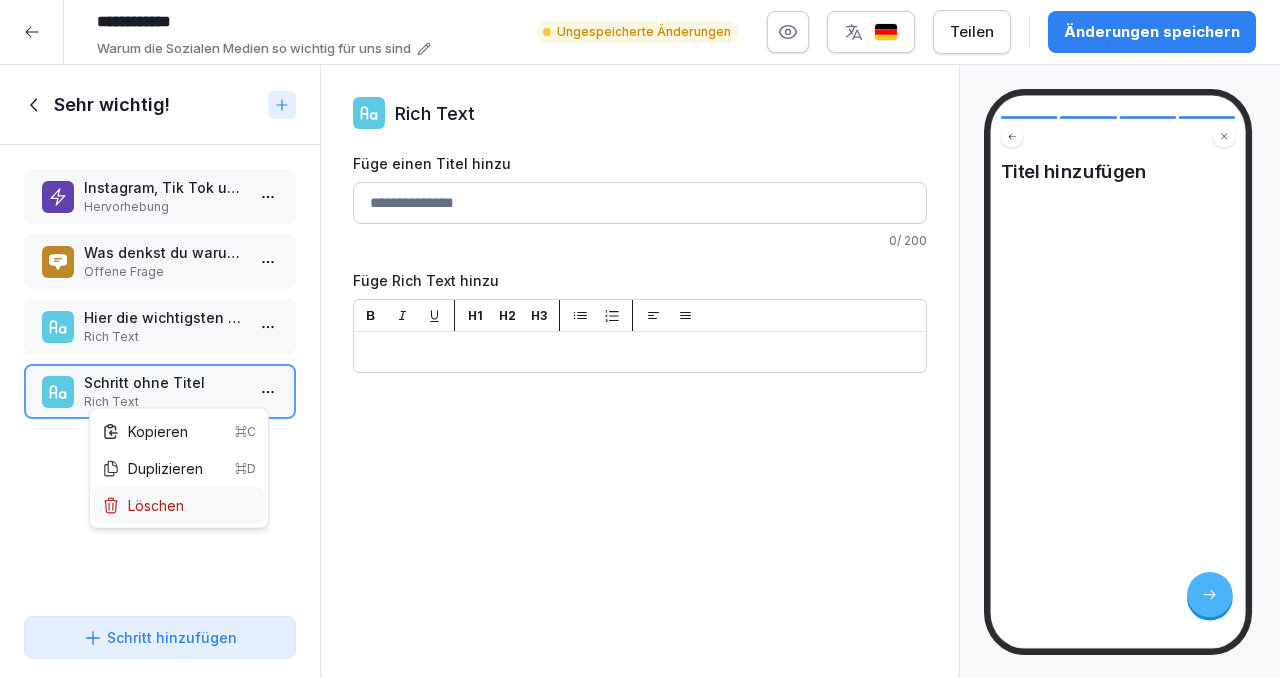 click on "Löschen" at bounding box center [179, 505] 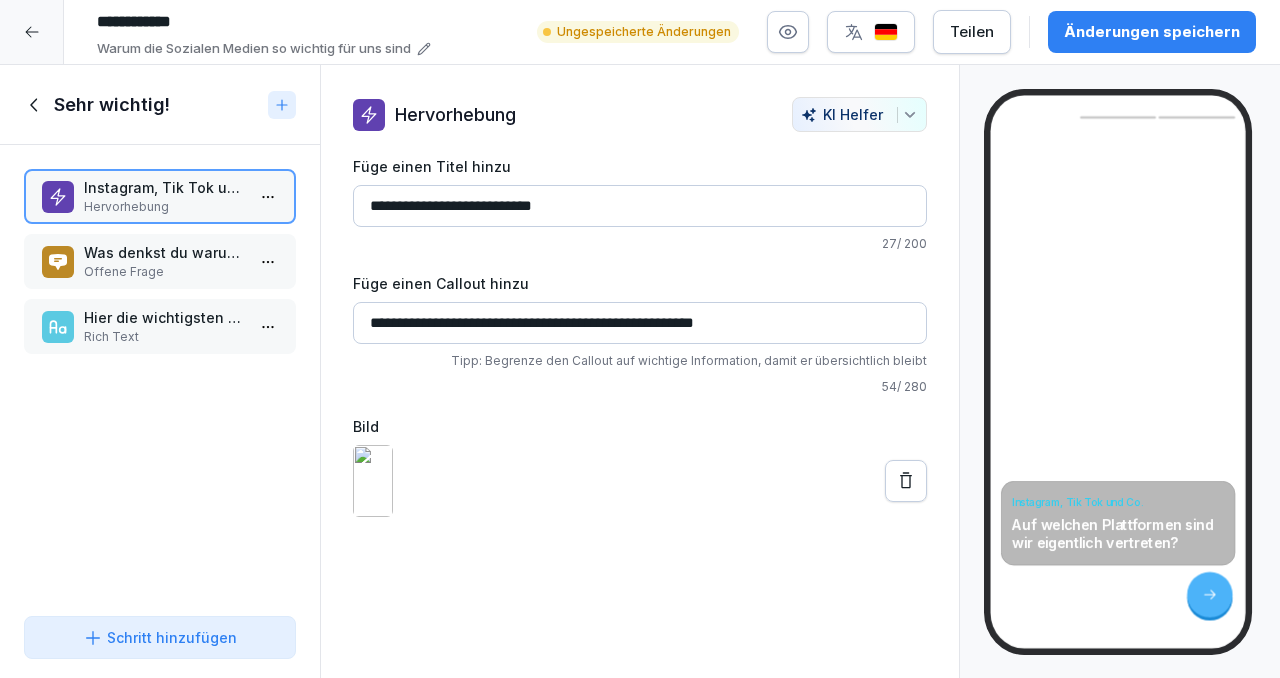 click on "Schritt hinzufügen" at bounding box center [160, 637] 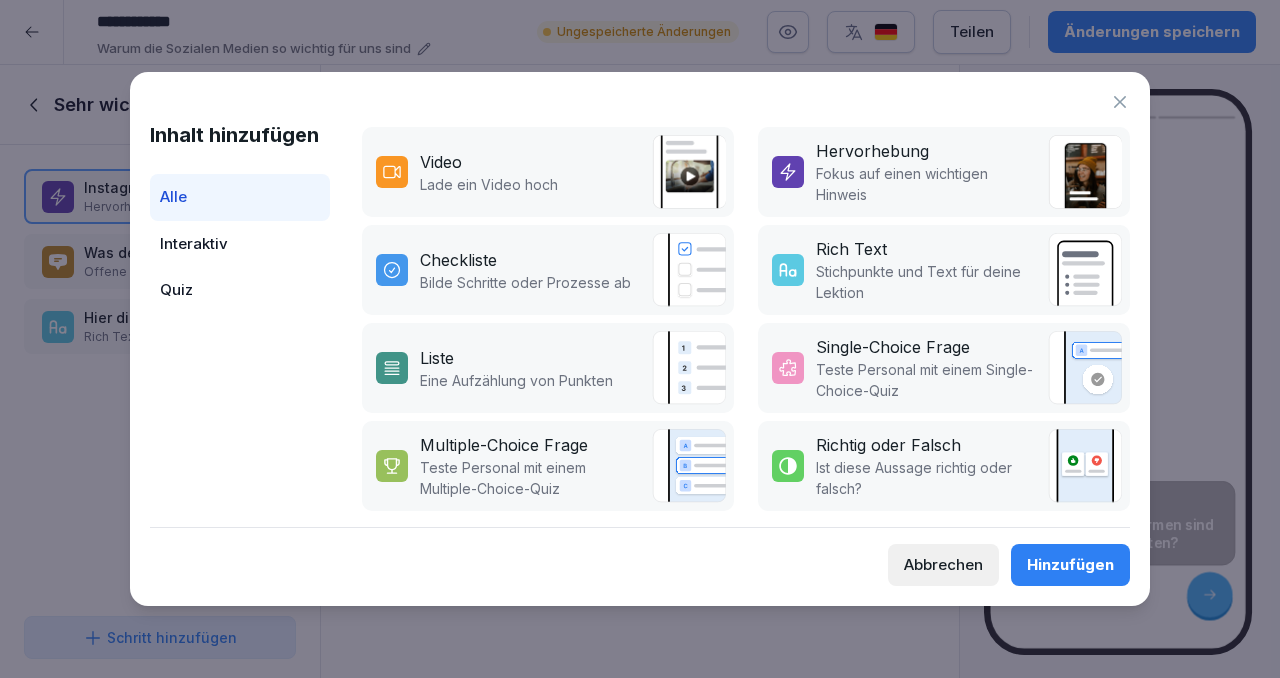 scroll, scrollTop: 400, scrollLeft: 0, axis: vertical 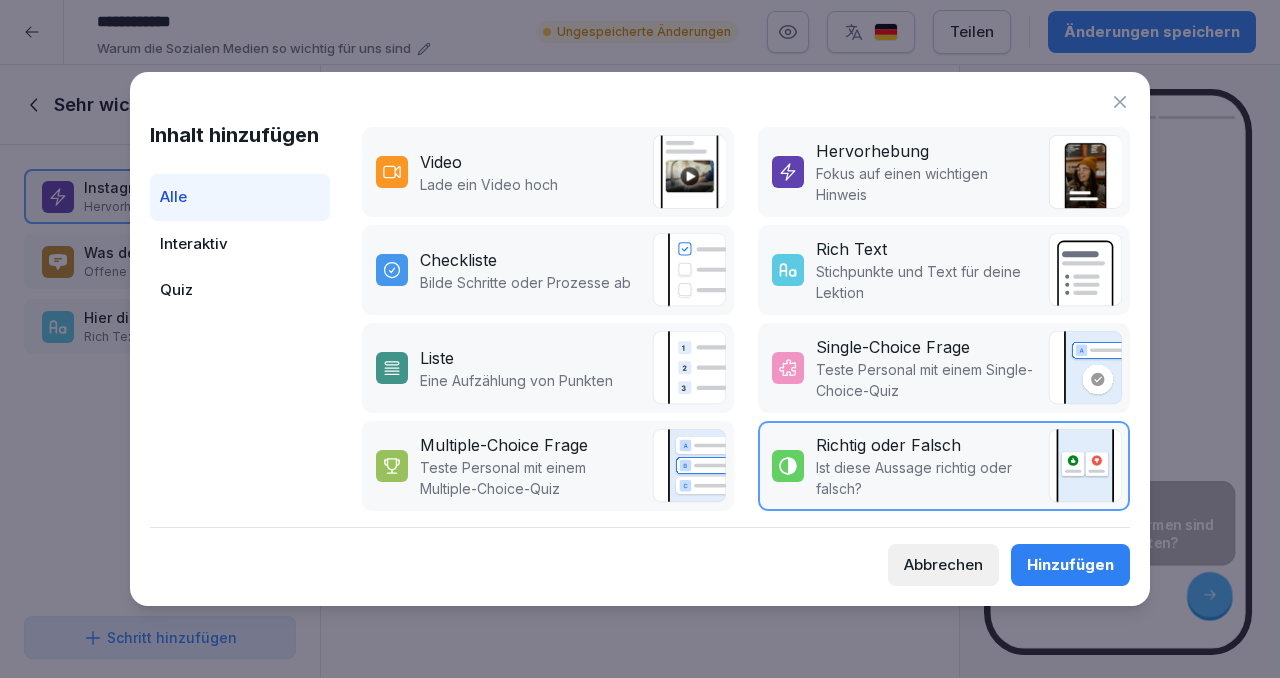 click on "Hinzufügen" at bounding box center (1070, 565) 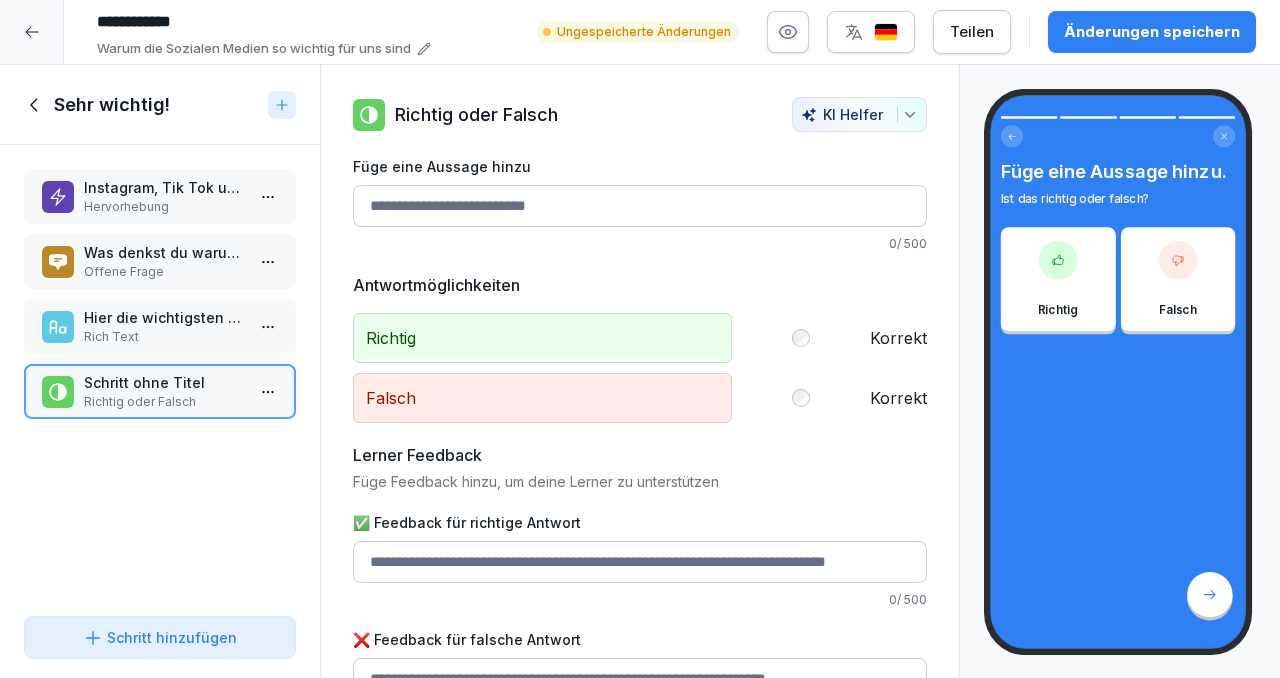 click on "Richtig" at bounding box center (542, 338) 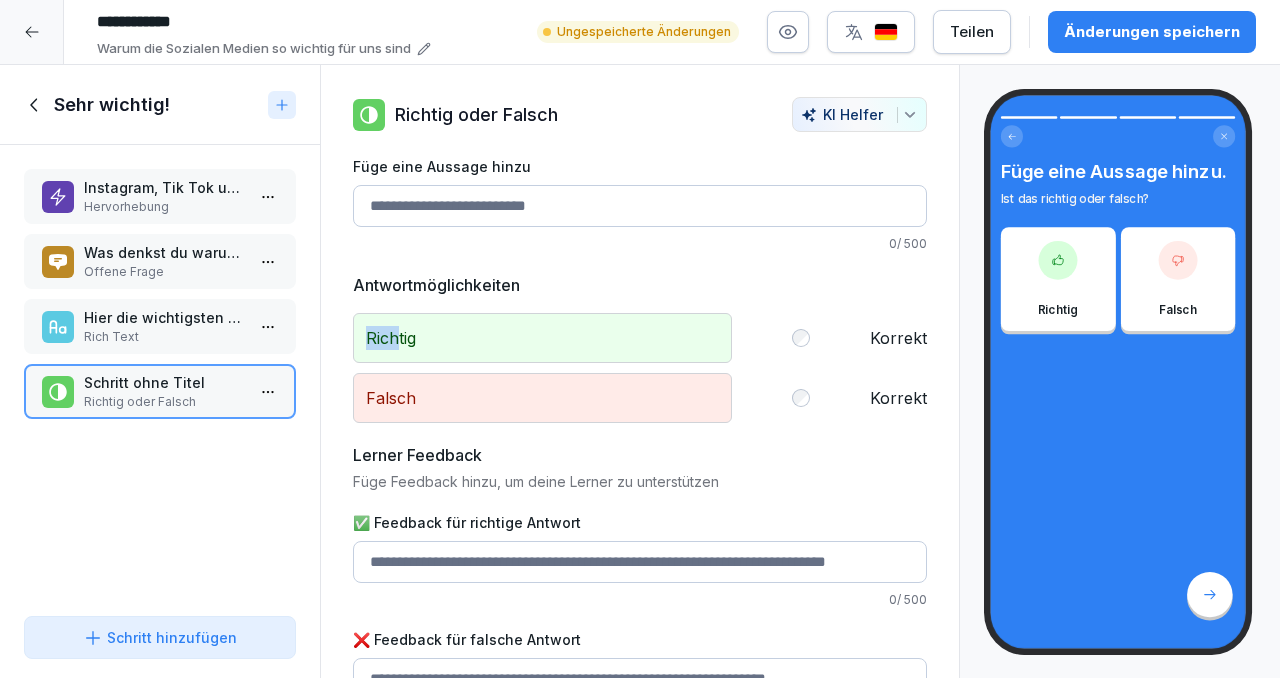 drag, startPoint x: 399, startPoint y: 341, endPoint x: 353, endPoint y: 339, distance: 46.043457 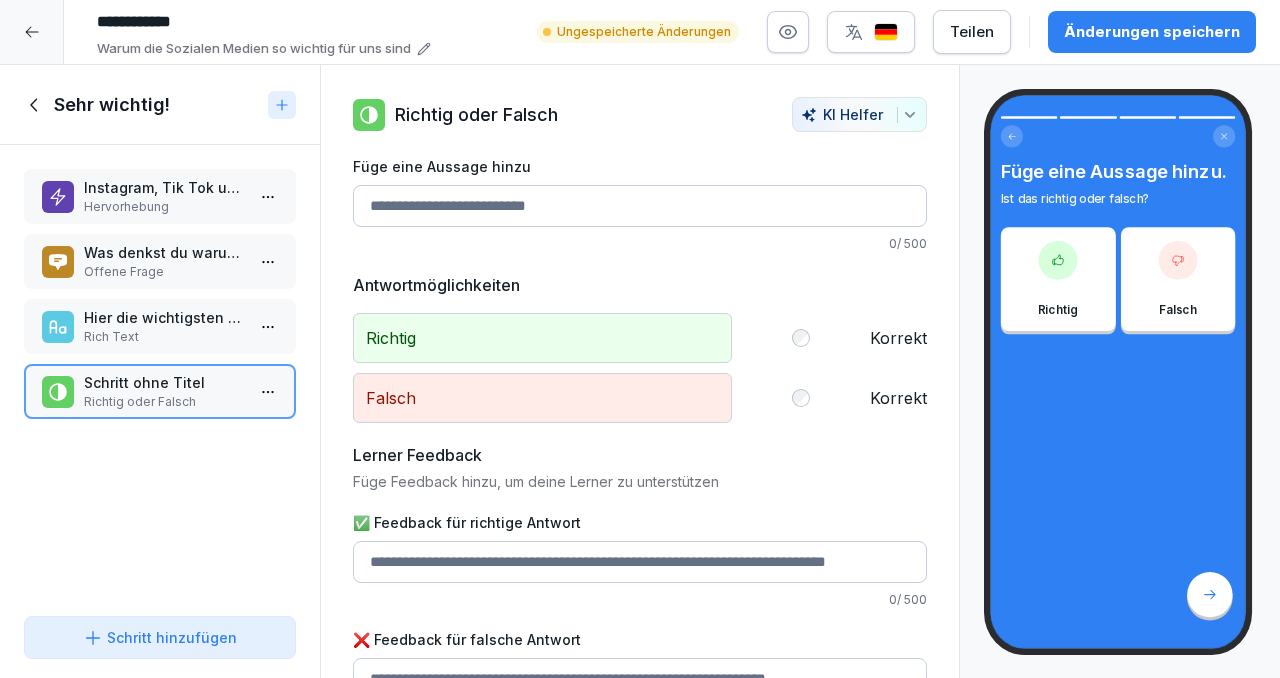 click on "Richtig" at bounding box center [542, 338] 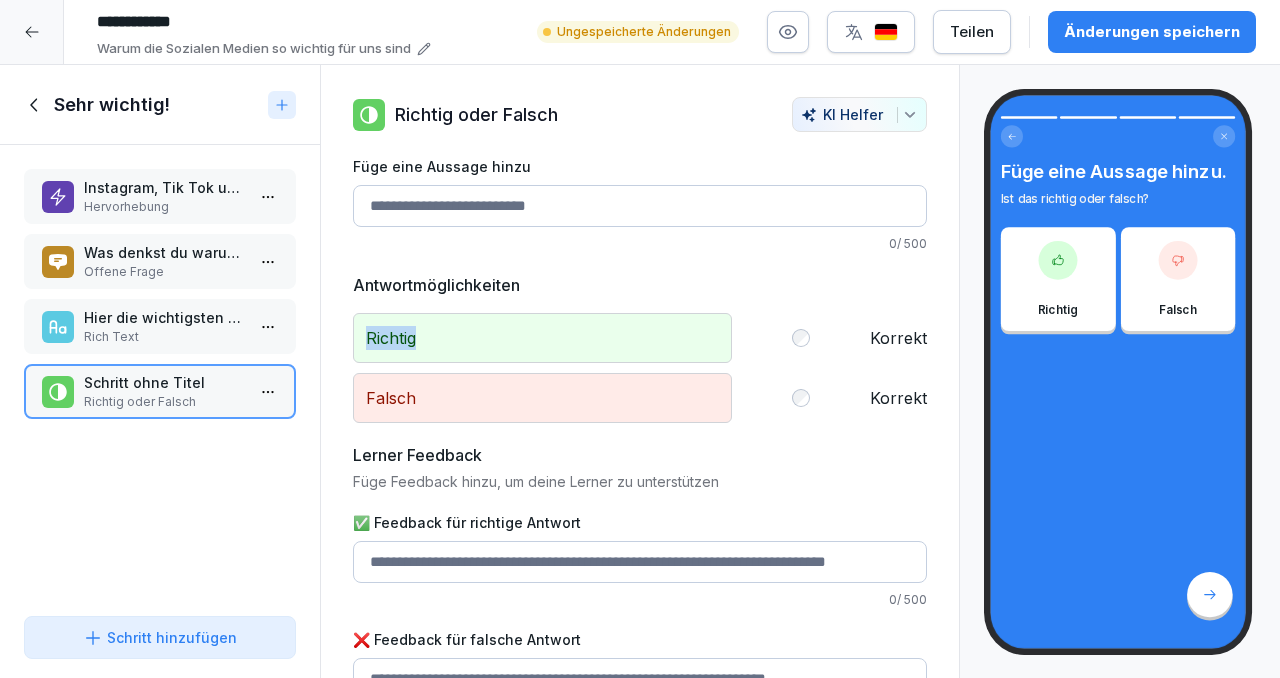 drag, startPoint x: 424, startPoint y: 342, endPoint x: 368, endPoint y: 337, distance: 56.22277 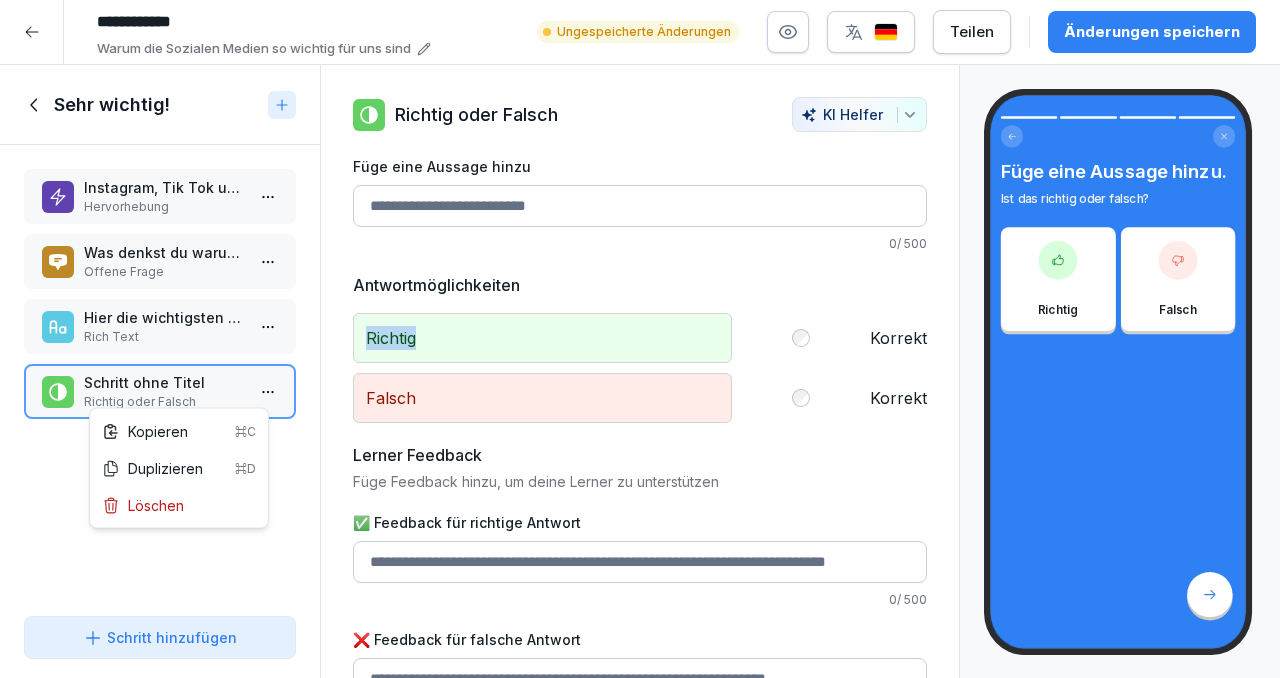 click on "**********" at bounding box center [640, 339] 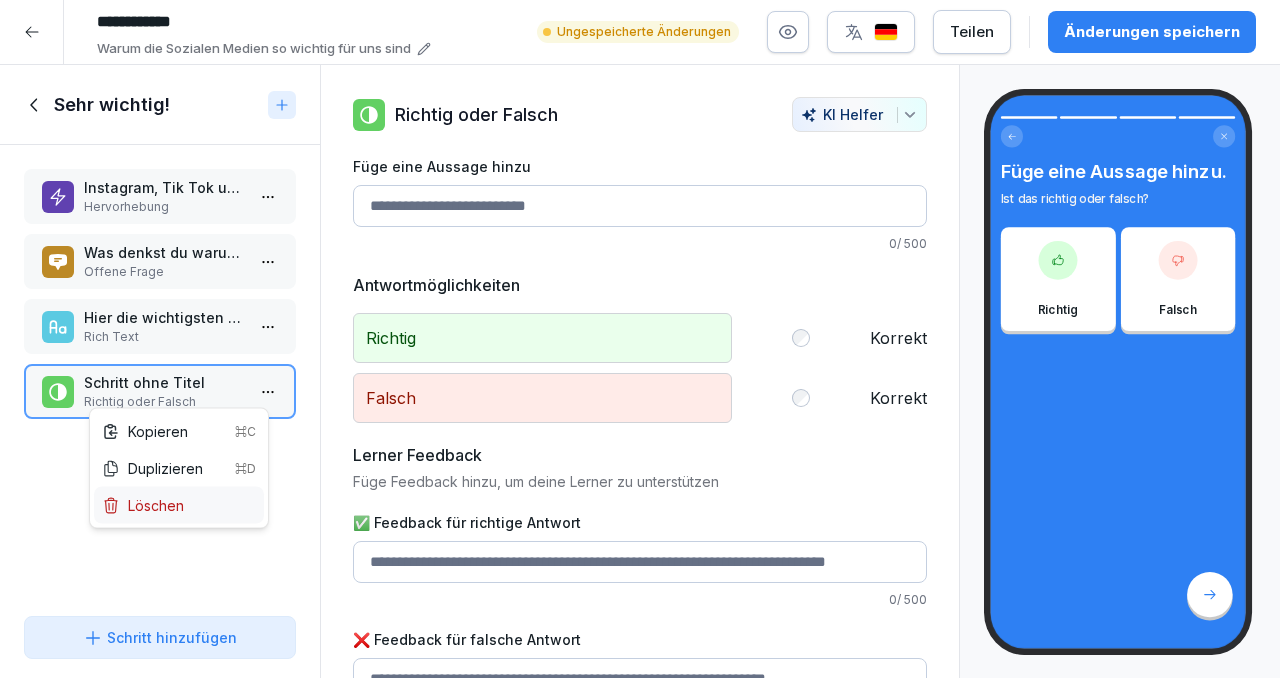click on "Löschen" at bounding box center (179, 505) 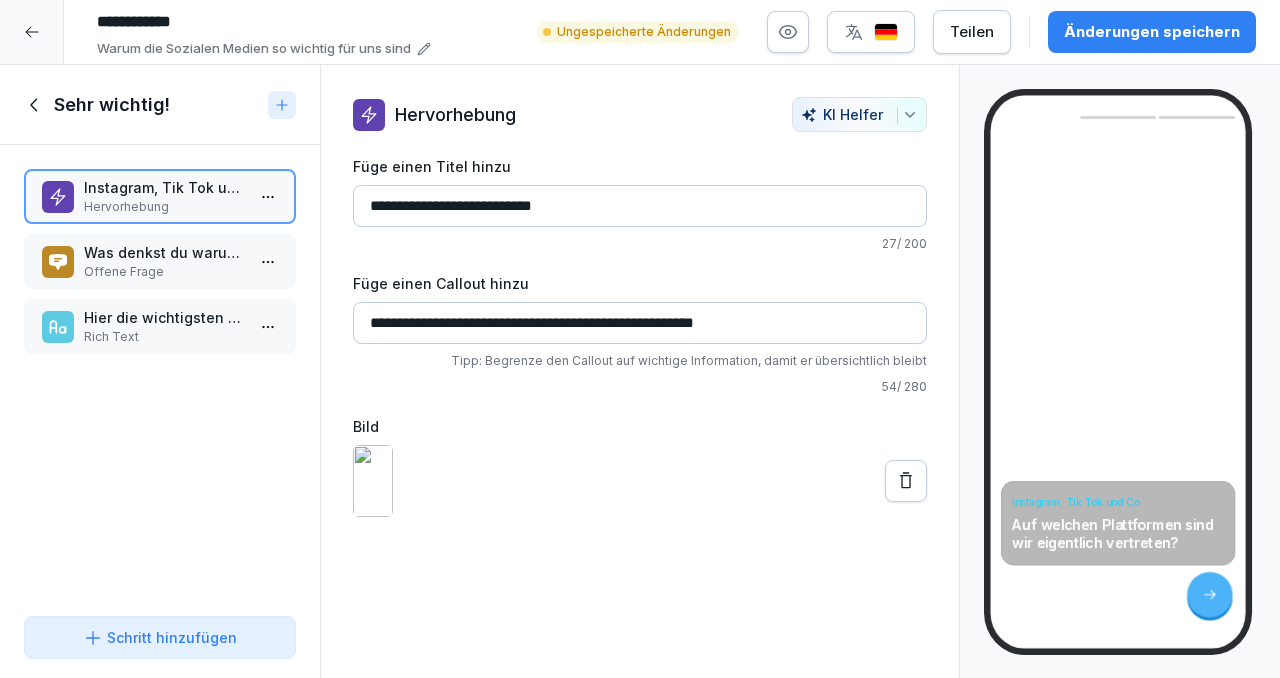 click on "Schritt hinzufügen" at bounding box center [160, 637] 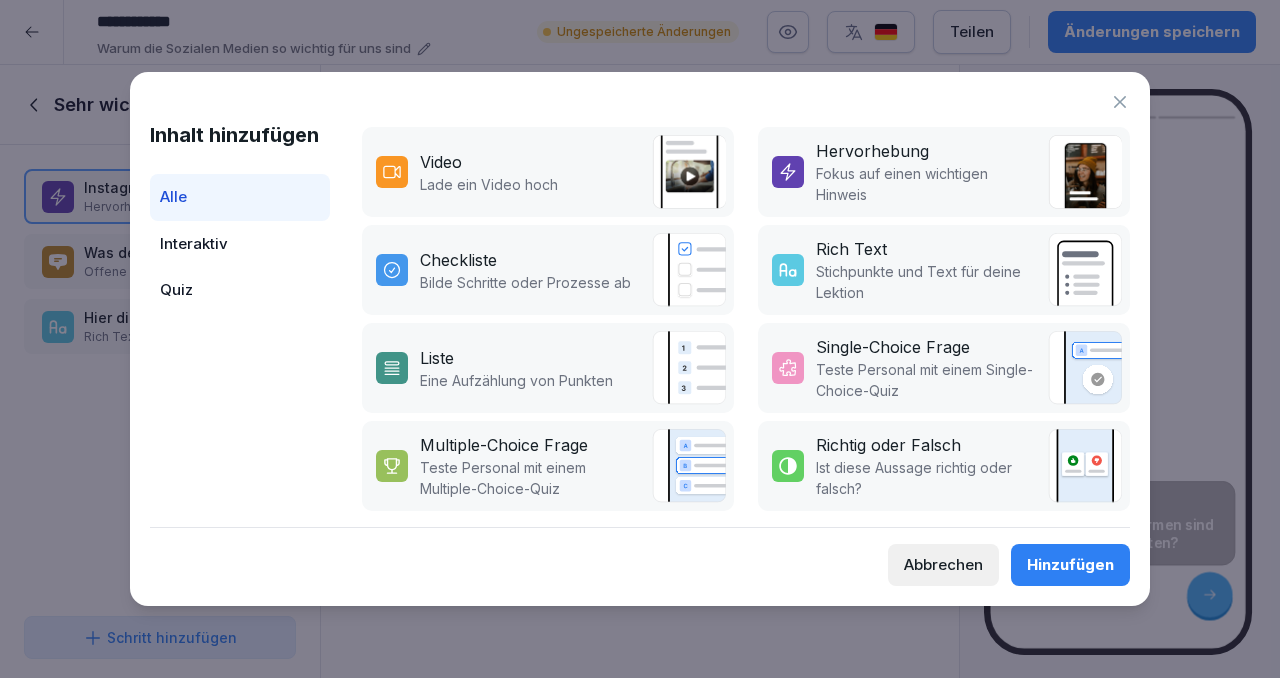 scroll, scrollTop: 400, scrollLeft: 0, axis: vertical 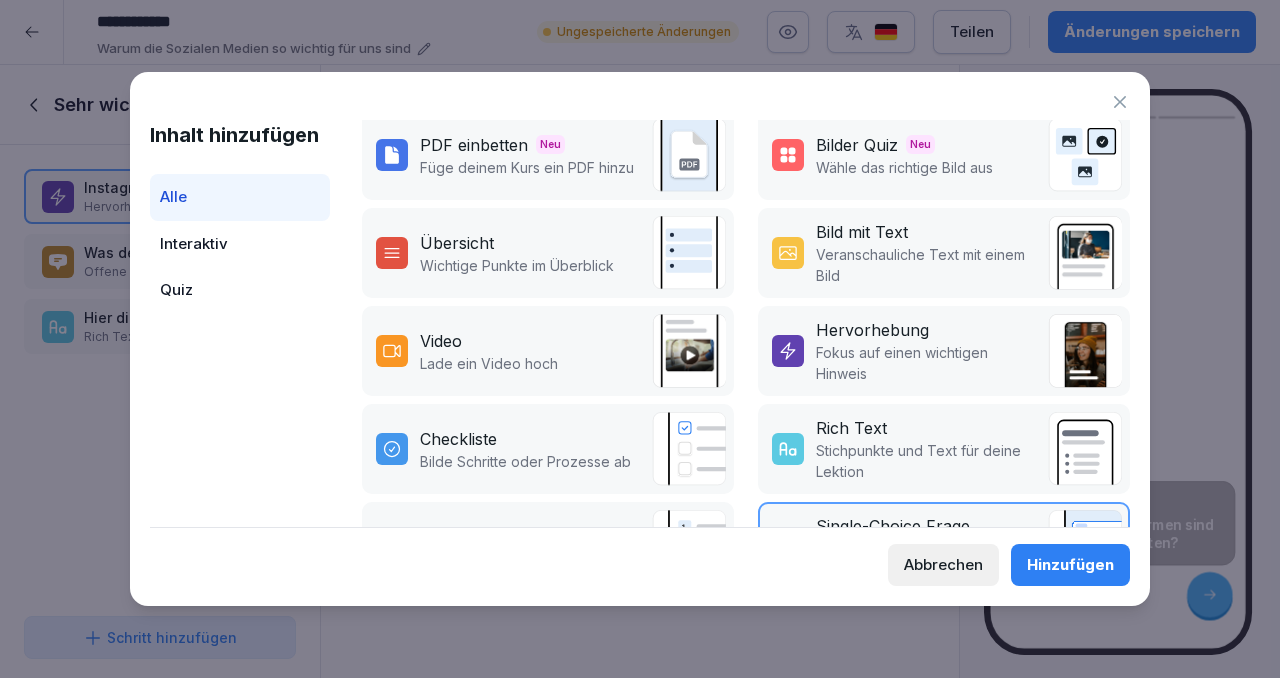 click on "Lade ein Video hoch" at bounding box center (489, 363) 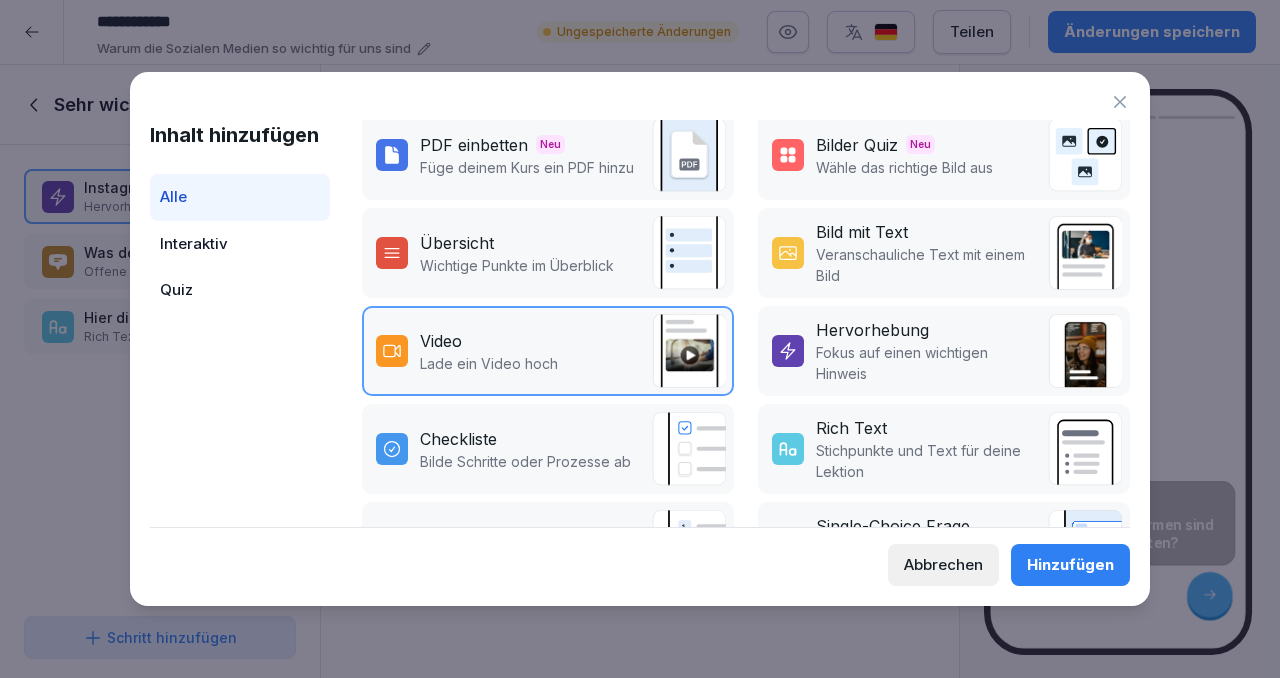 click on "Hinzufügen" at bounding box center [1070, 565] 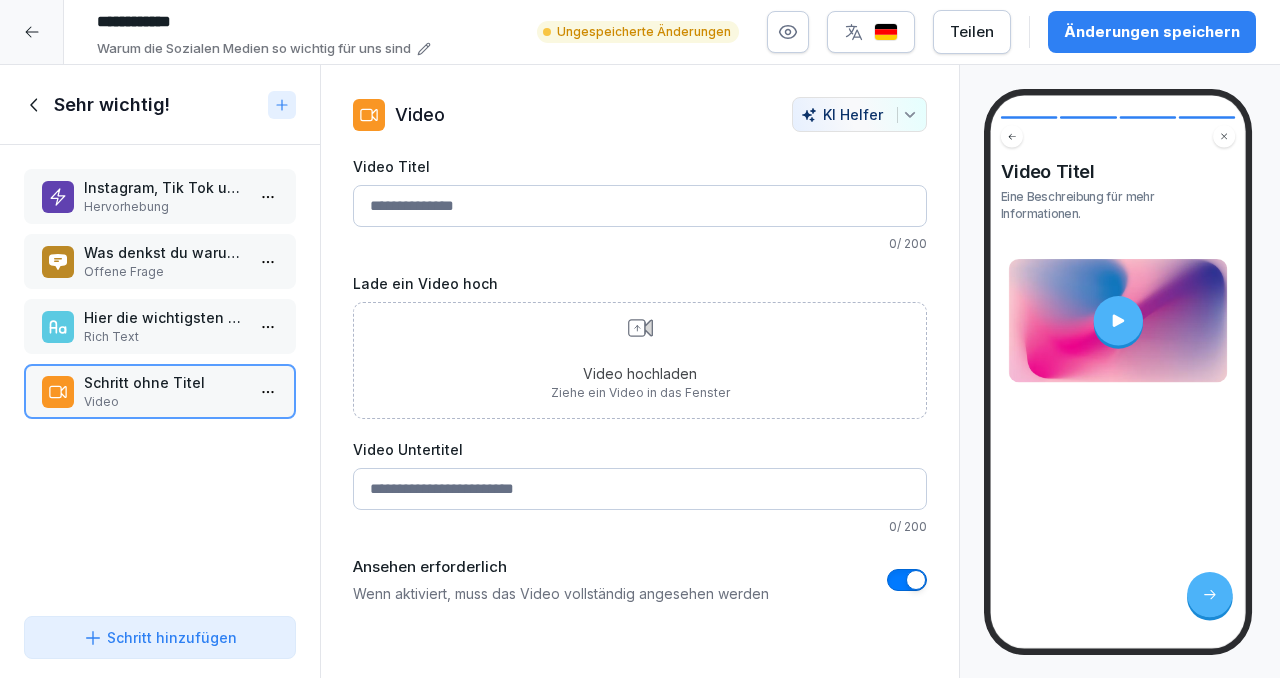 click on "Video hochladen Ziehe ein Video in das Fenster" at bounding box center (640, 360) 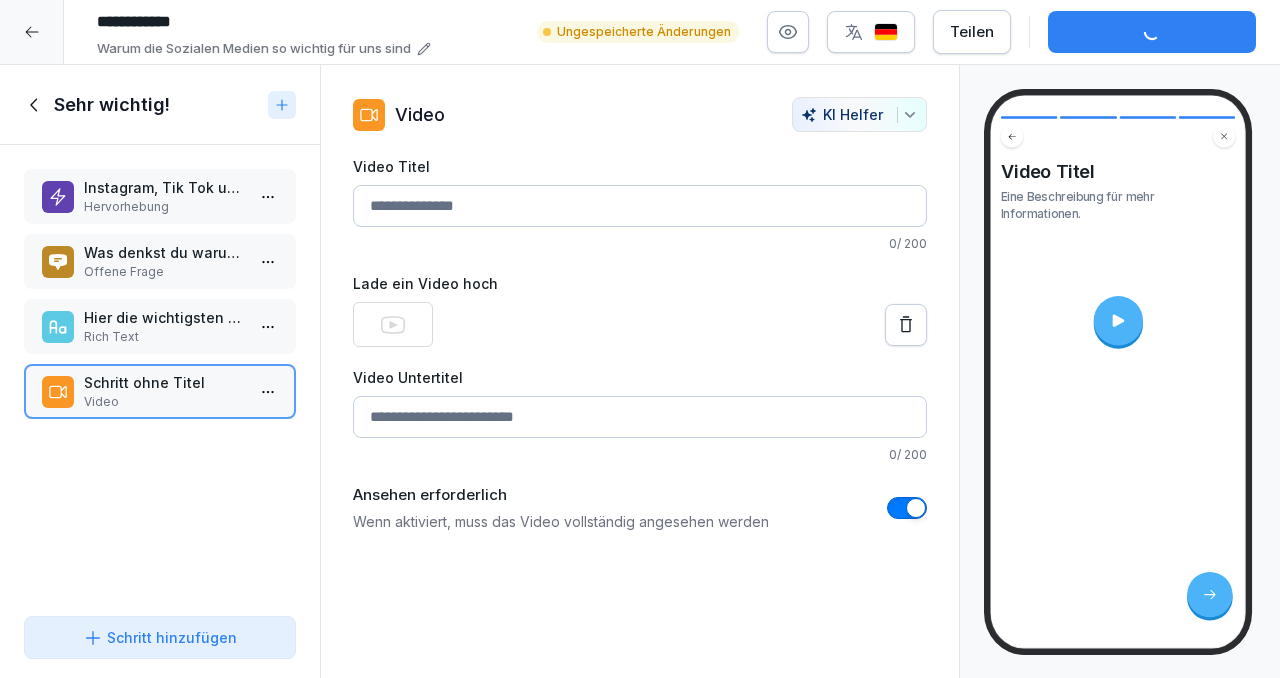 click on "Video Titel" at bounding box center [640, 206] 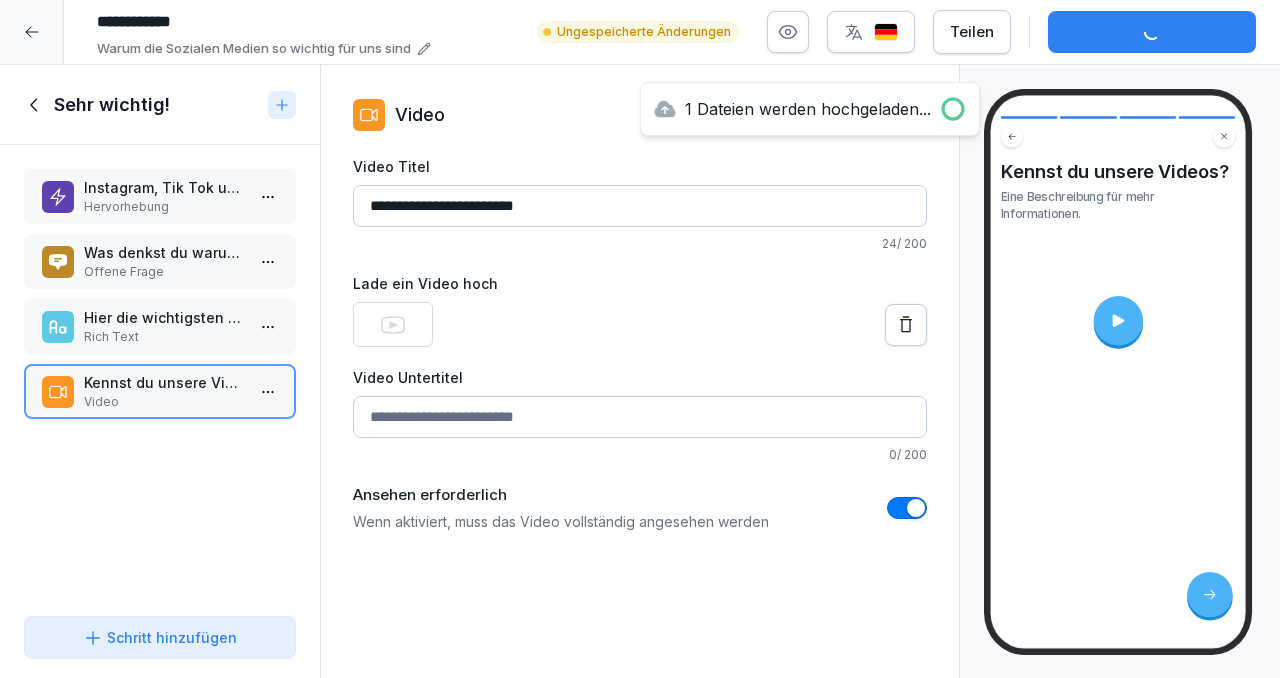 type on "**********" 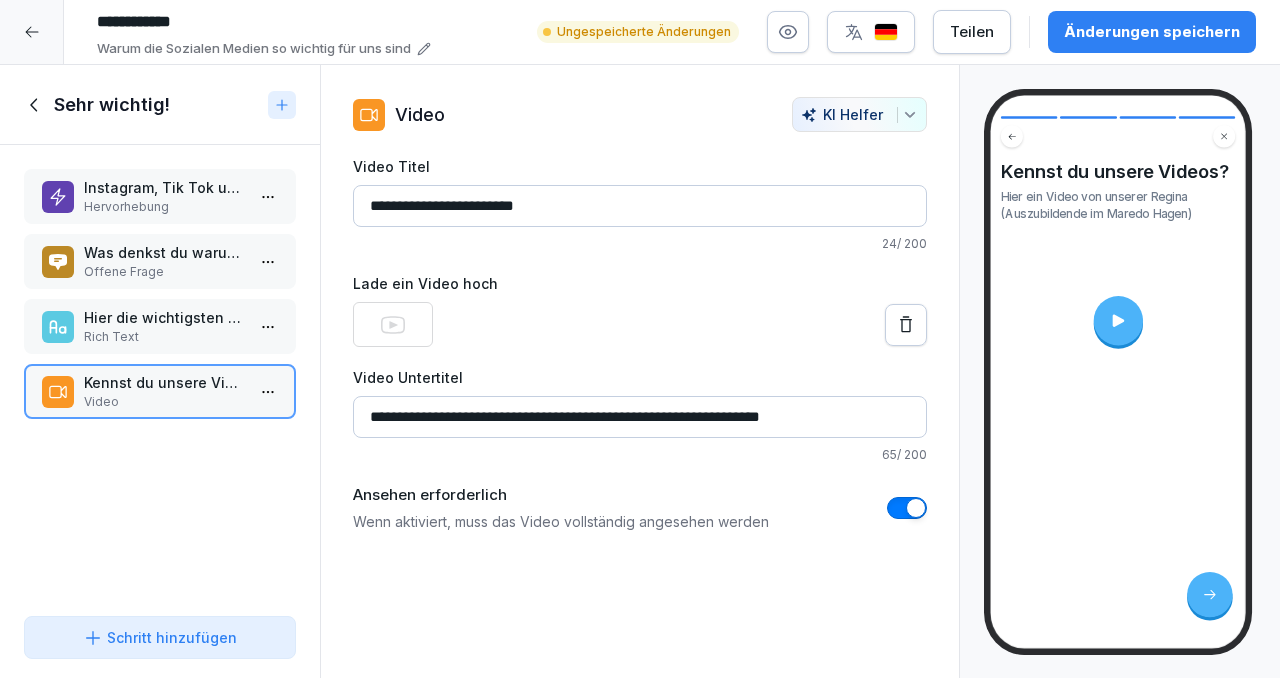 type on "**********" 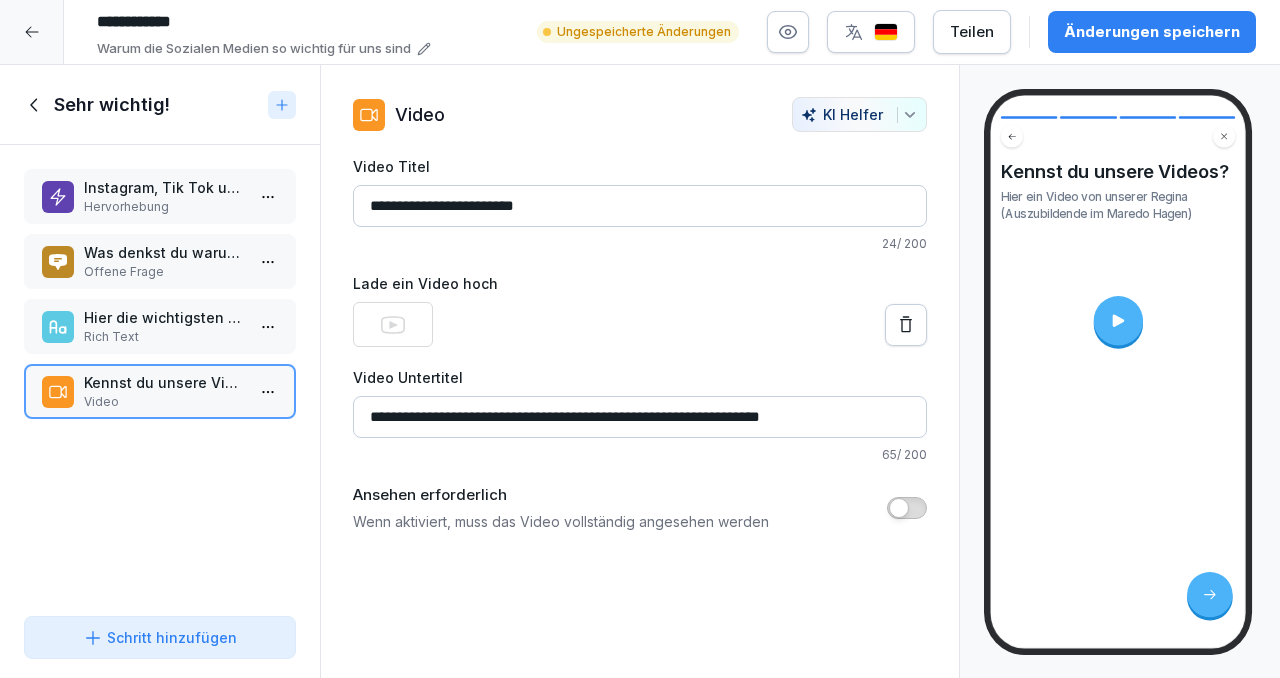 click on "Änderungen speichern" at bounding box center (1152, 32) 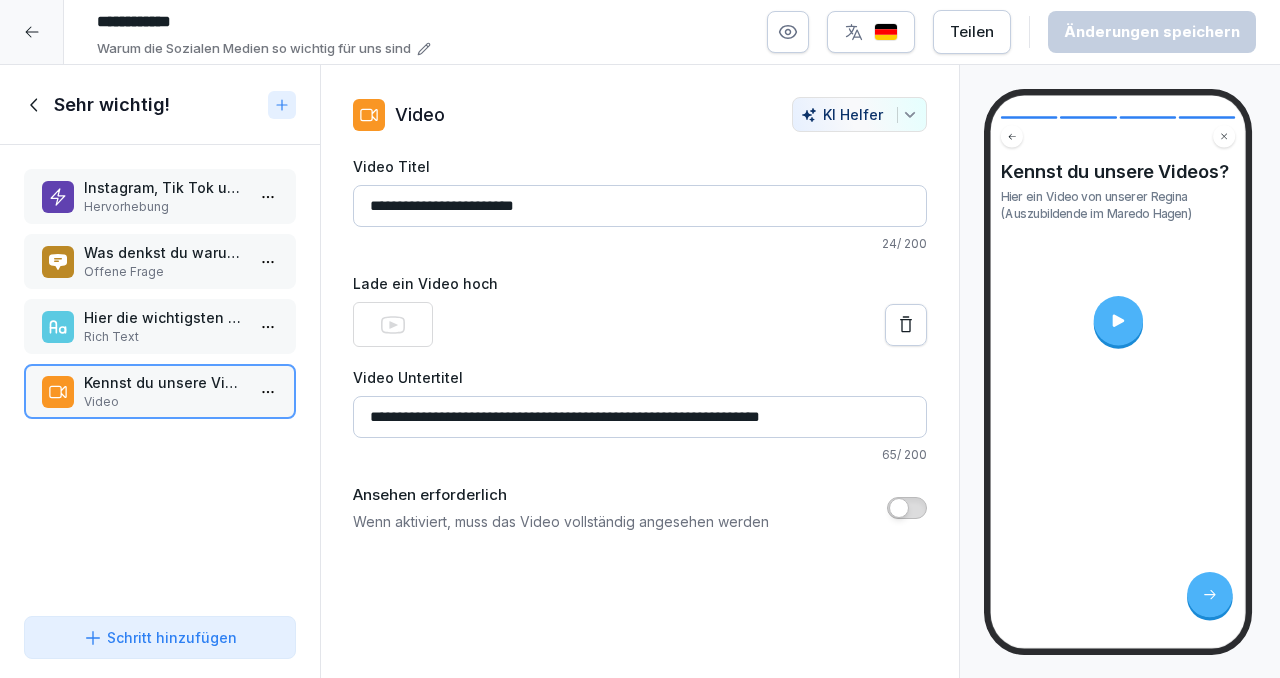 click on "Schritt hinzufügen" at bounding box center [160, 637] 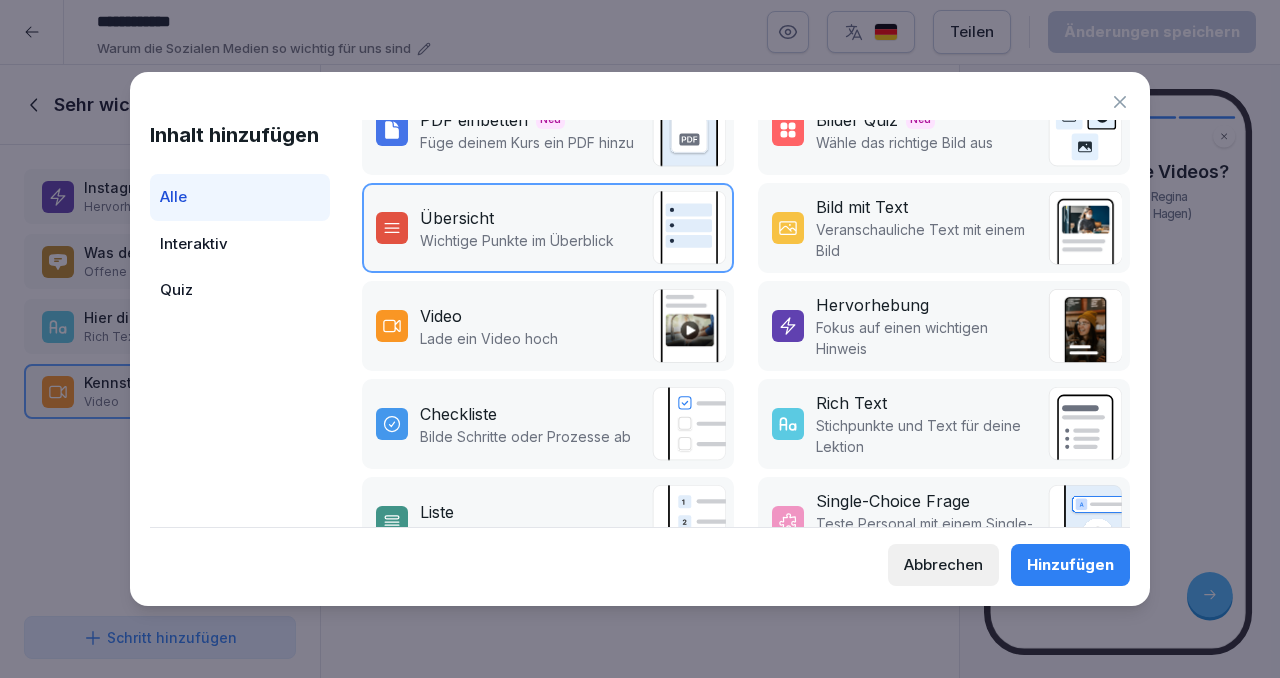 scroll, scrollTop: 400, scrollLeft: 0, axis: vertical 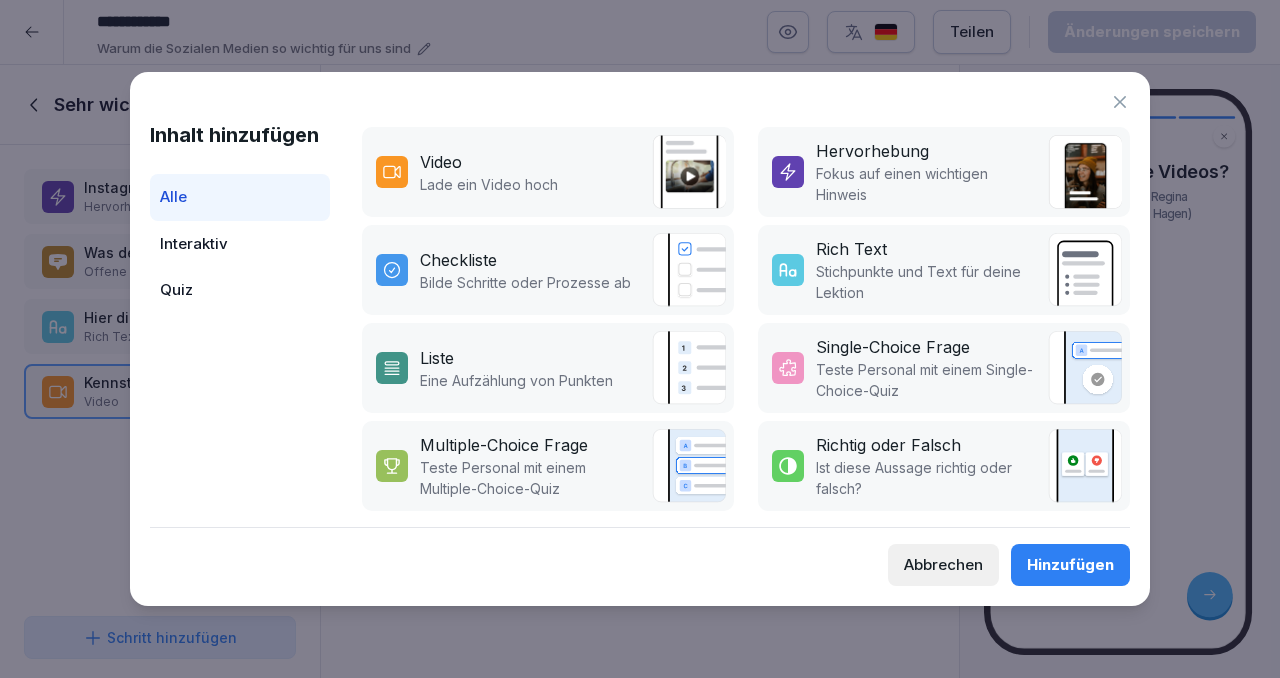 click on "Stichpunkte und Text für deine Lektion" at bounding box center (927, 282) 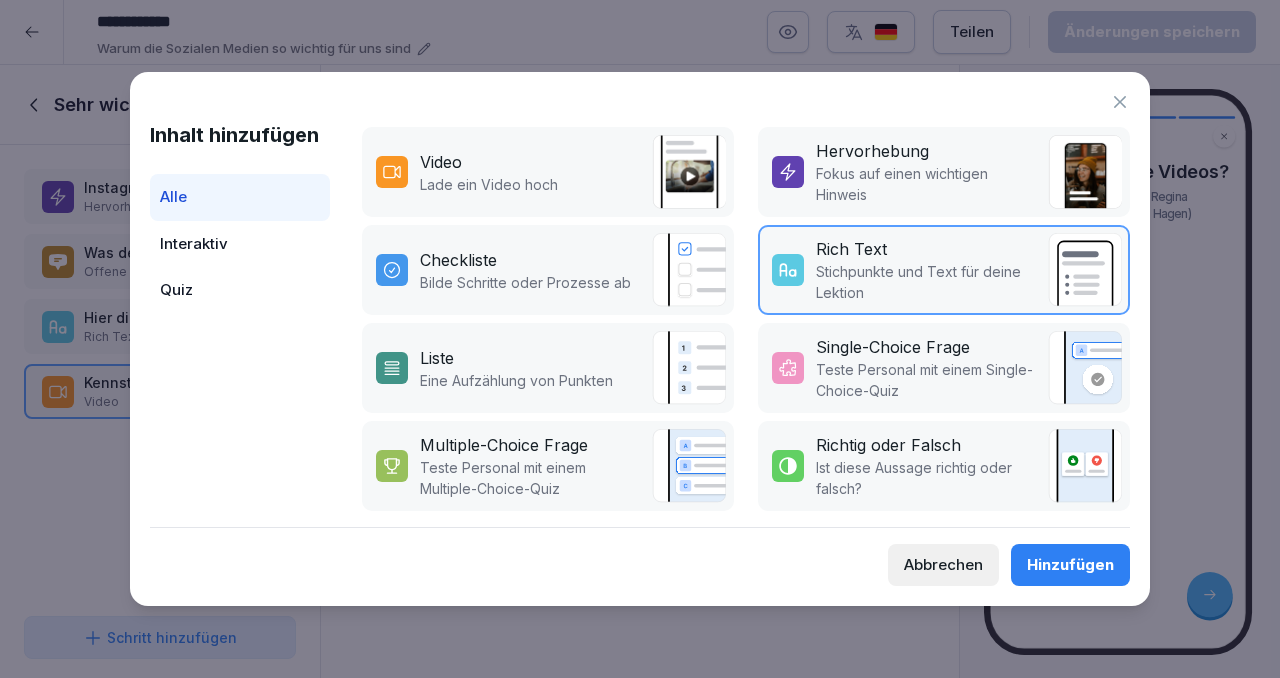 click on "Hinzufügen" at bounding box center [1070, 565] 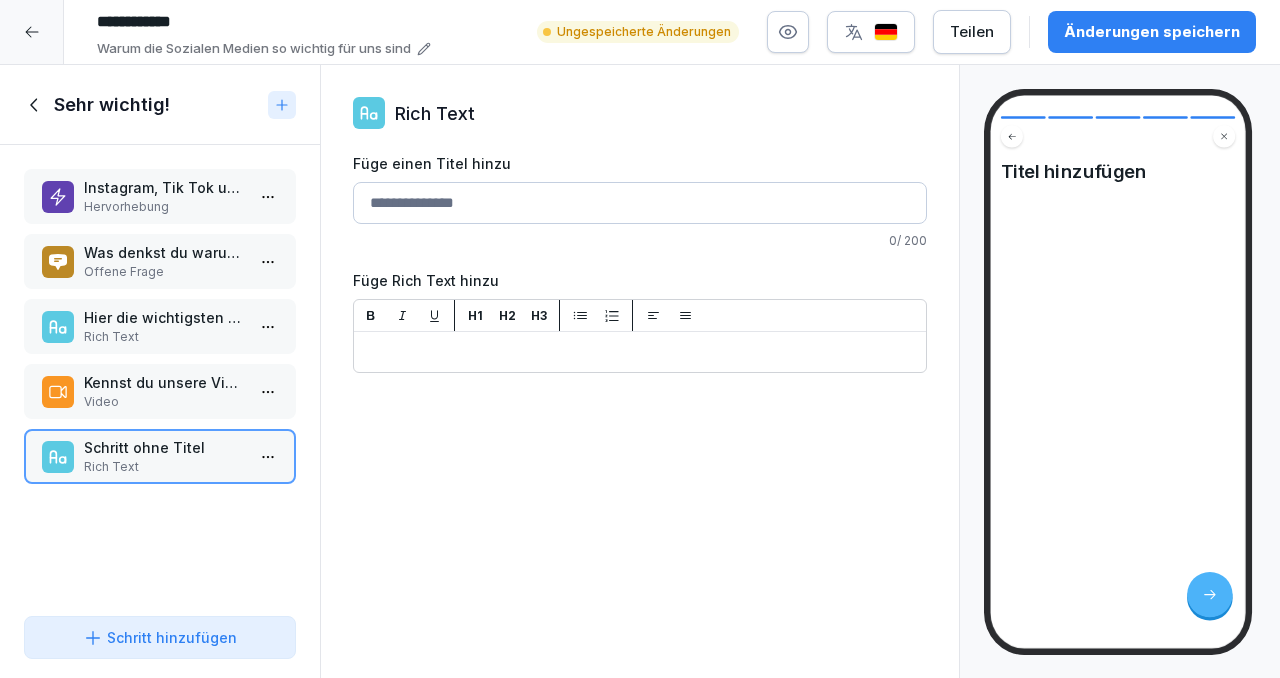 click on "Füge einen Titel hinzu" at bounding box center (640, 203) 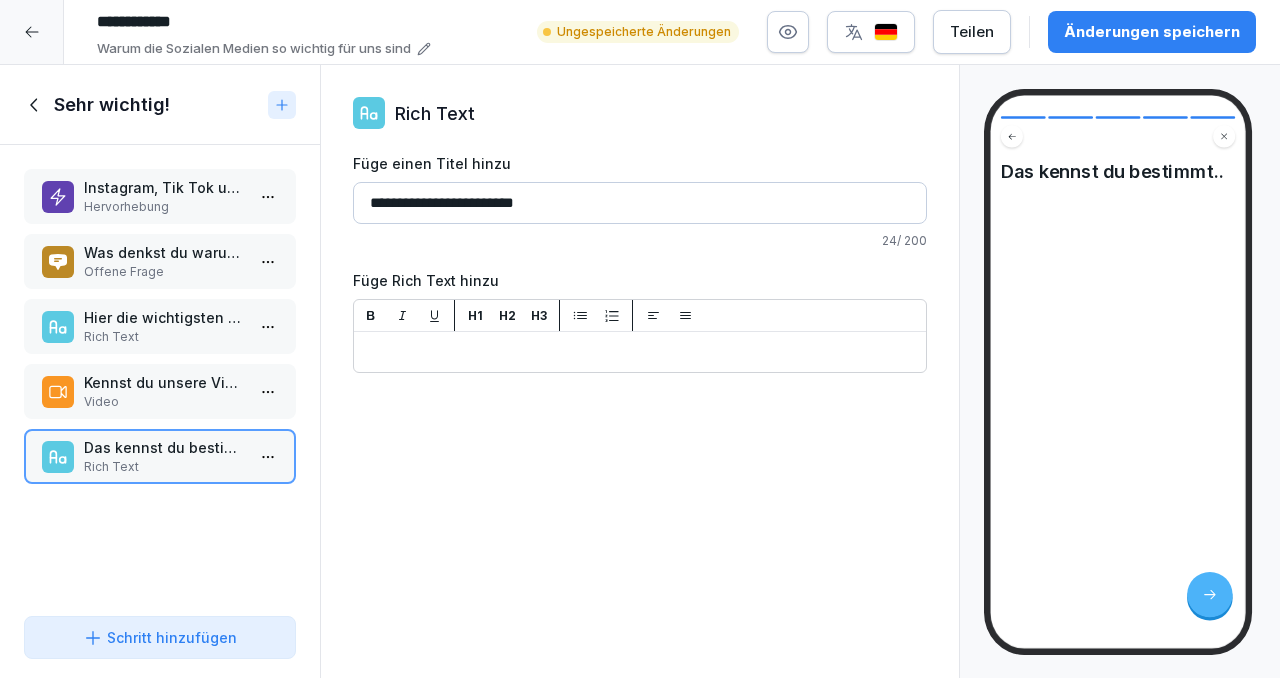 type on "**********" 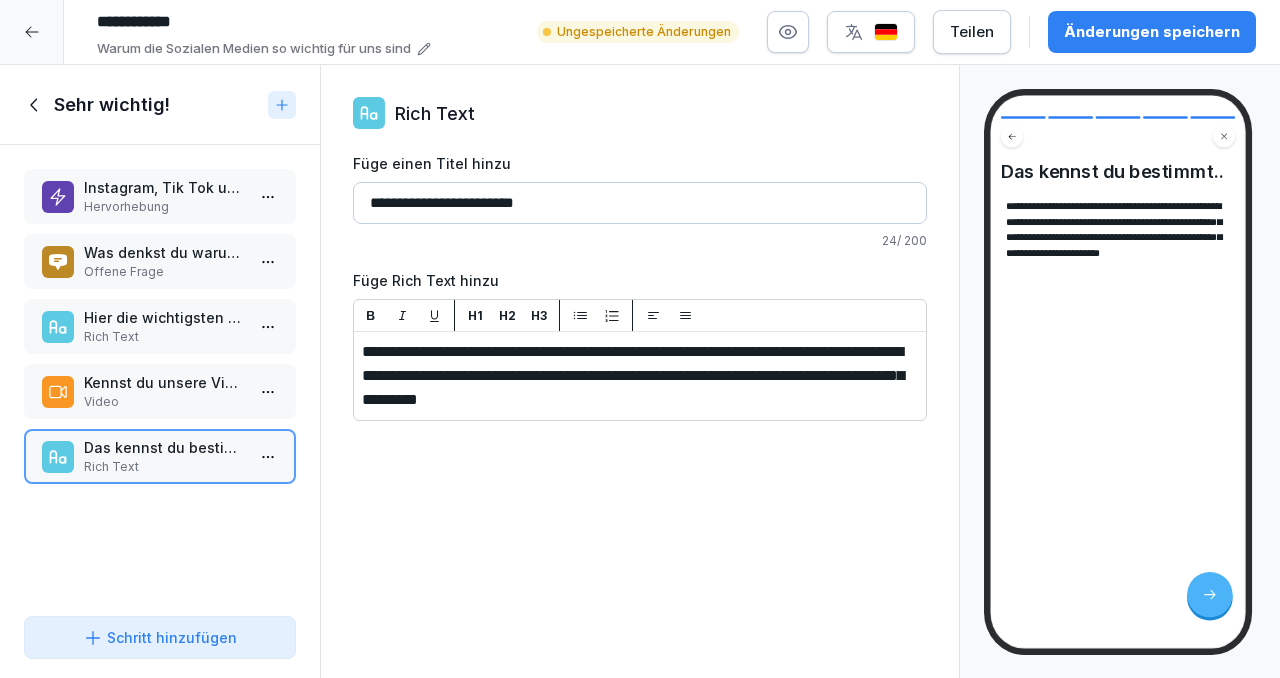 click on "**********" at bounding box center (640, 360) 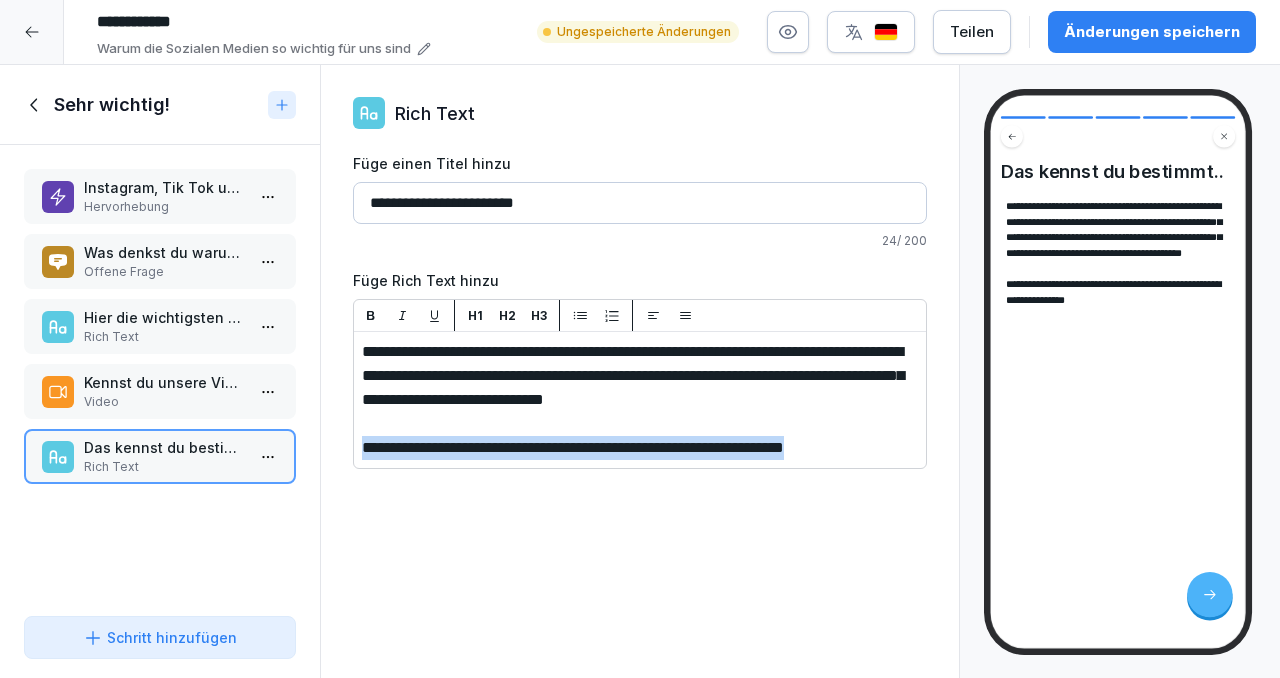 drag, startPoint x: 441, startPoint y: 497, endPoint x: 354, endPoint y: 469, distance: 91.394745 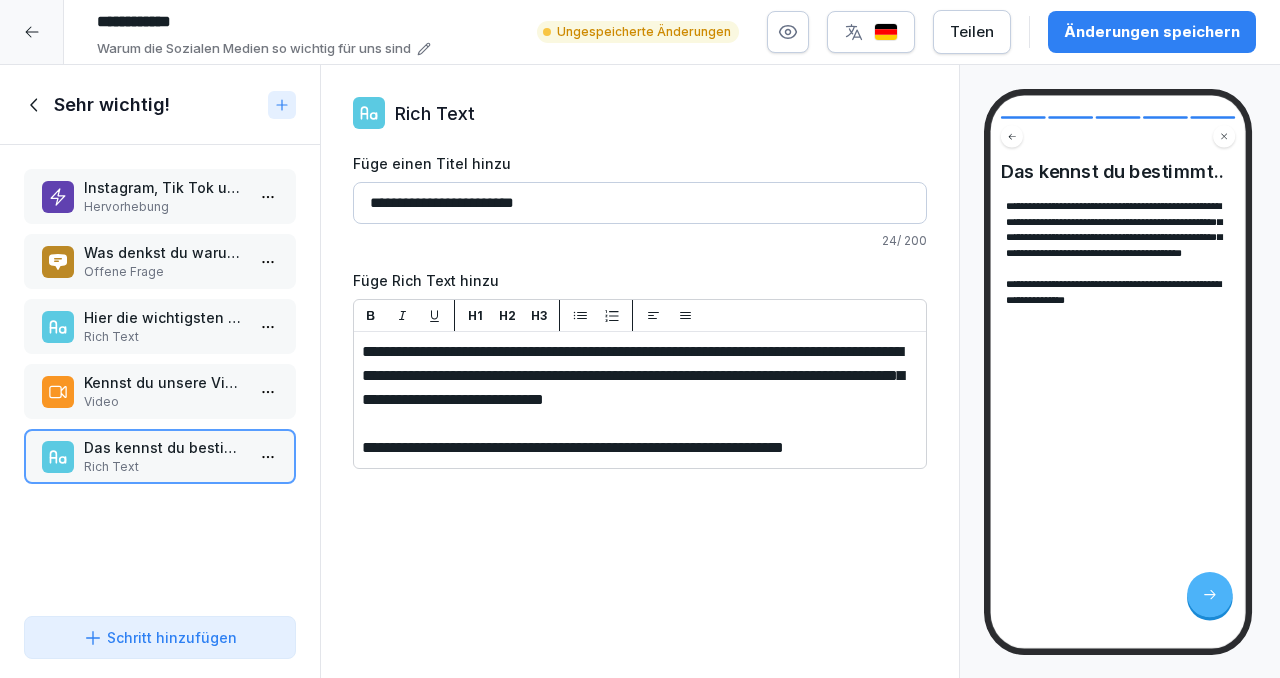 click 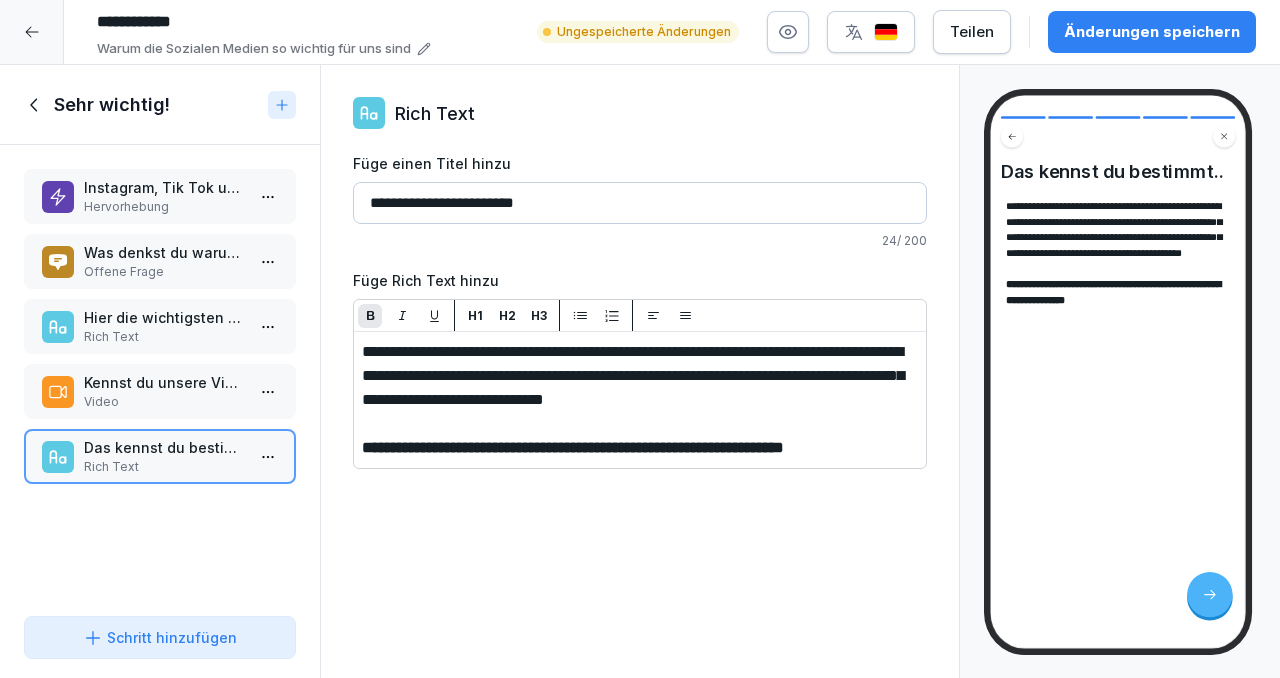 click on "H1" at bounding box center (475, 316) 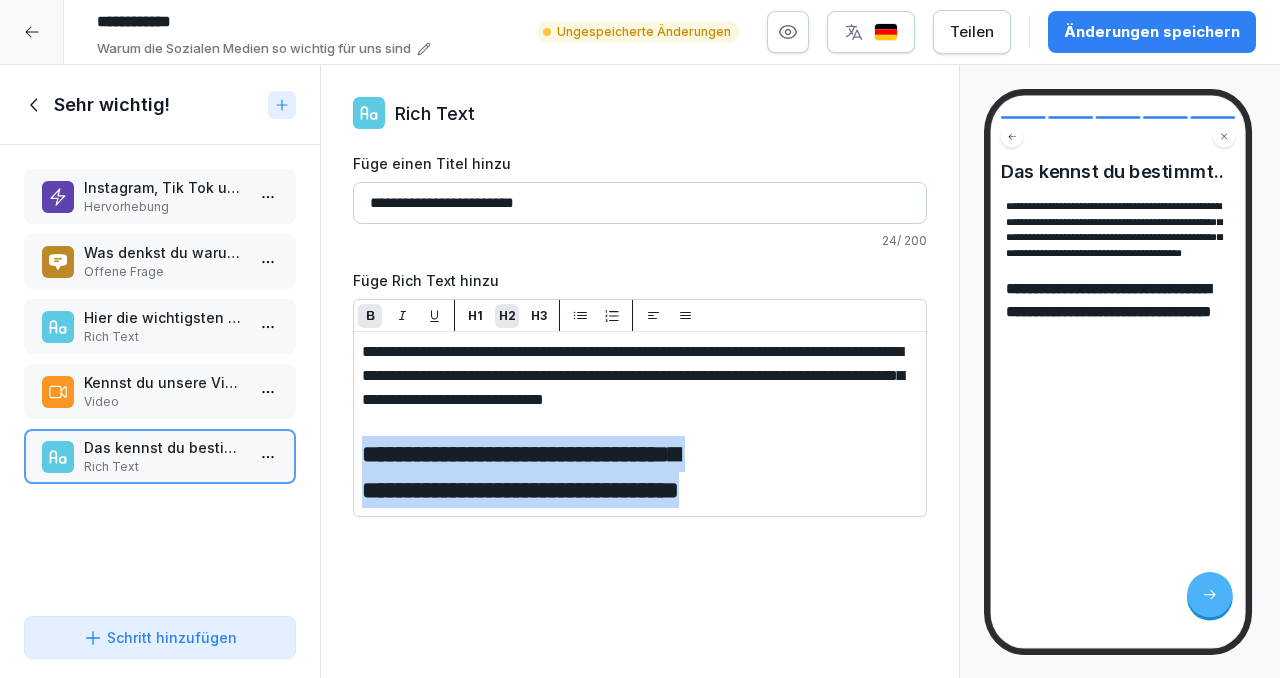 click on "H2" at bounding box center (507, 316) 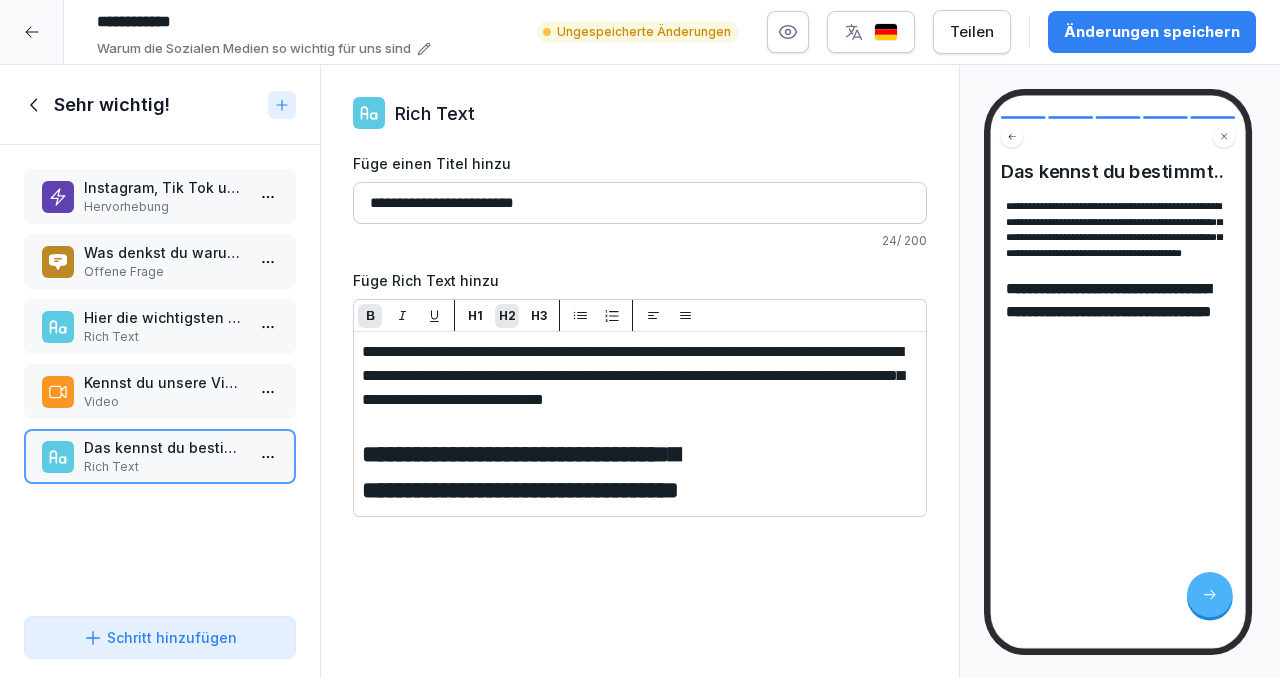 click on "H3" at bounding box center [539, 316] 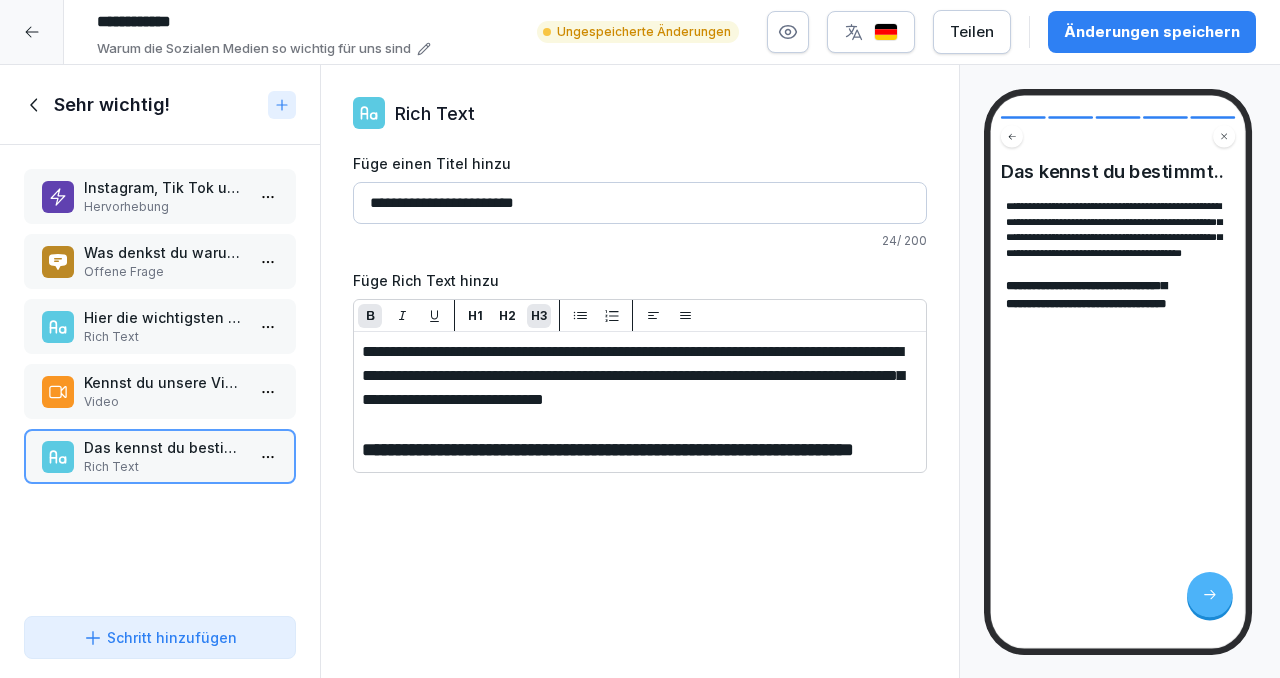 click on "H2" at bounding box center [507, 316] 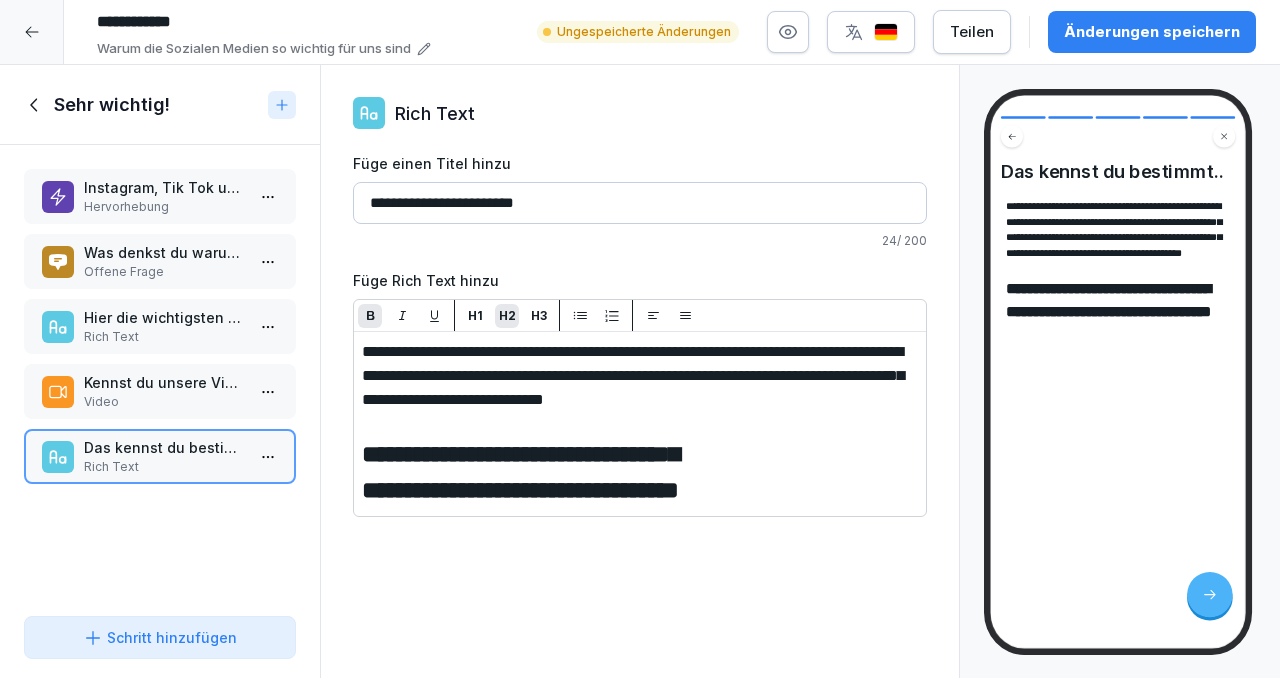 click on "**********" at bounding box center (640, 472) 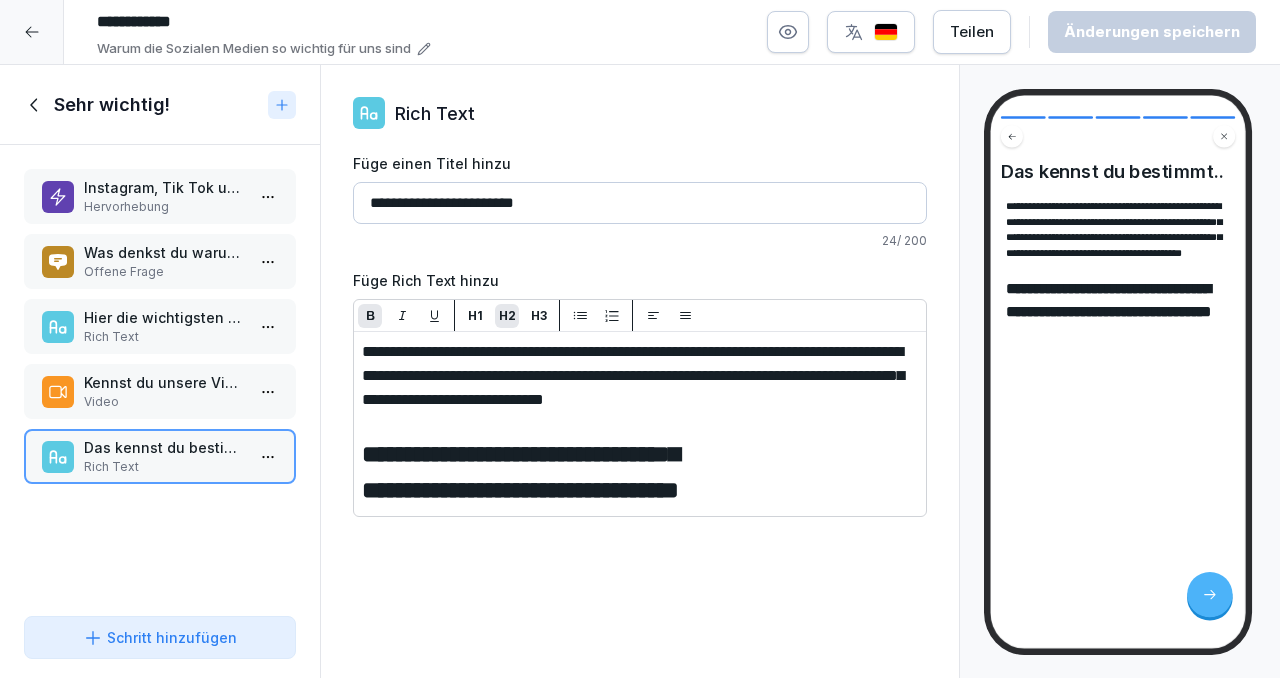 click on "Schritt hinzufügen" at bounding box center (160, 637) 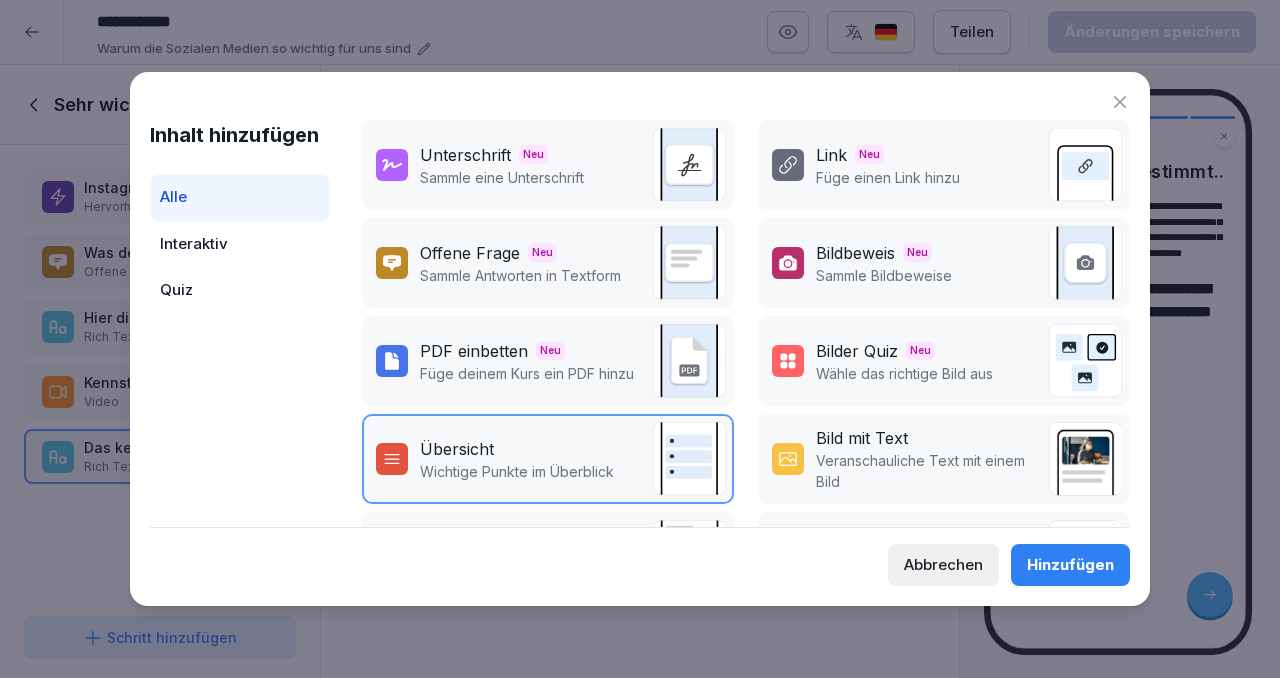 click on "Abbrechen" at bounding box center (943, 565) 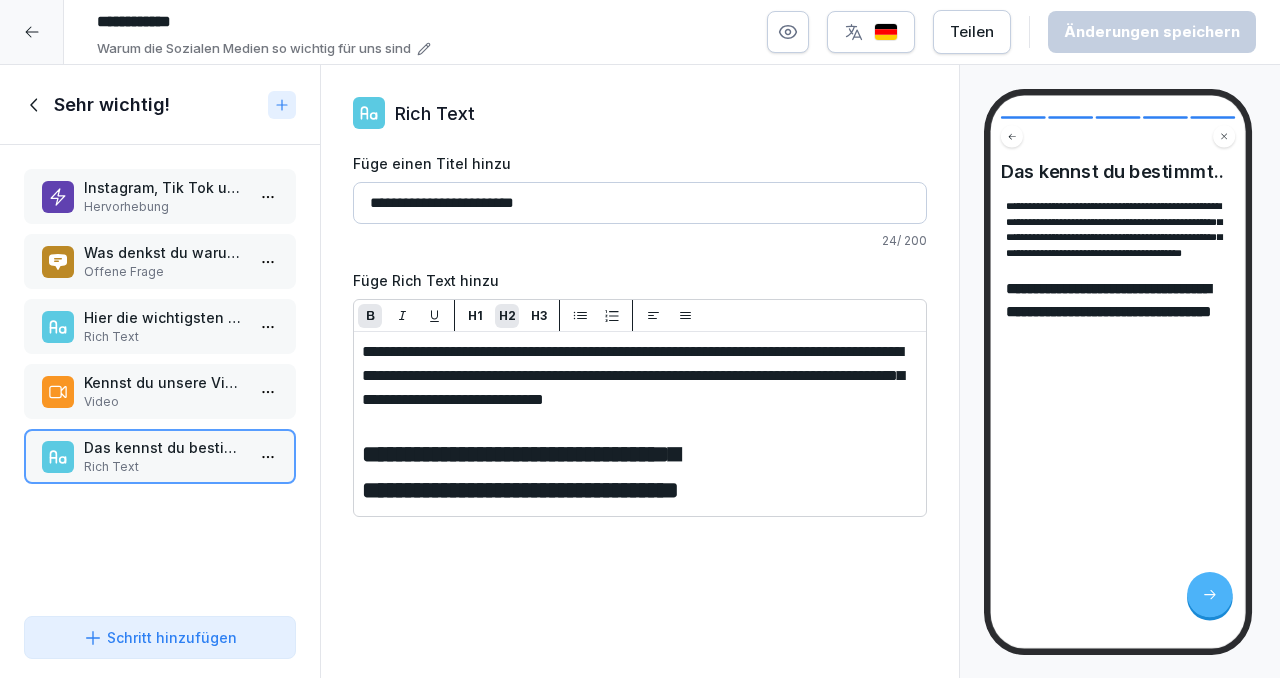 click on "Schritt hinzufügen" at bounding box center [160, 637] 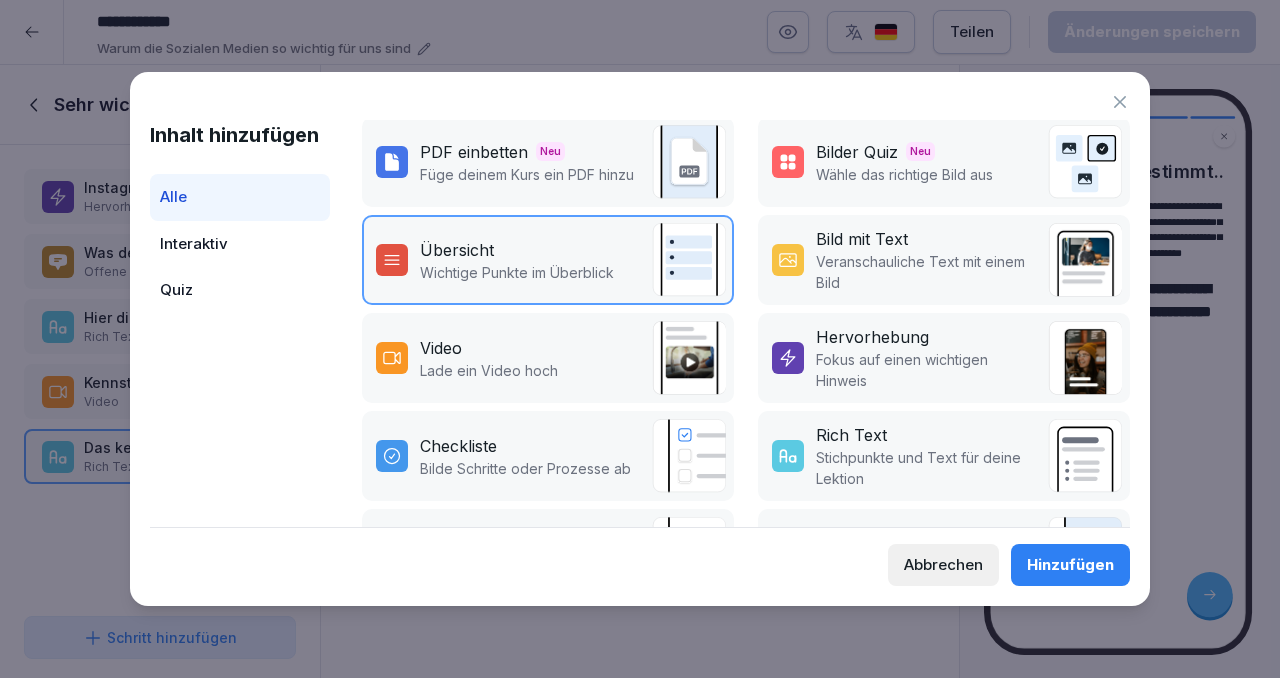 scroll, scrollTop: 385, scrollLeft: 0, axis: vertical 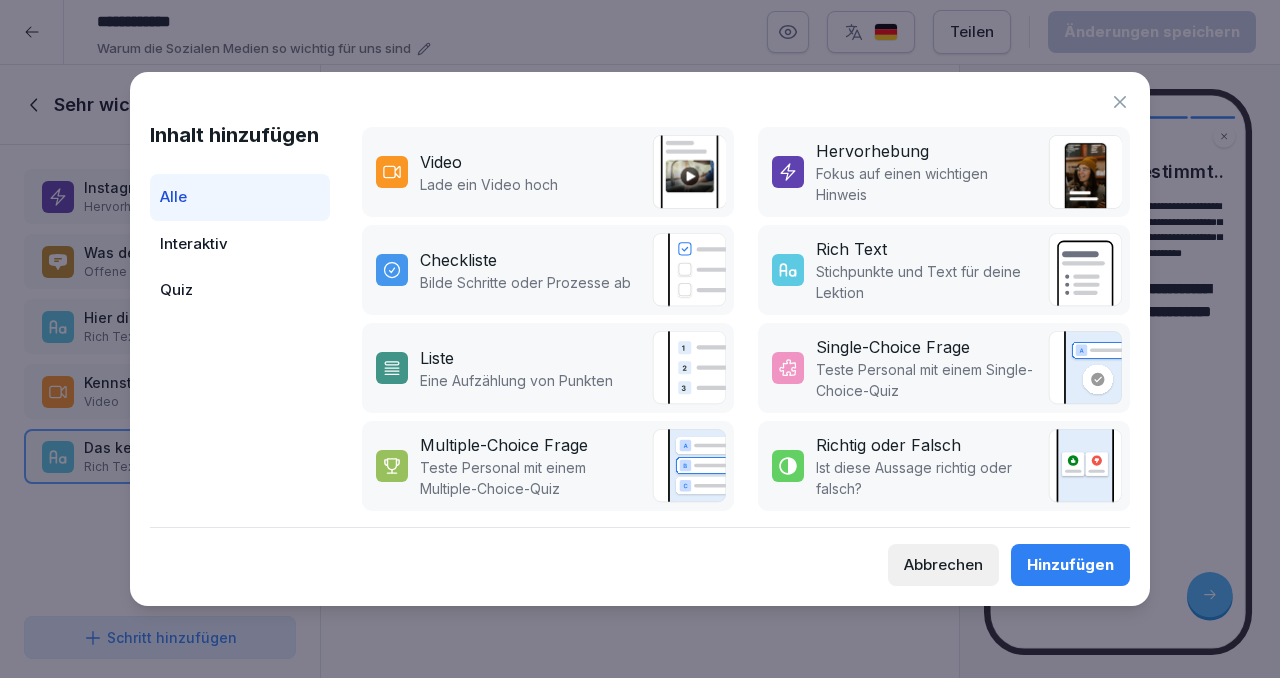 click on "Fokus auf einen wichtigen Hinweis" at bounding box center (927, 184) 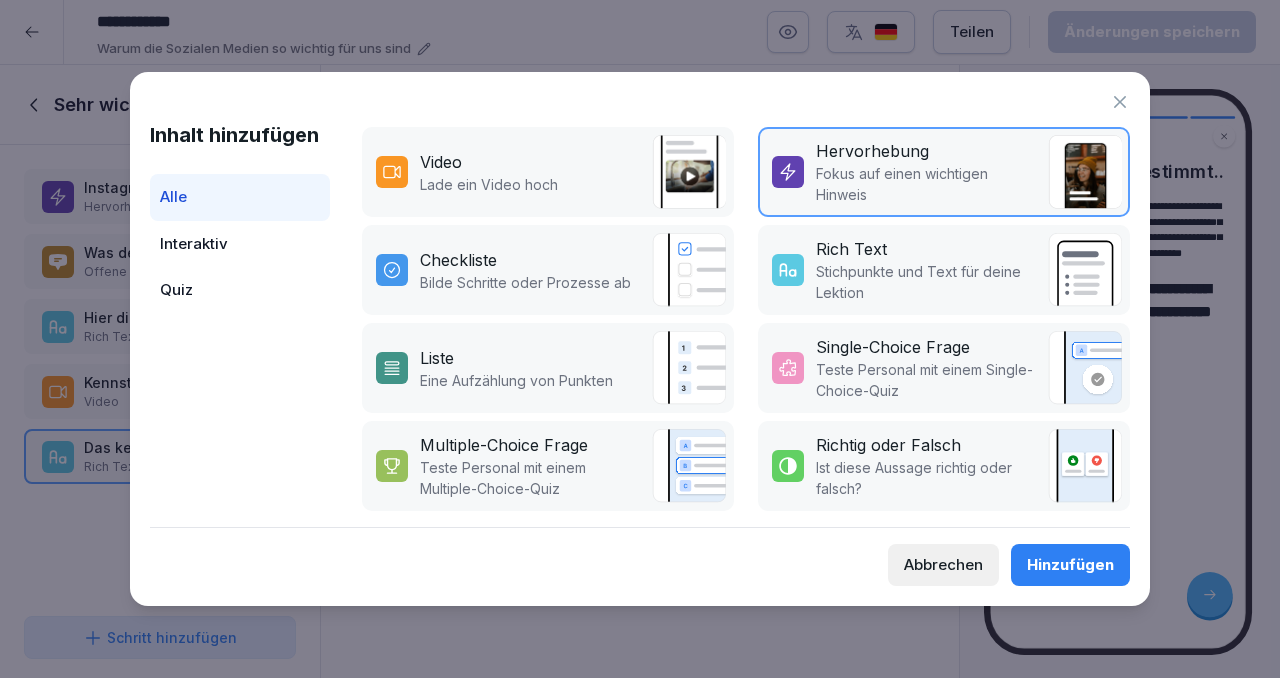 click on "Hinzufügen" at bounding box center (1070, 565) 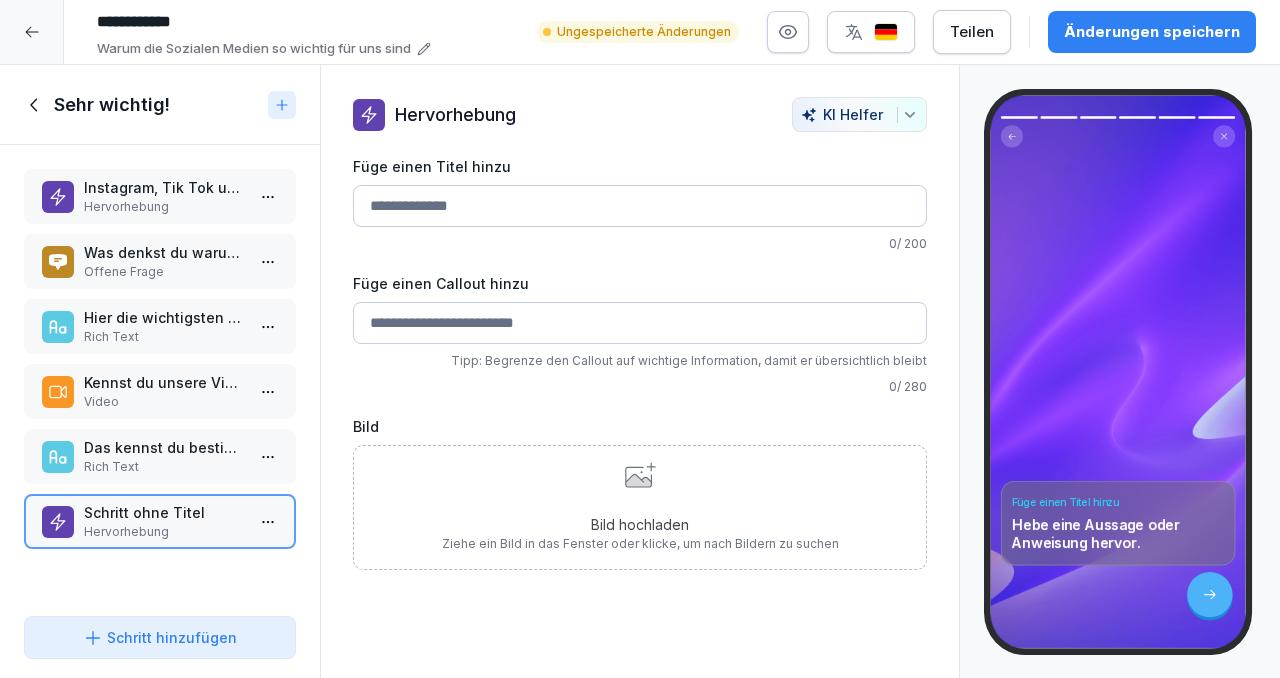 click on "Bild hochladen Ziehe ein Bild in das Fenster oder klicke, um nach Bildern zu suchen" at bounding box center [640, 507] 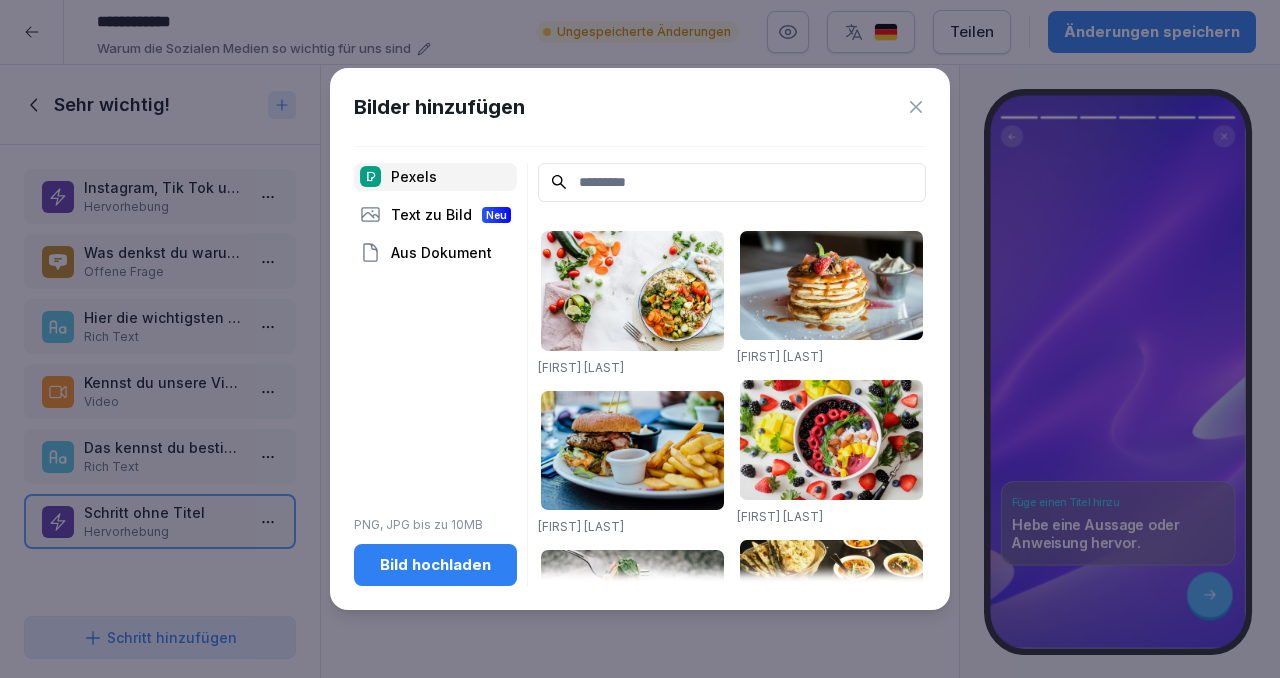 click on "Bild hochladen" at bounding box center (435, 565) 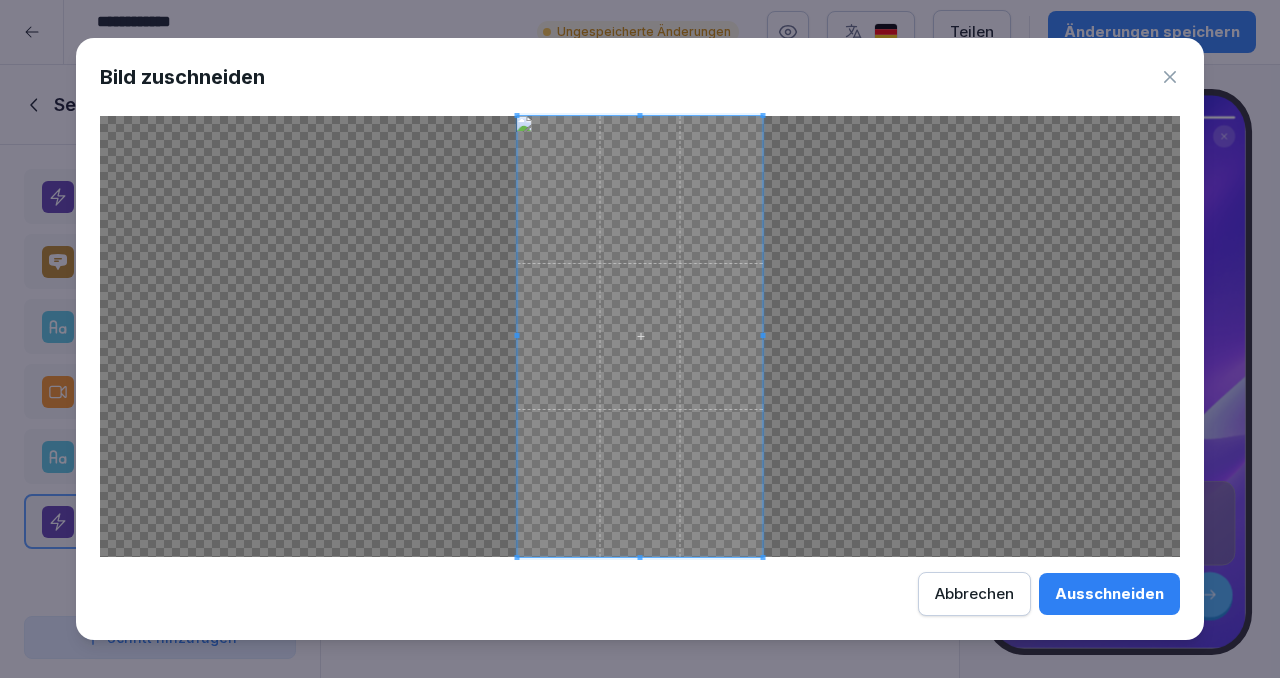 click on "Ausschneiden" at bounding box center (1109, 594) 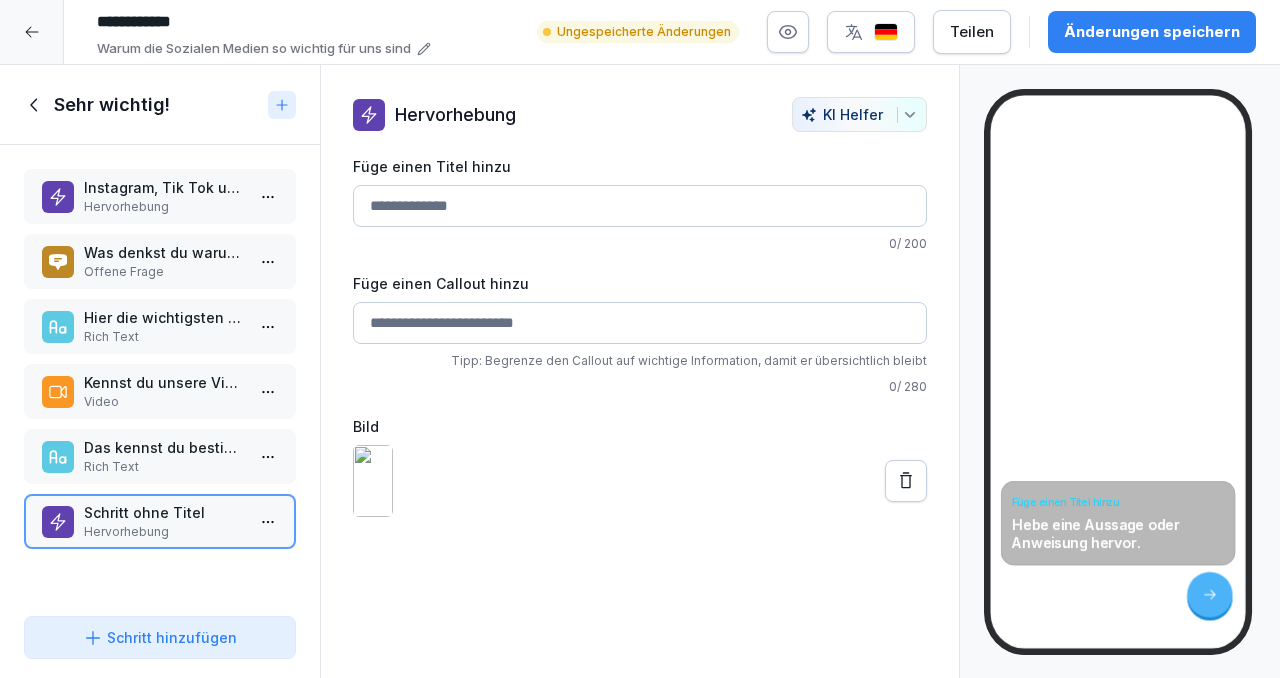 click on "Füge einen Titel hinzu" at bounding box center [640, 206] 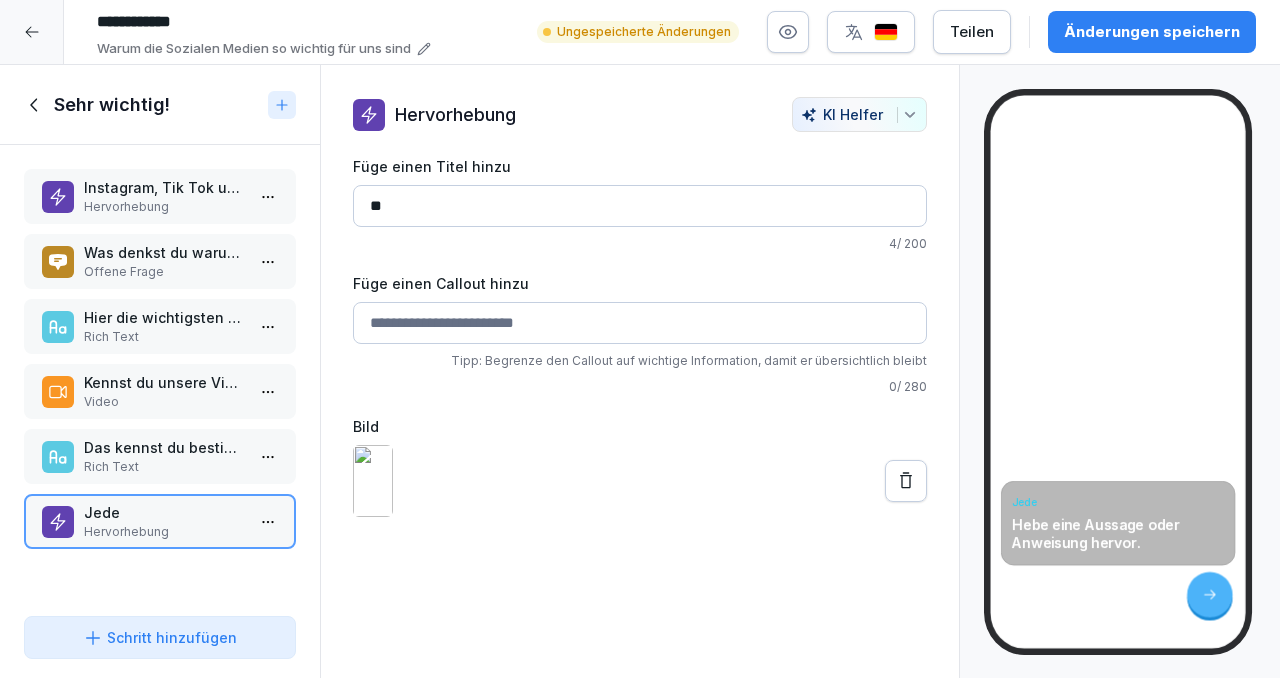type on "*" 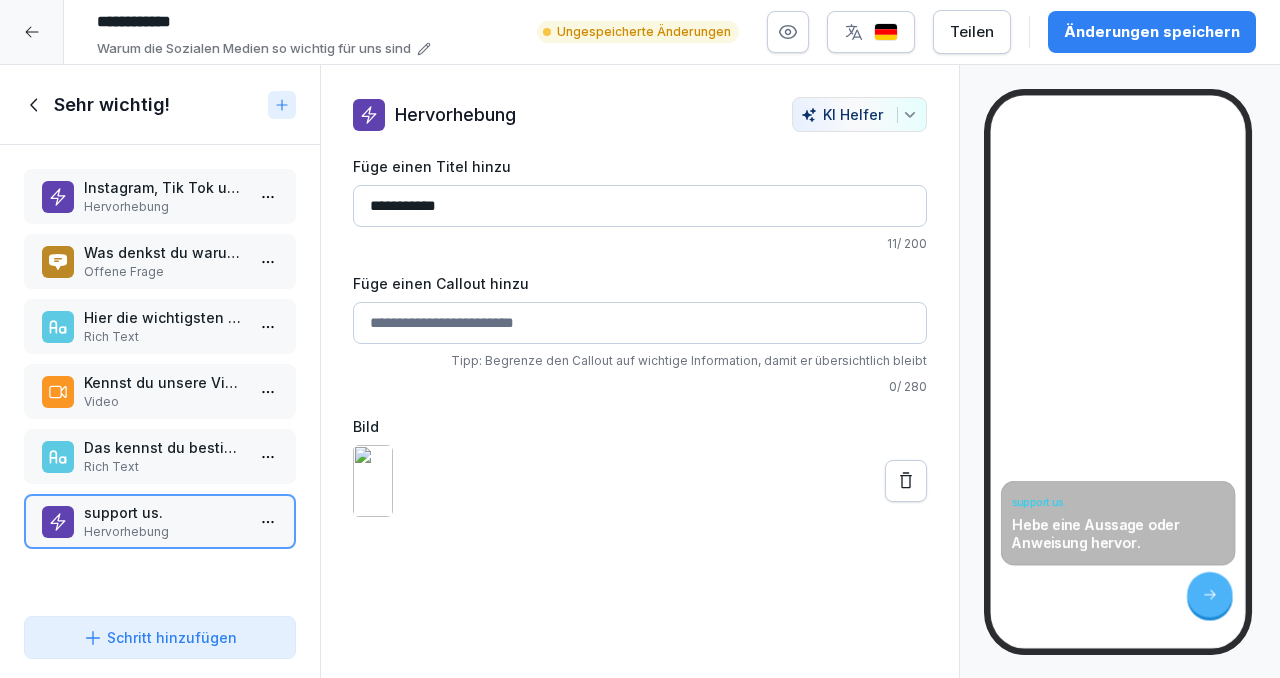type on "**********" 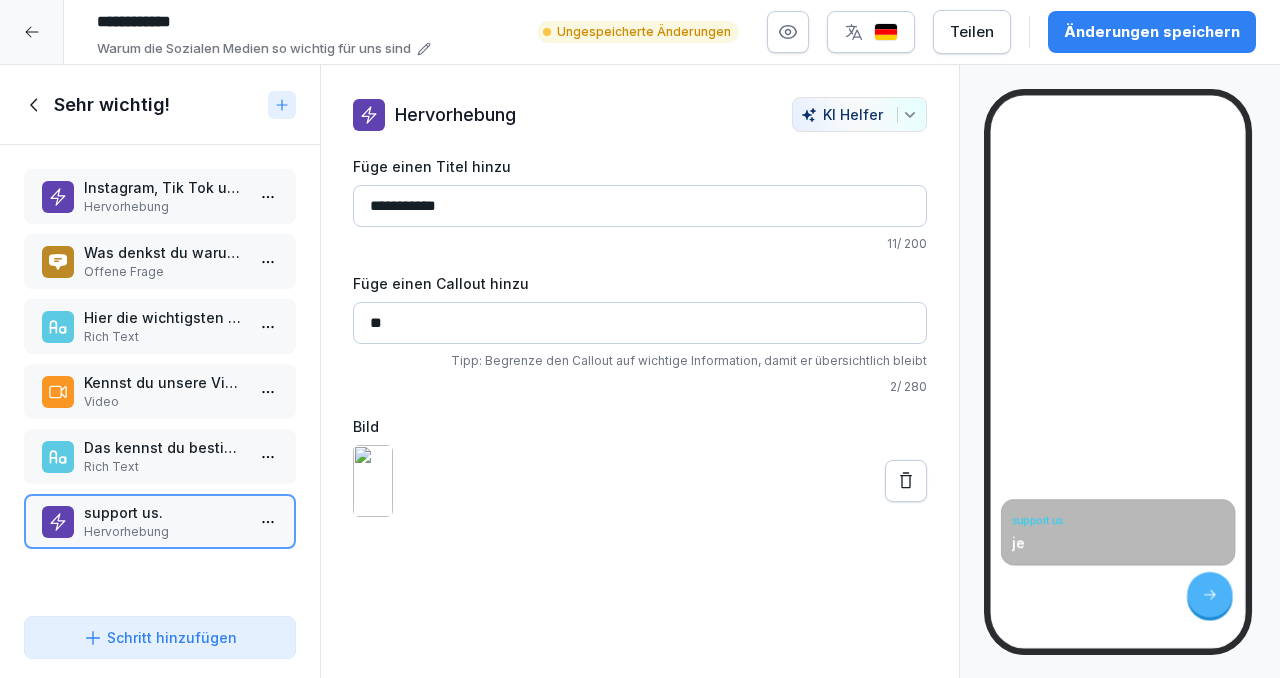 type on "*" 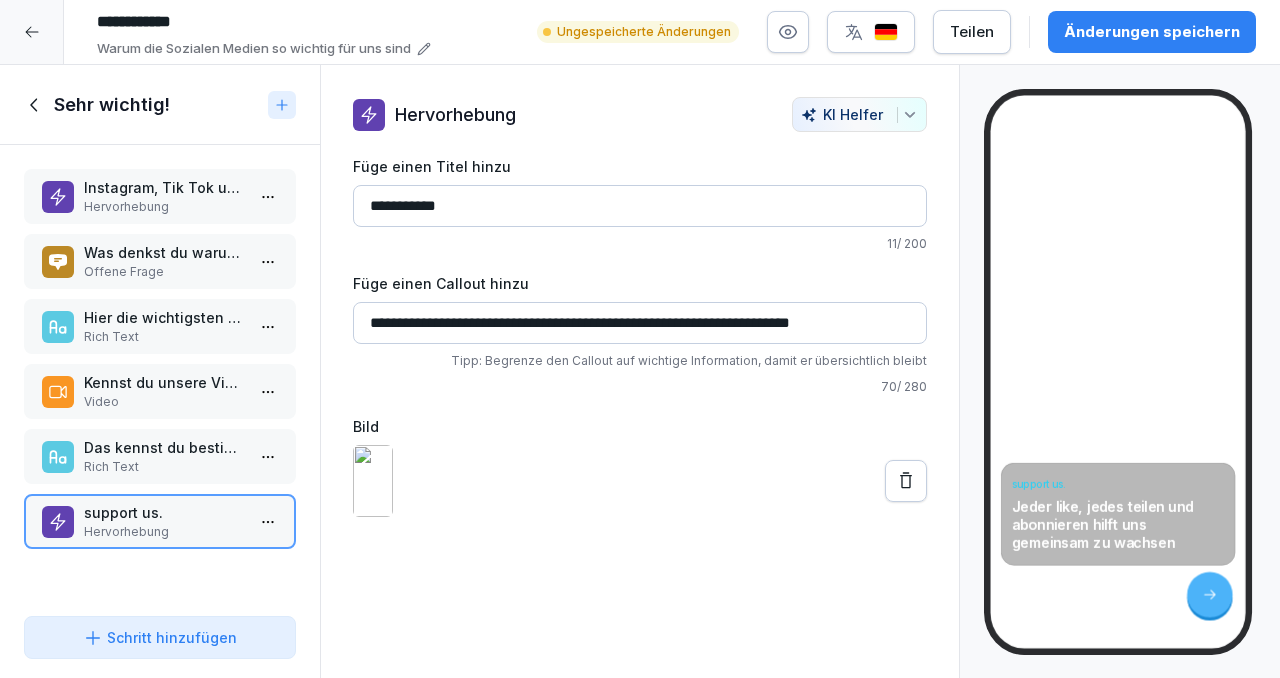 type on "**********" 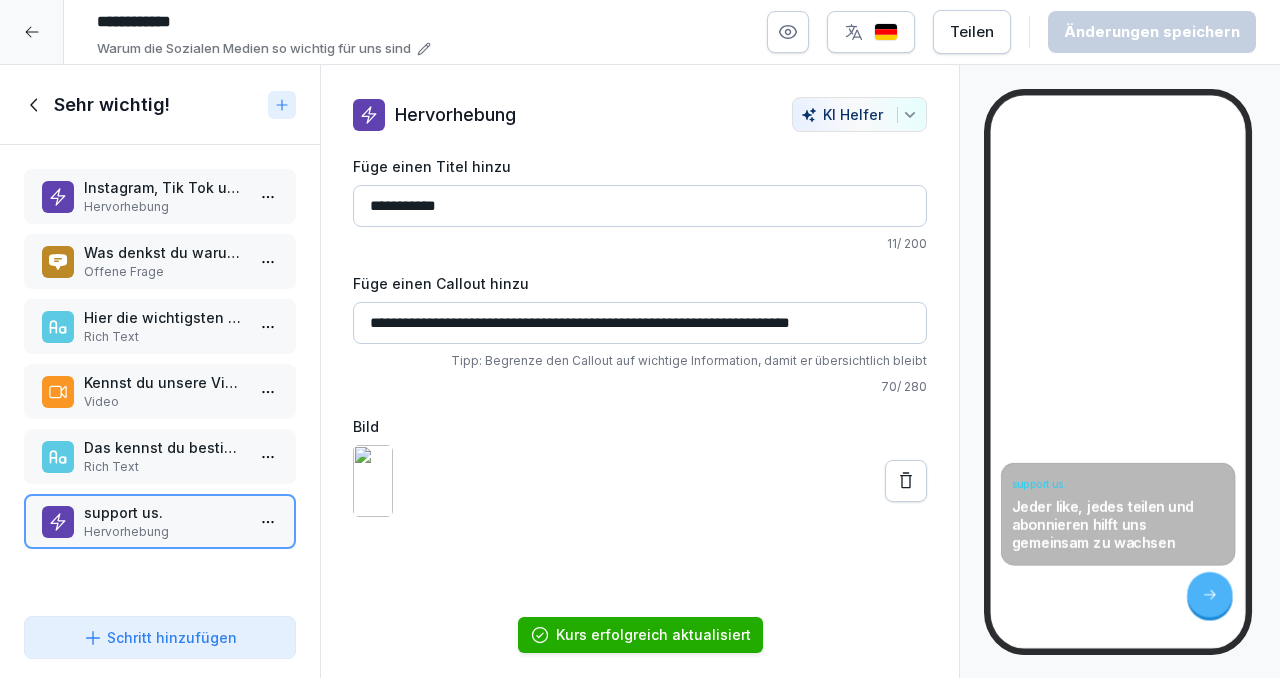 click on "Schritt hinzufügen" at bounding box center (160, 637) 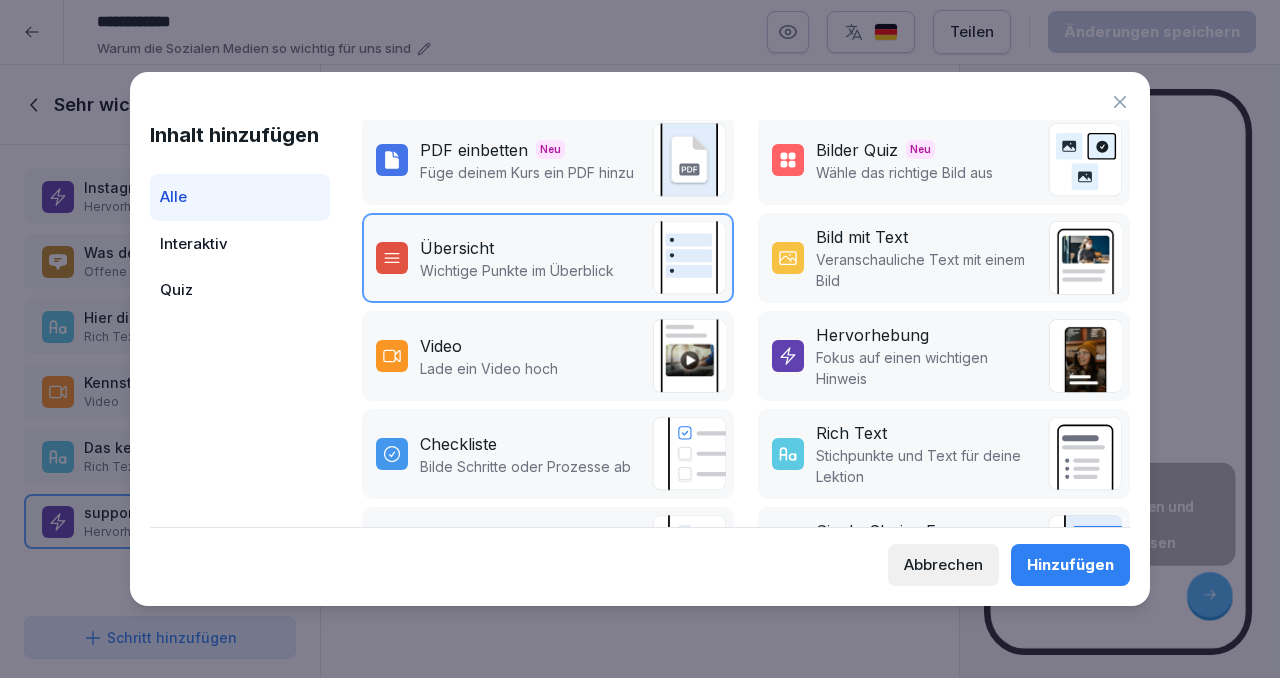 scroll, scrollTop: 385, scrollLeft: 0, axis: vertical 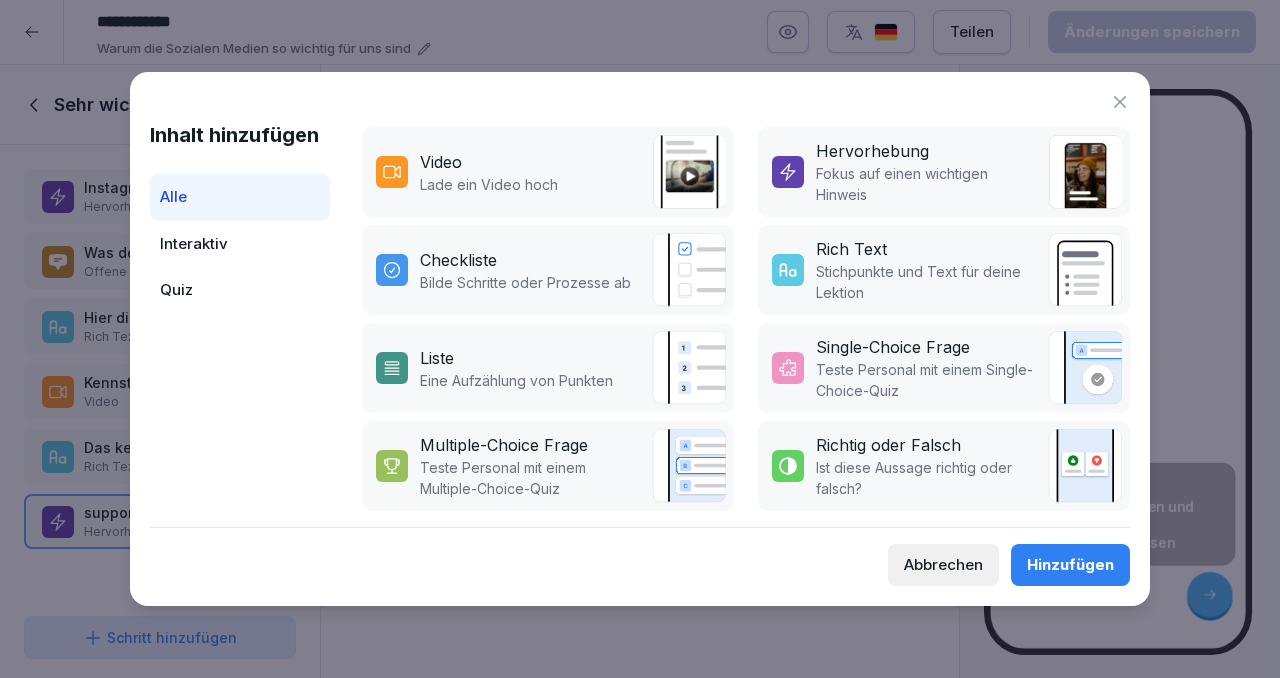 click on "Fokus auf einen wichtigen Hinweis" at bounding box center (927, 184) 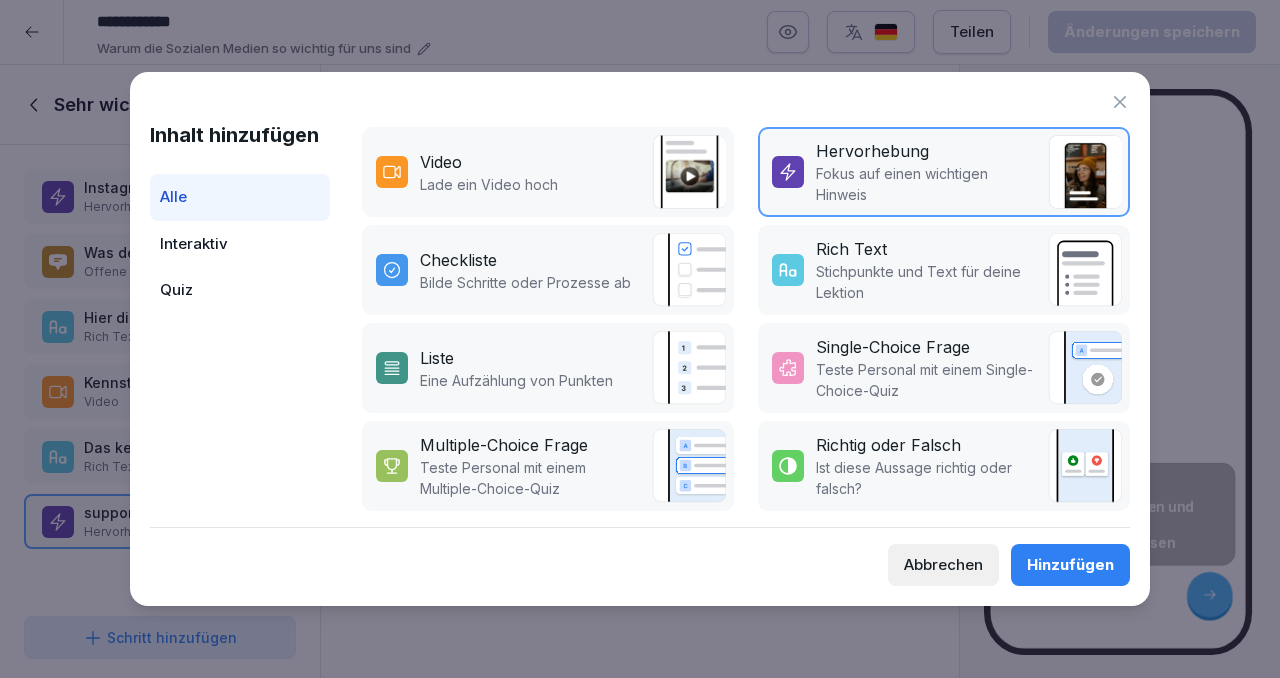 click on "Hinzufügen" at bounding box center [1070, 565] 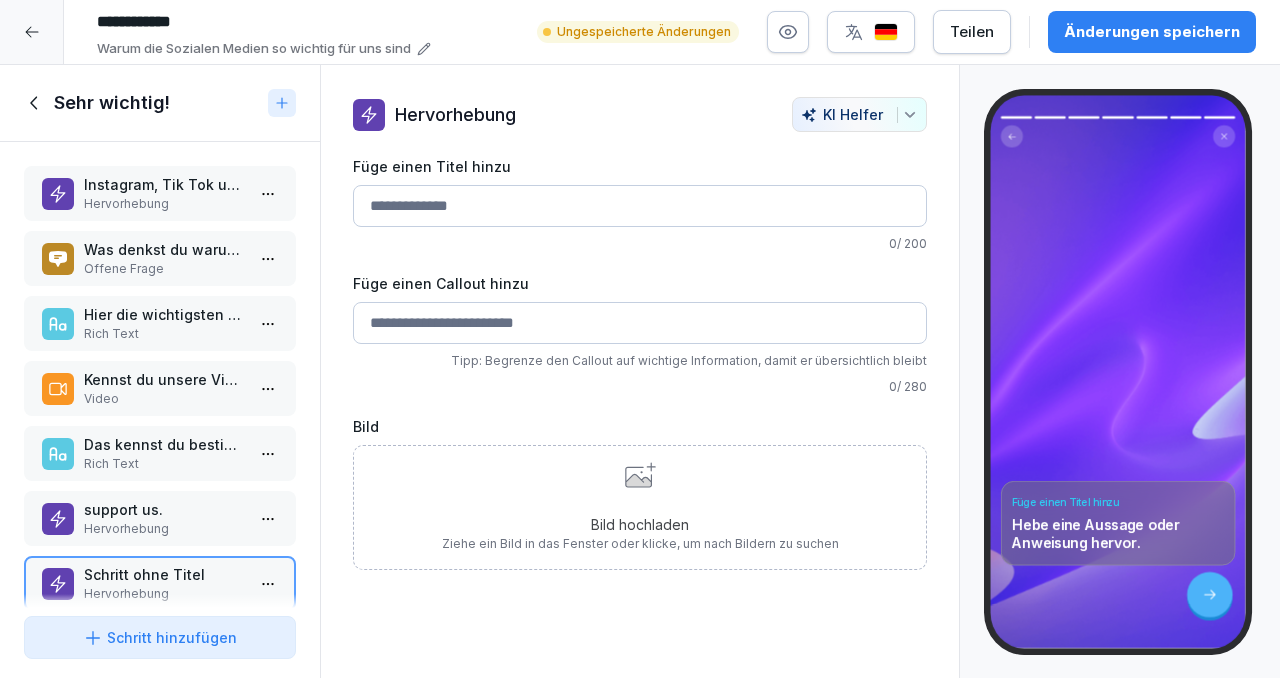 click on "Bild hochladen" at bounding box center [640, 524] 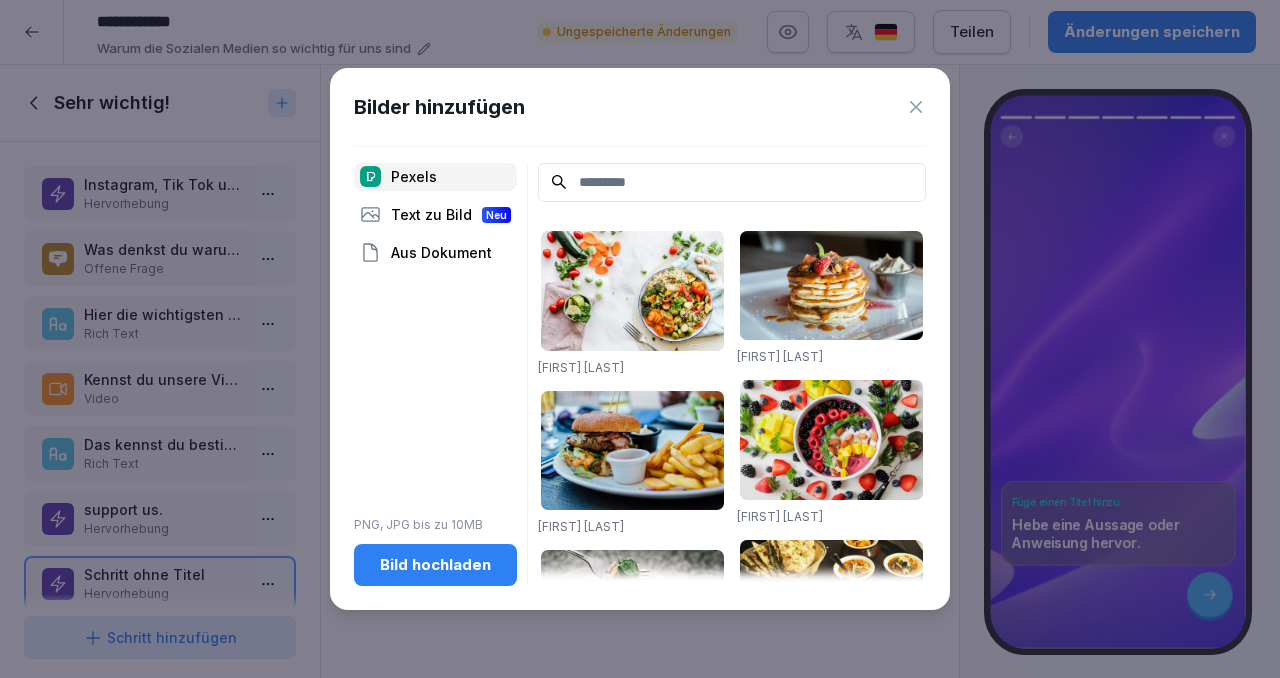 click on "Bild hochladen" at bounding box center (435, 565) 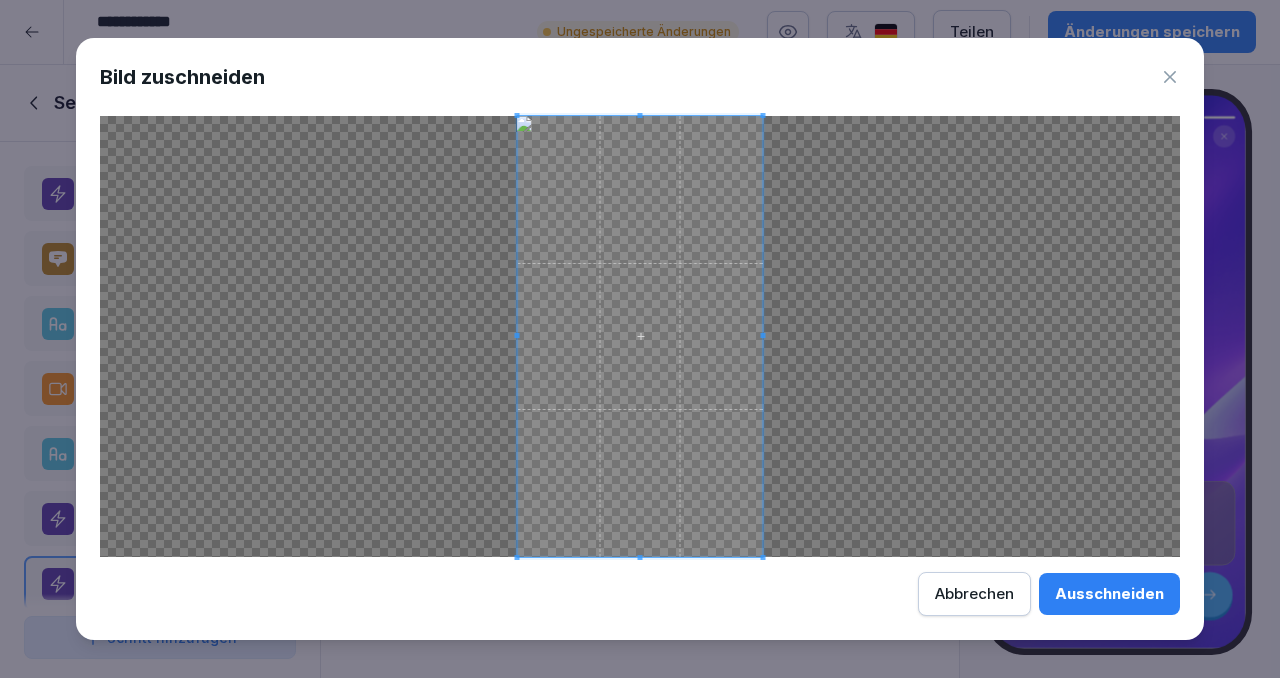 click on "Ausschneiden" at bounding box center [1109, 594] 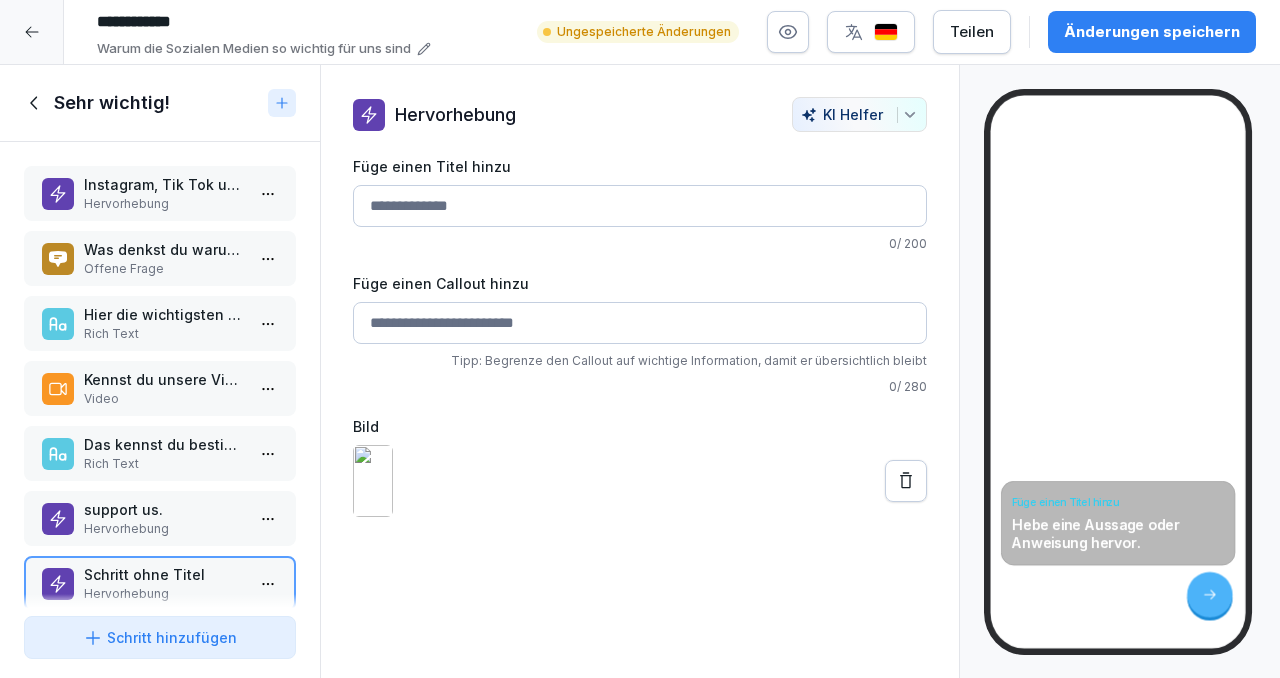 click at bounding box center (906, 481) 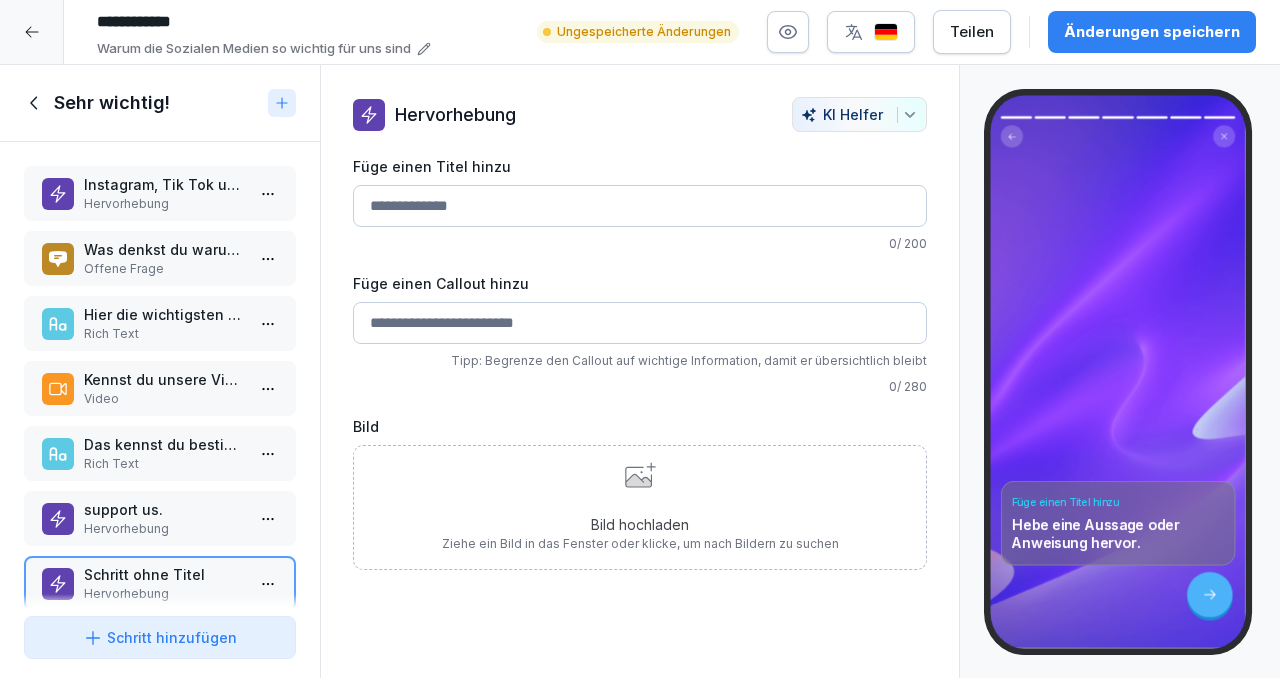 click on "Ziehe ein Bild in das Fenster oder klicke, um nach Bildern zu suchen" at bounding box center [640, 544] 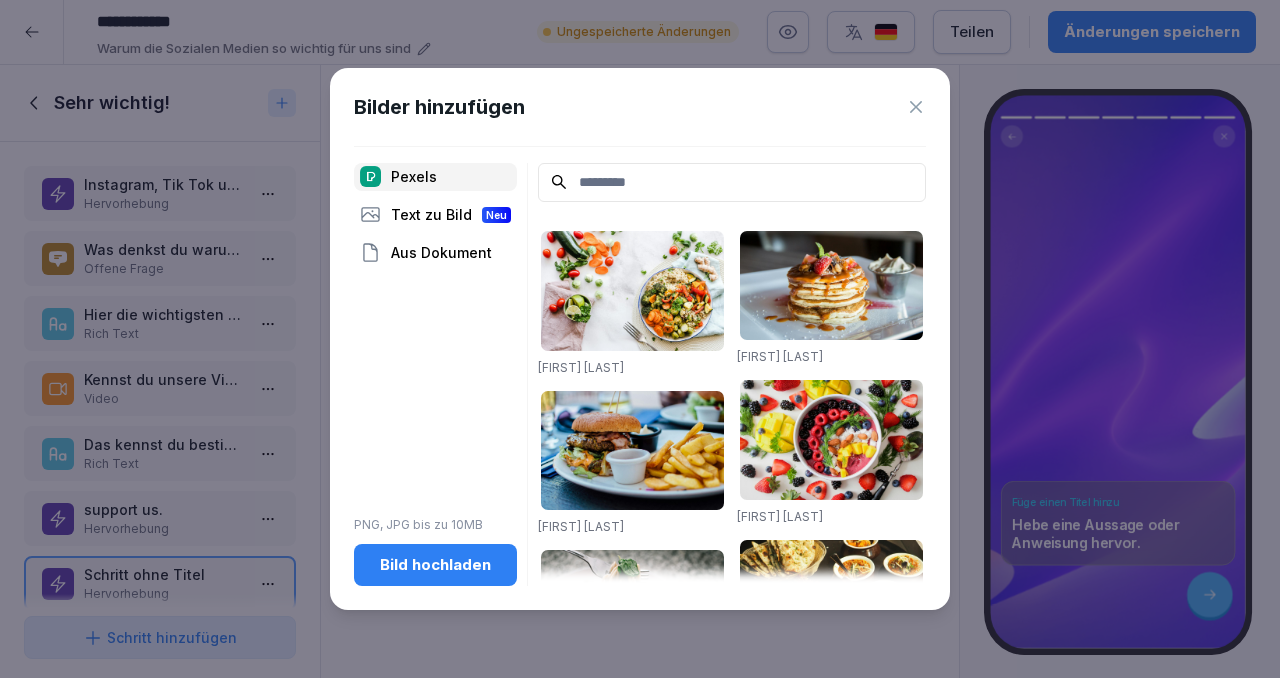 click on "Bild hochladen" at bounding box center [435, 565] 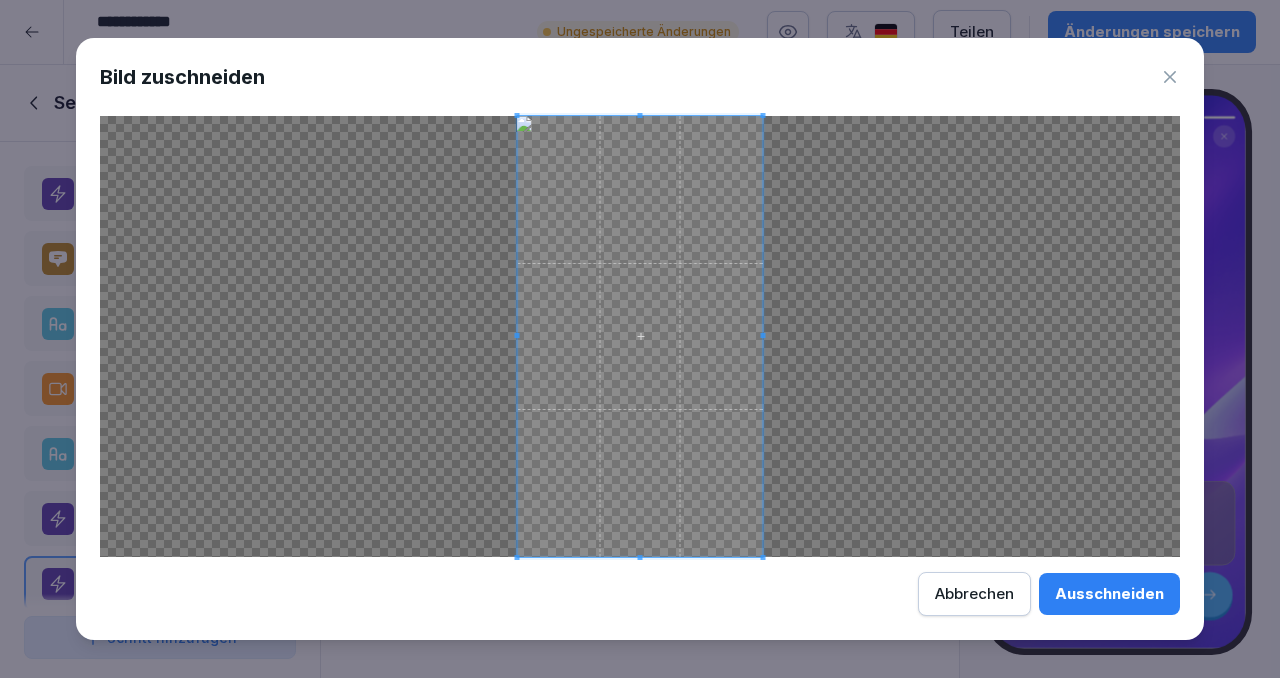 click on "Ausschneiden" at bounding box center (1109, 594) 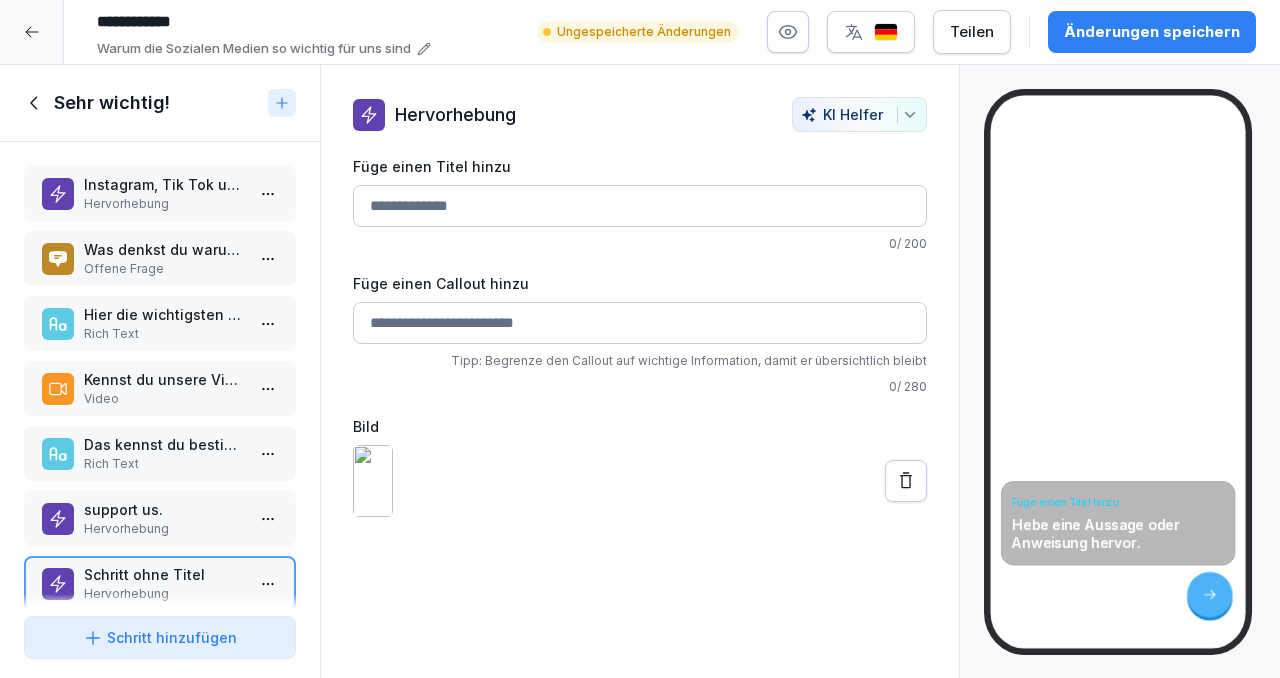click on "Füge einen Titel hinzu" at bounding box center [640, 206] 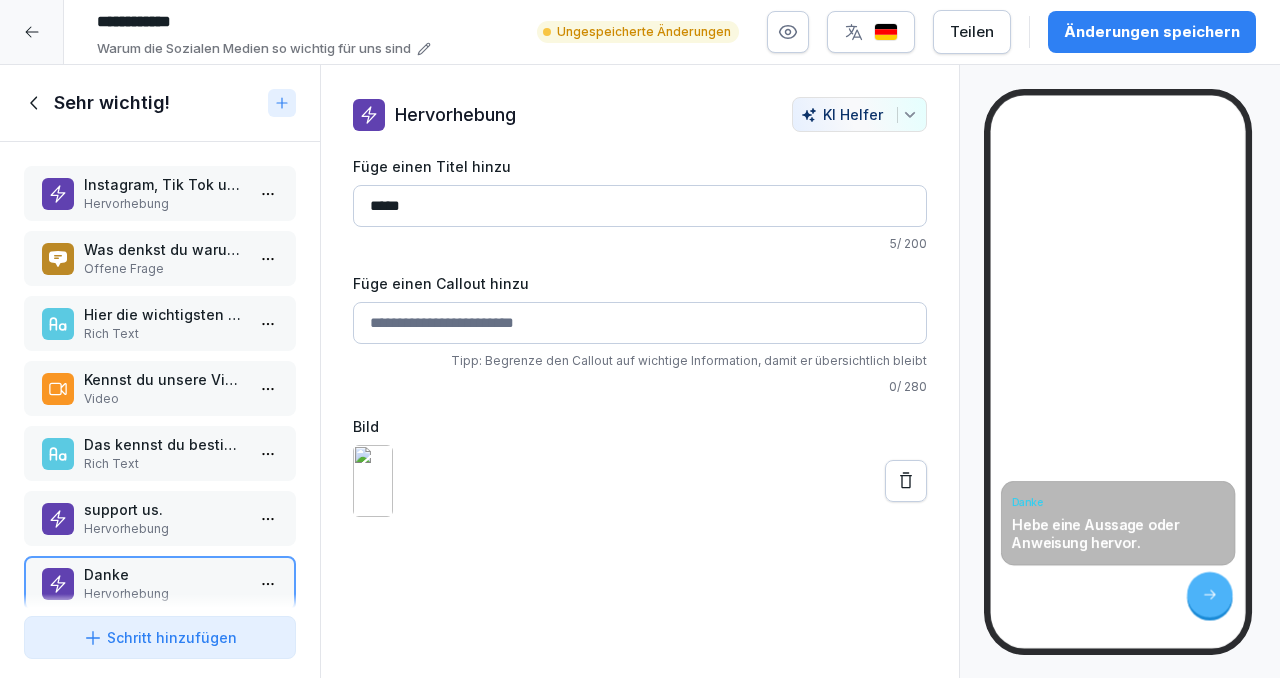 type on "*****" 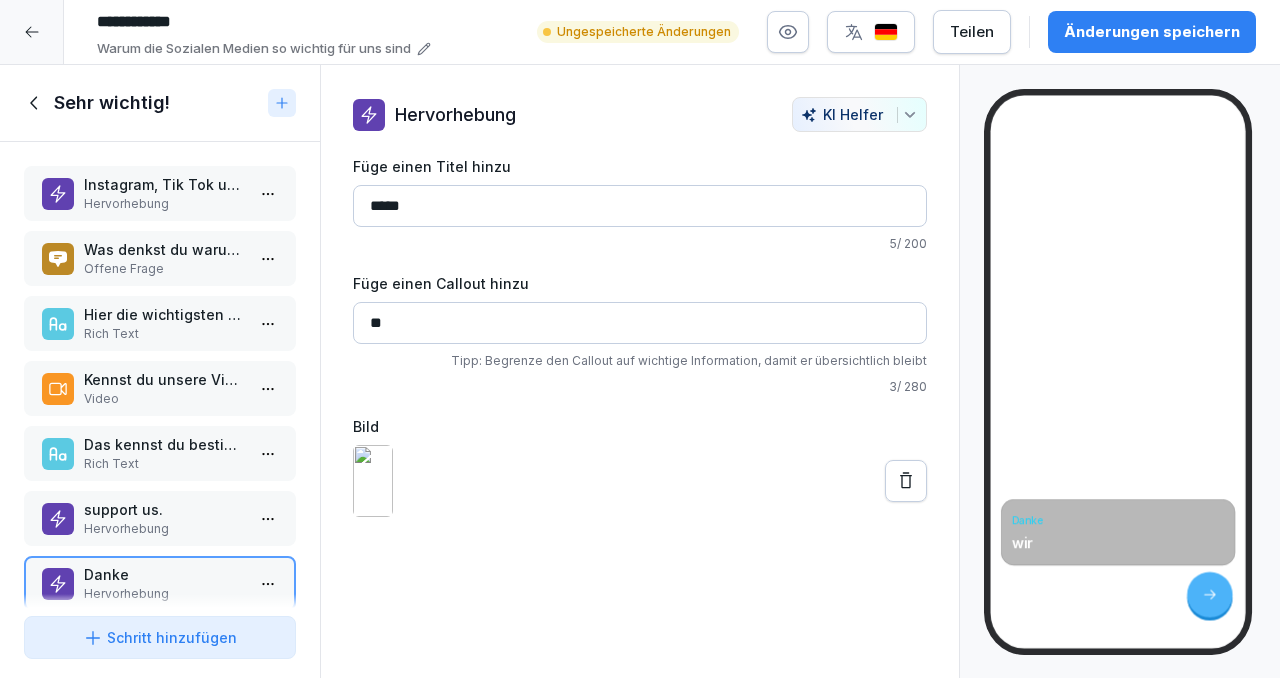 type on "*" 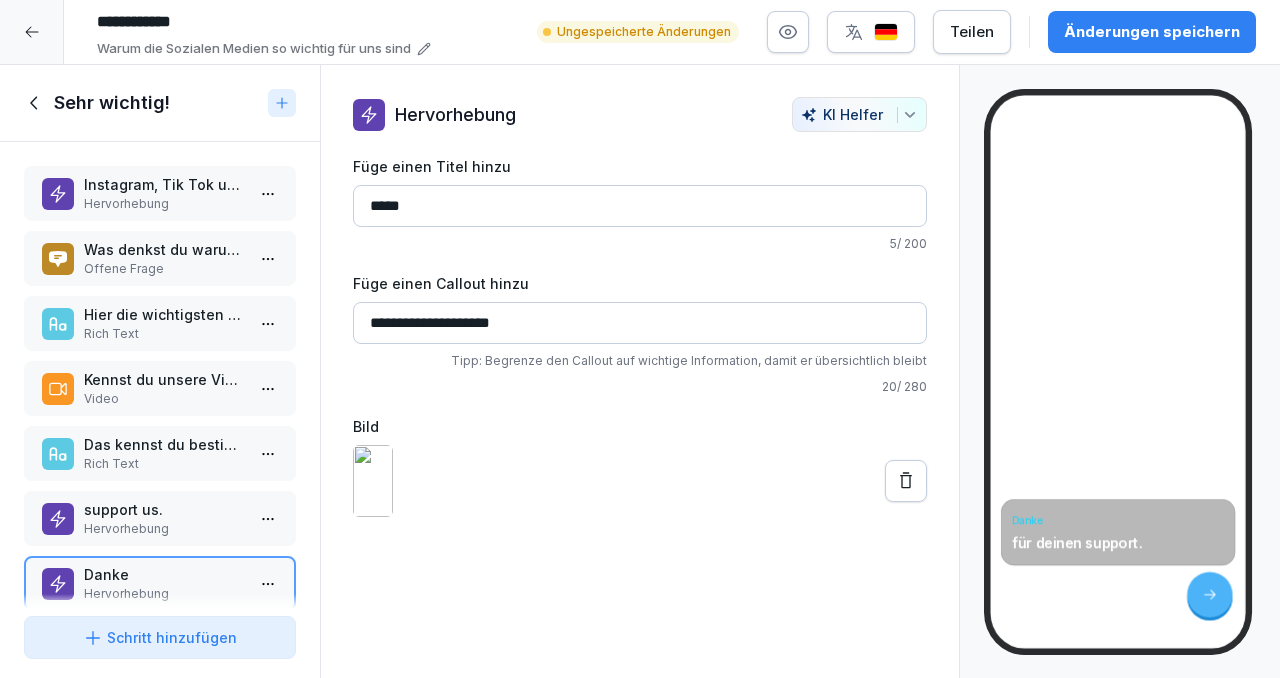 type on "**********" 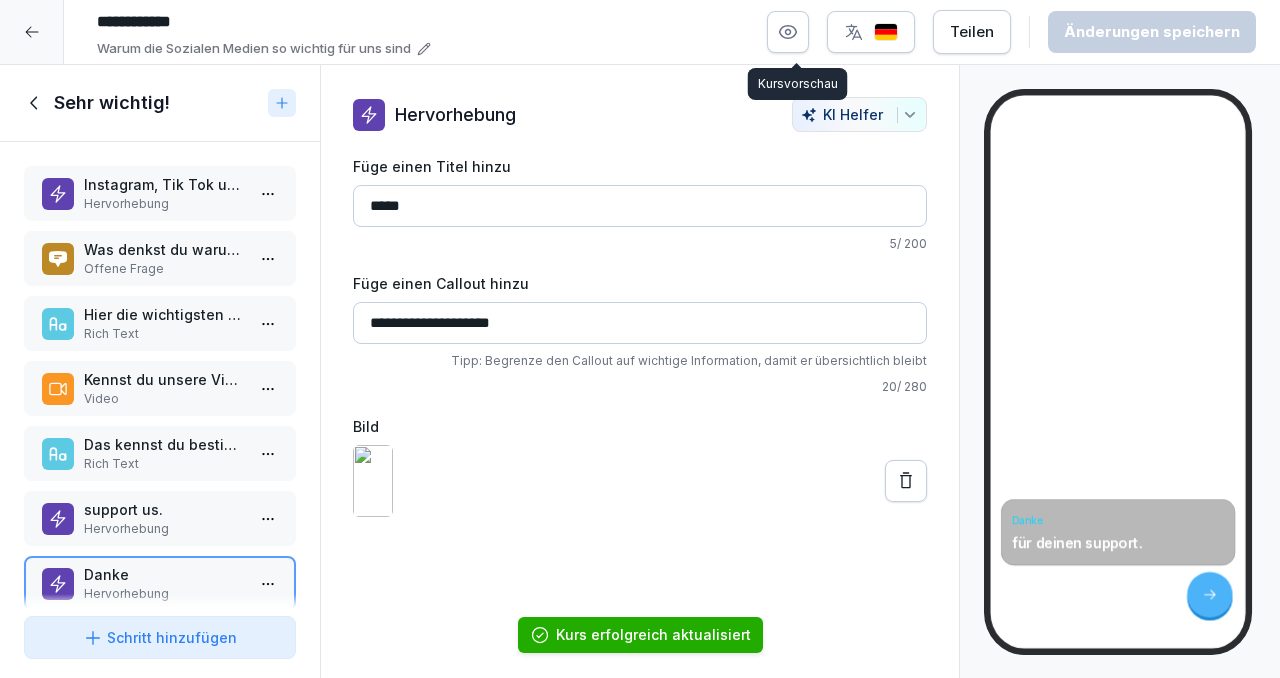 click 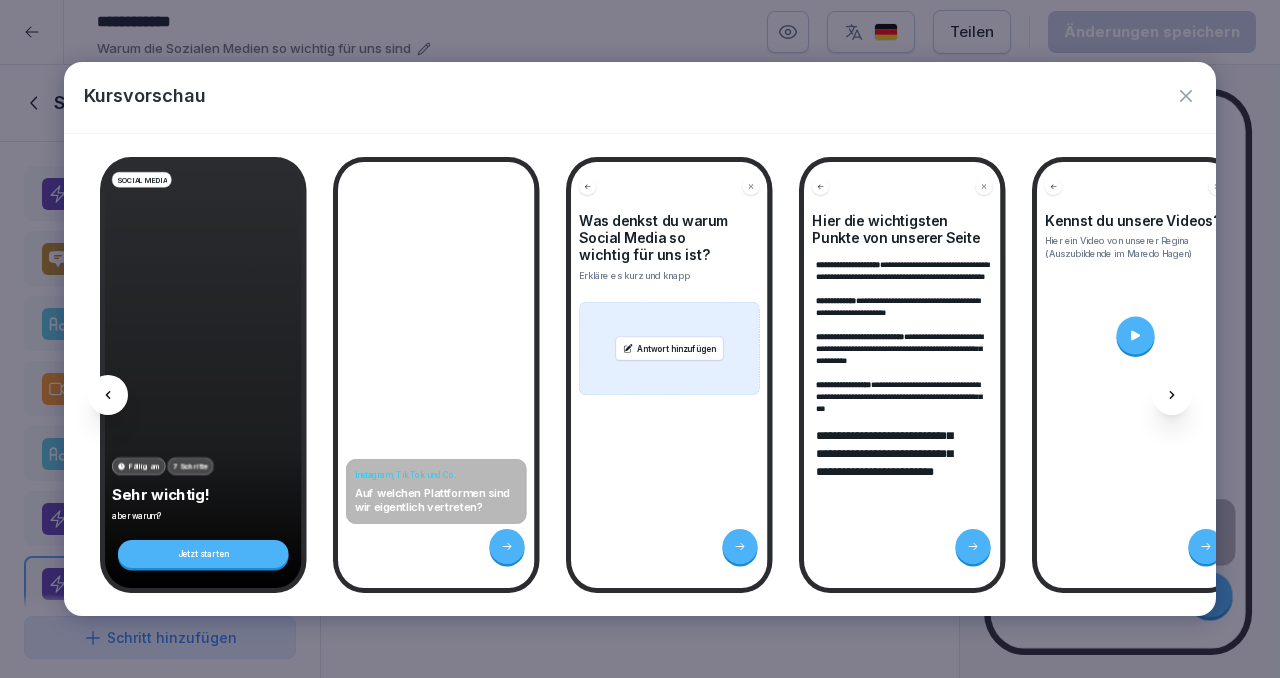 click 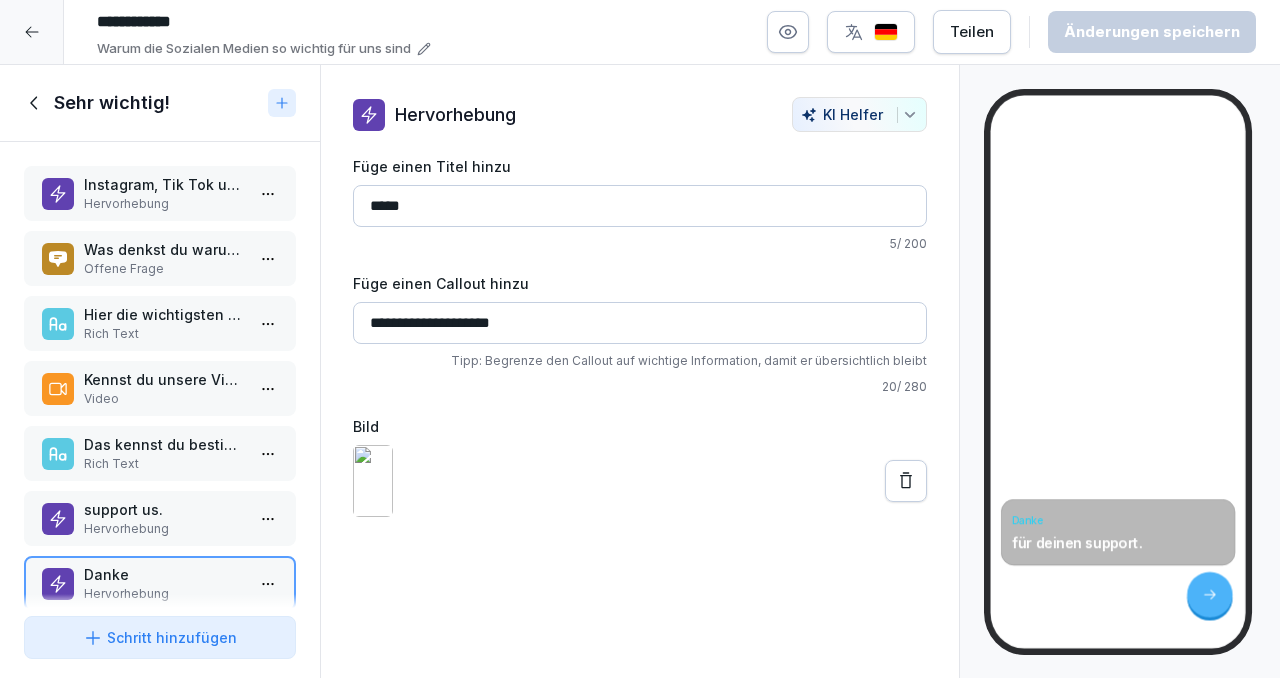 scroll, scrollTop: 27, scrollLeft: 0, axis: vertical 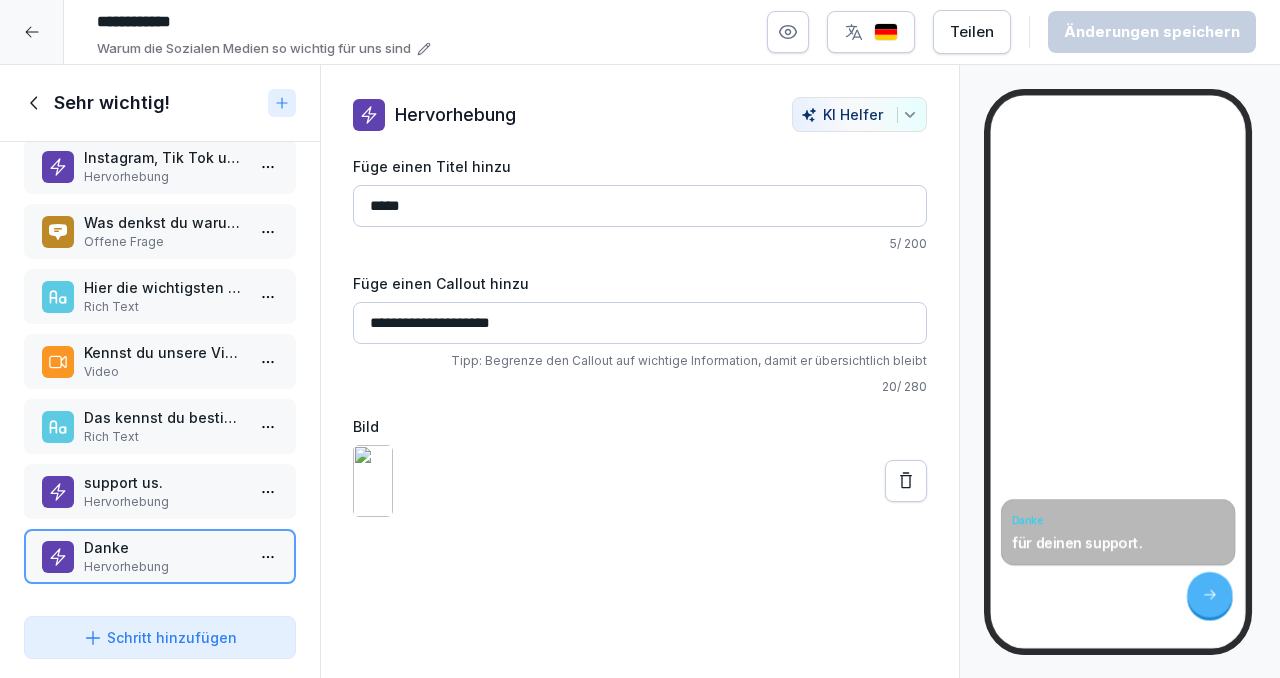 click 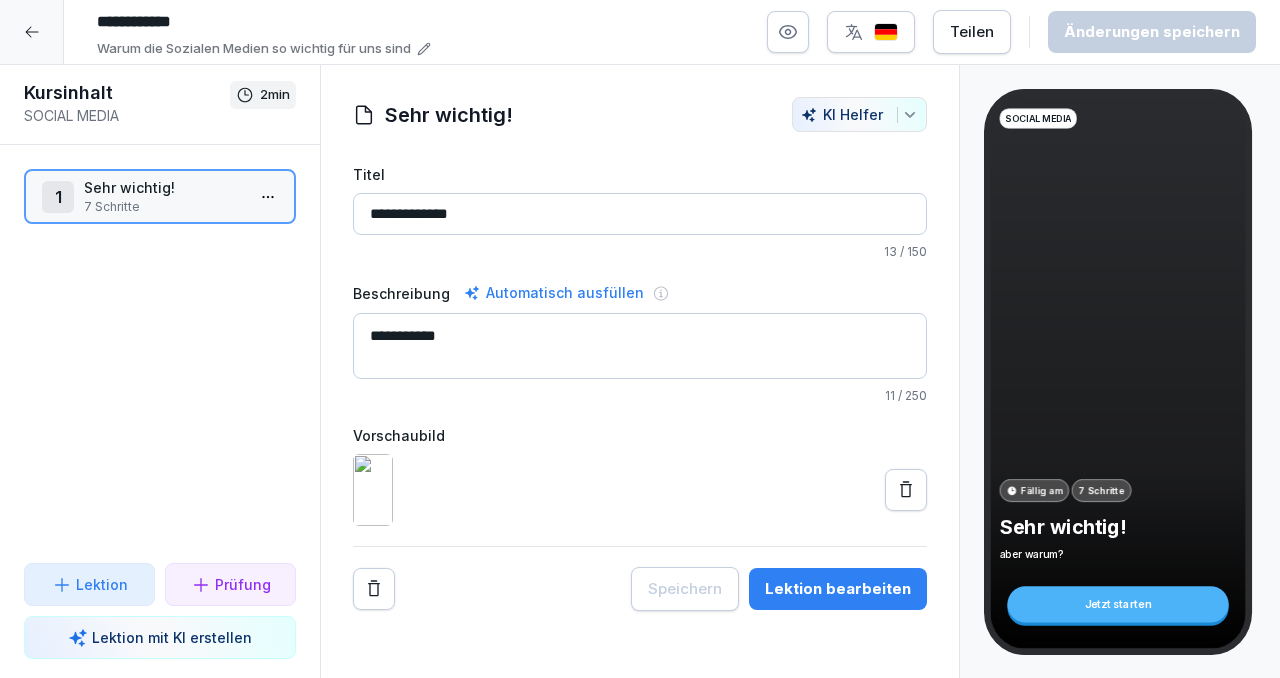 click at bounding box center (32, 32) 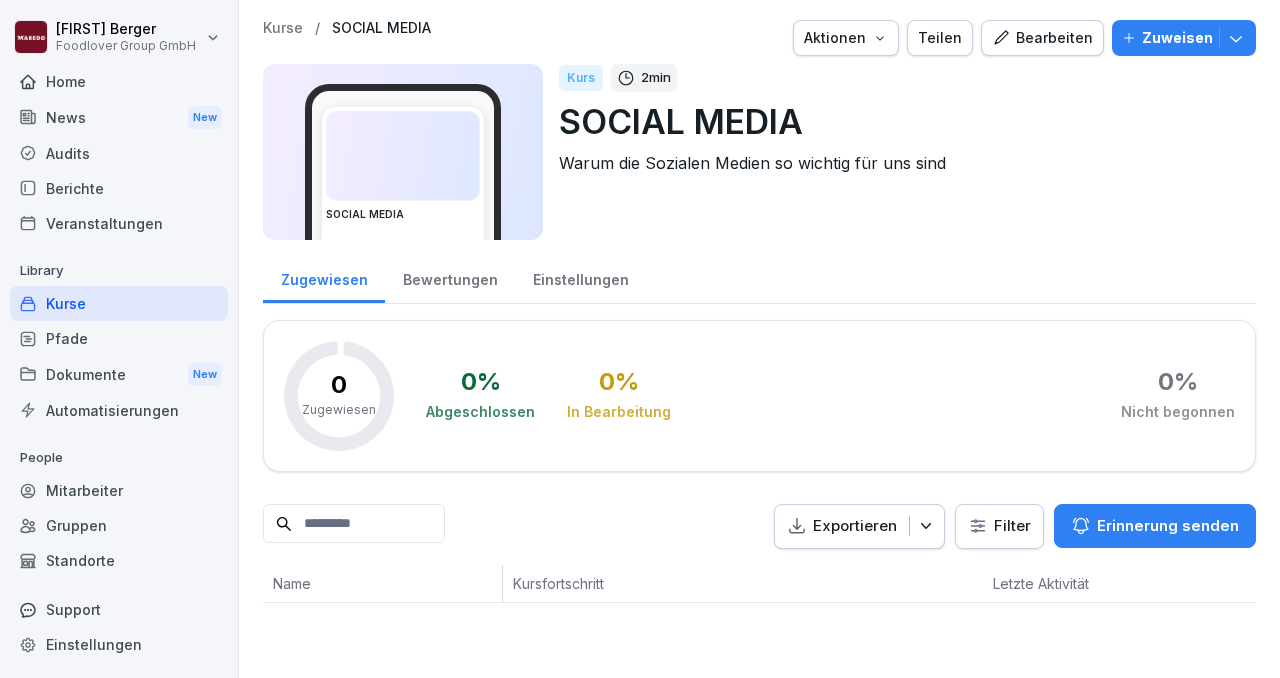click at bounding box center (403, 156) 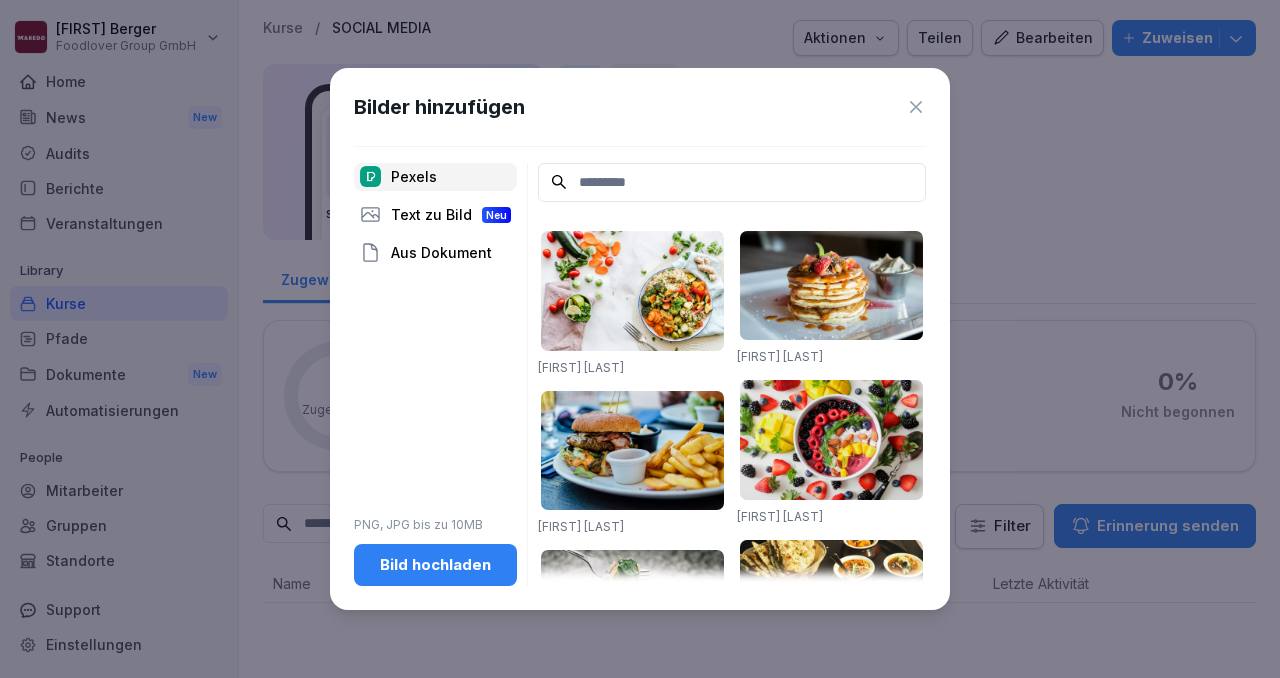 click on "Bild hochladen" at bounding box center (435, 565) 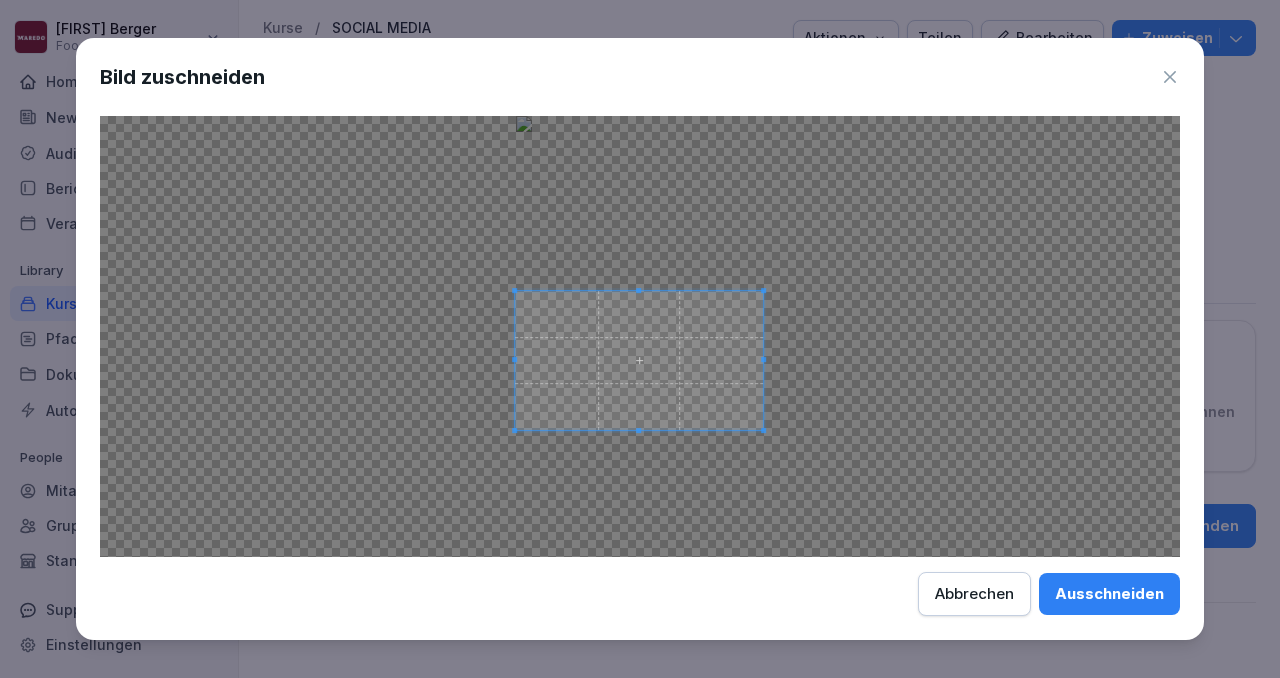 click at bounding box center (639, 361) 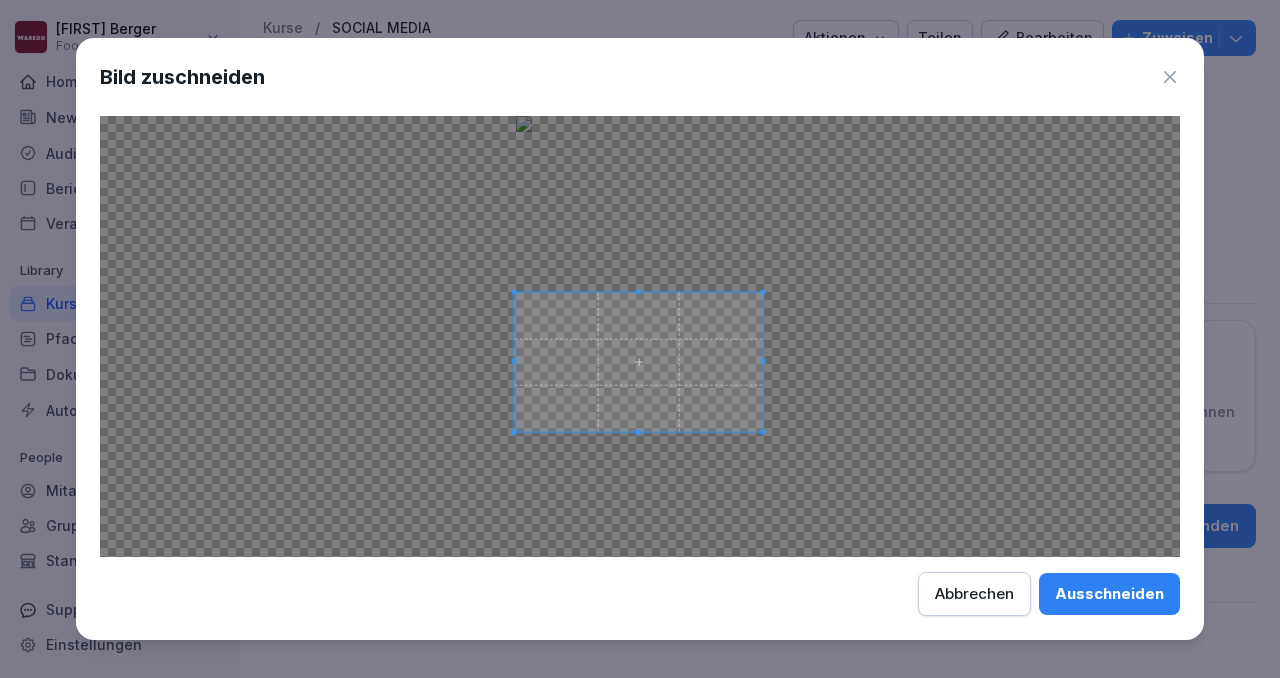 click at bounding box center [639, 362] 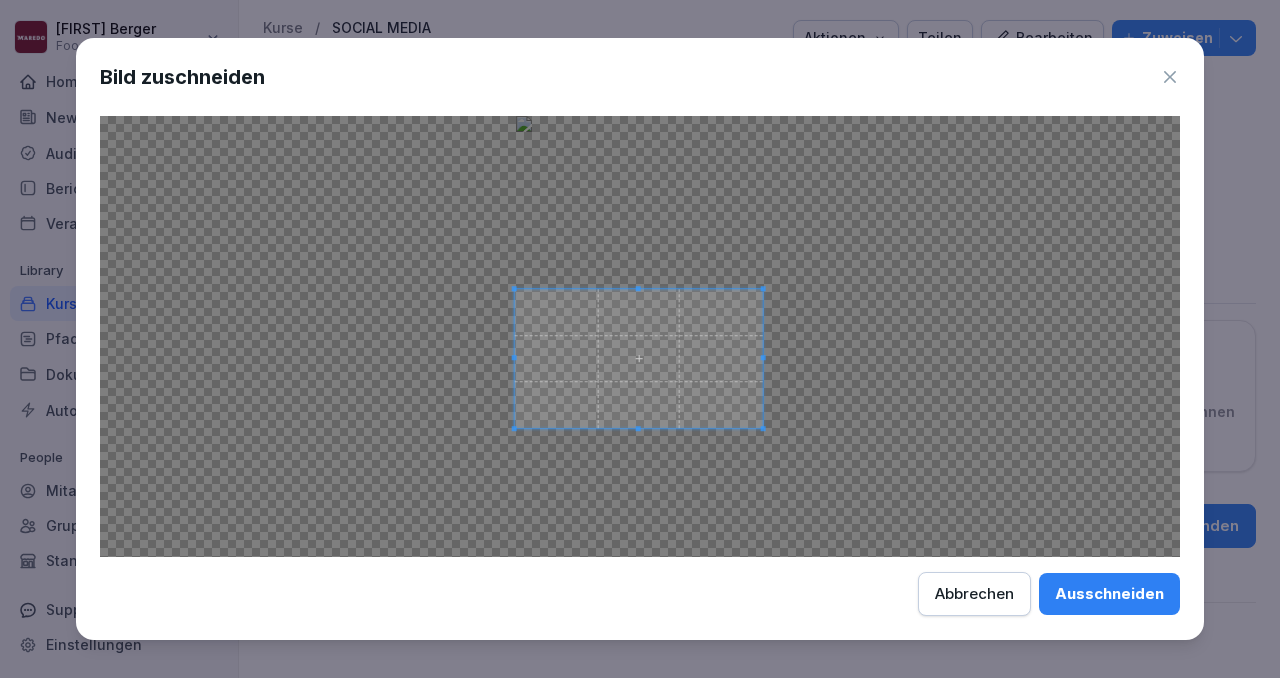 click at bounding box center (639, 359) 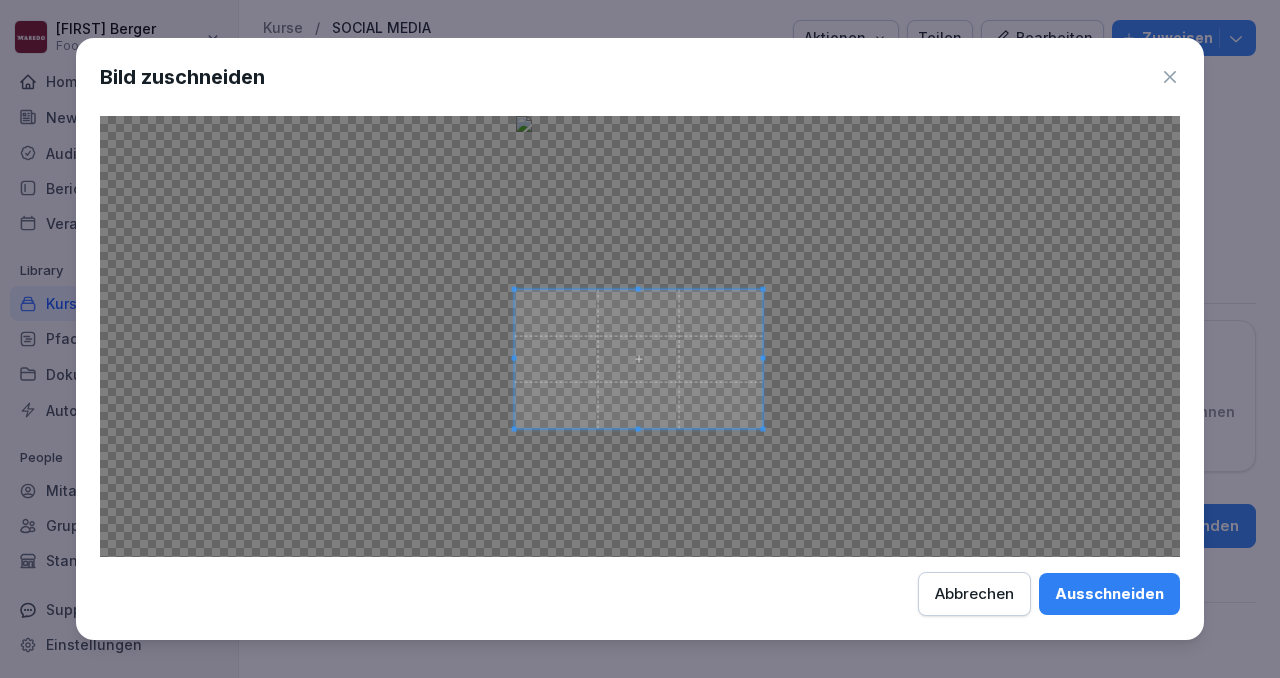 click on "Ausschneiden" at bounding box center [1109, 594] 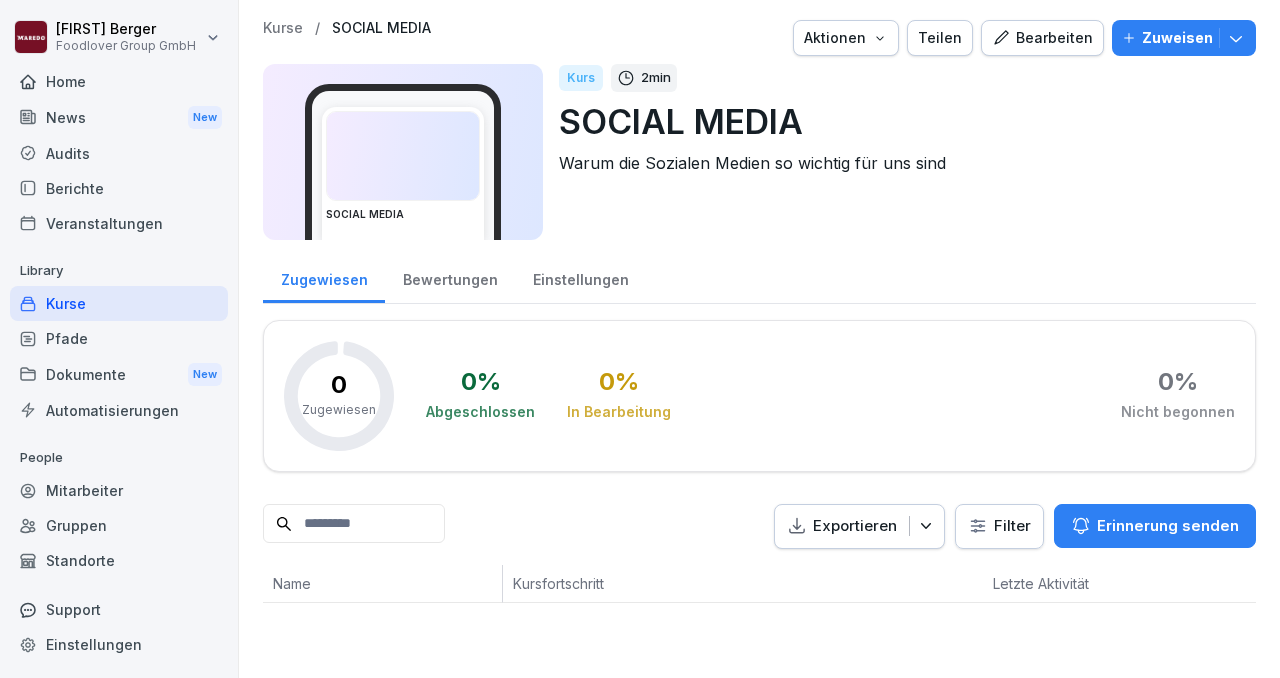 click at bounding box center (403, 156) 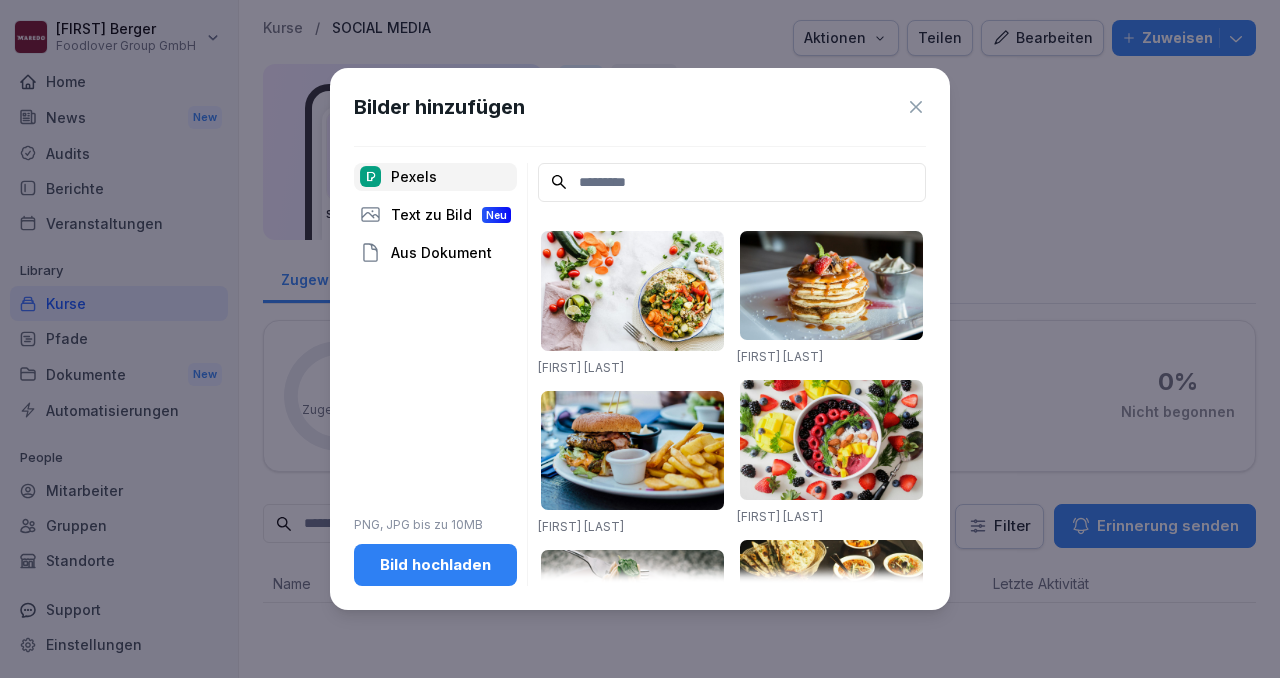 click on "Bild hochladen" at bounding box center (435, 565) 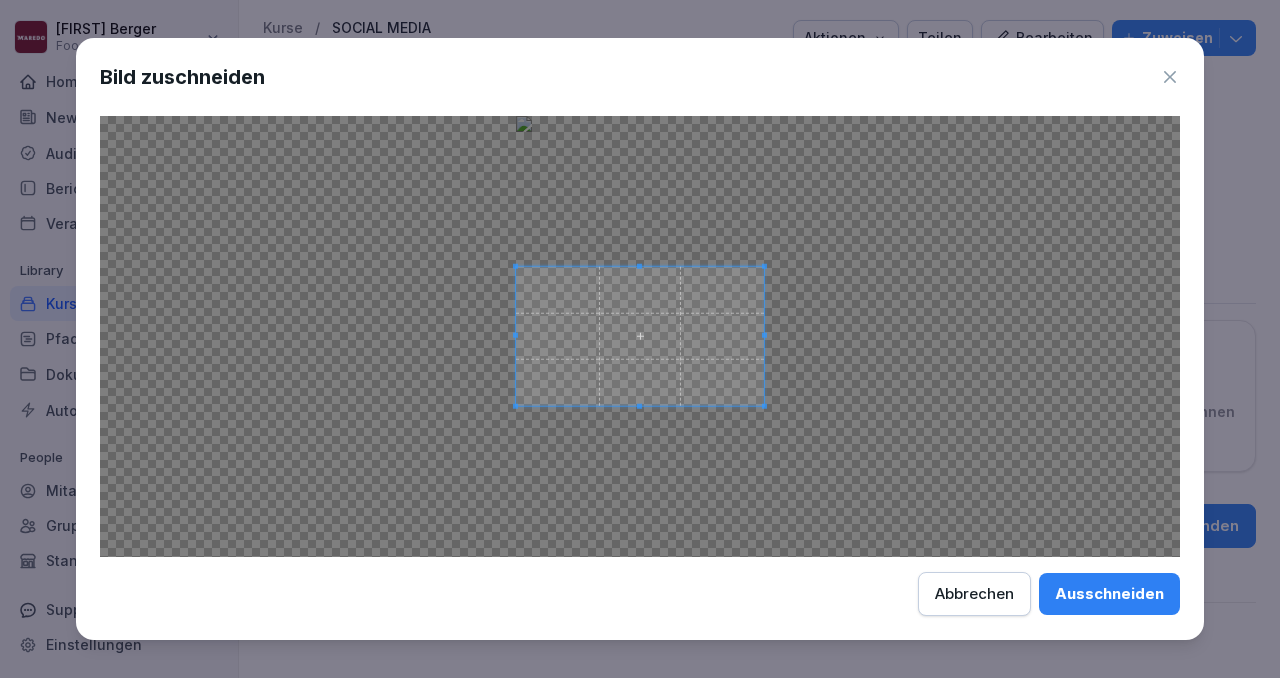 click on "Ausschneiden" at bounding box center [1109, 594] 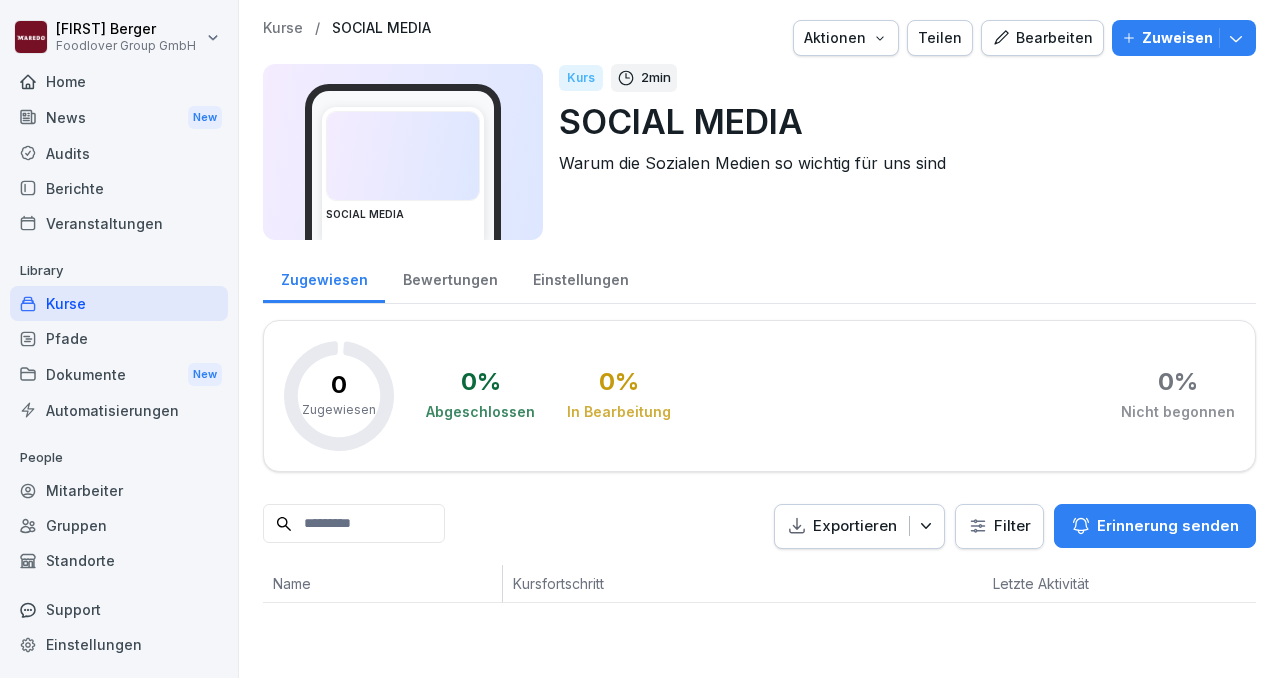 click 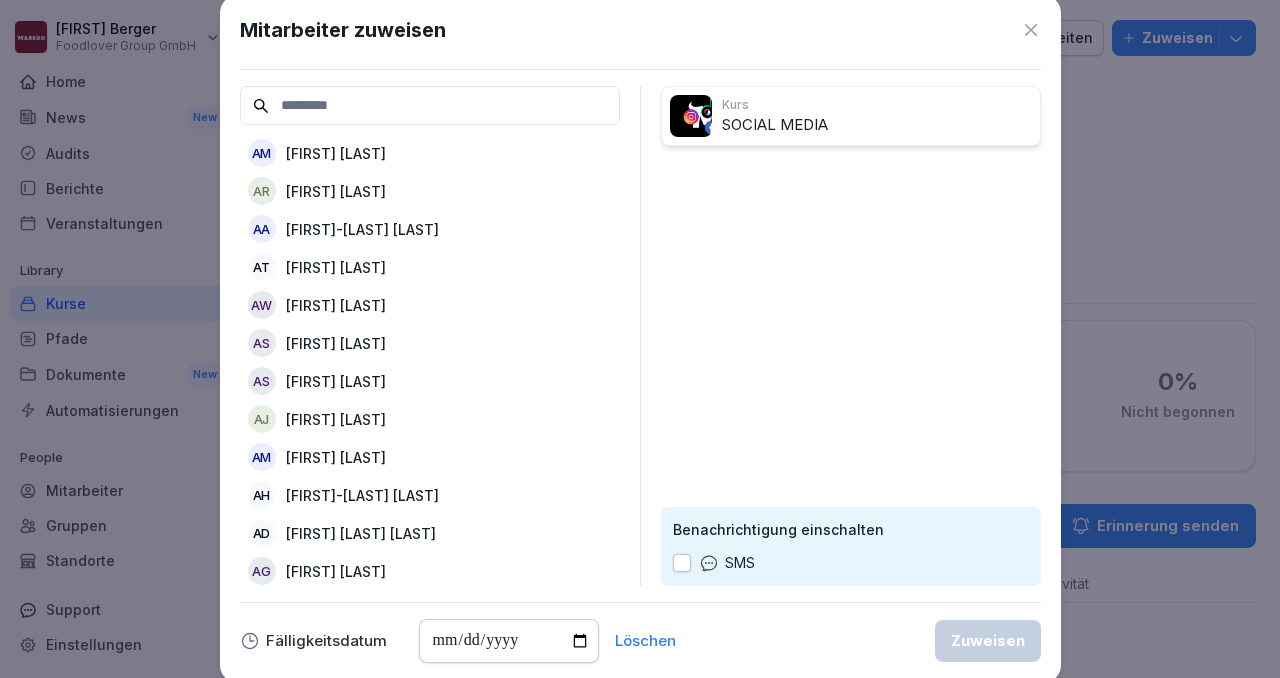 scroll, scrollTop: 0, scrollLeft: 0, axis: both 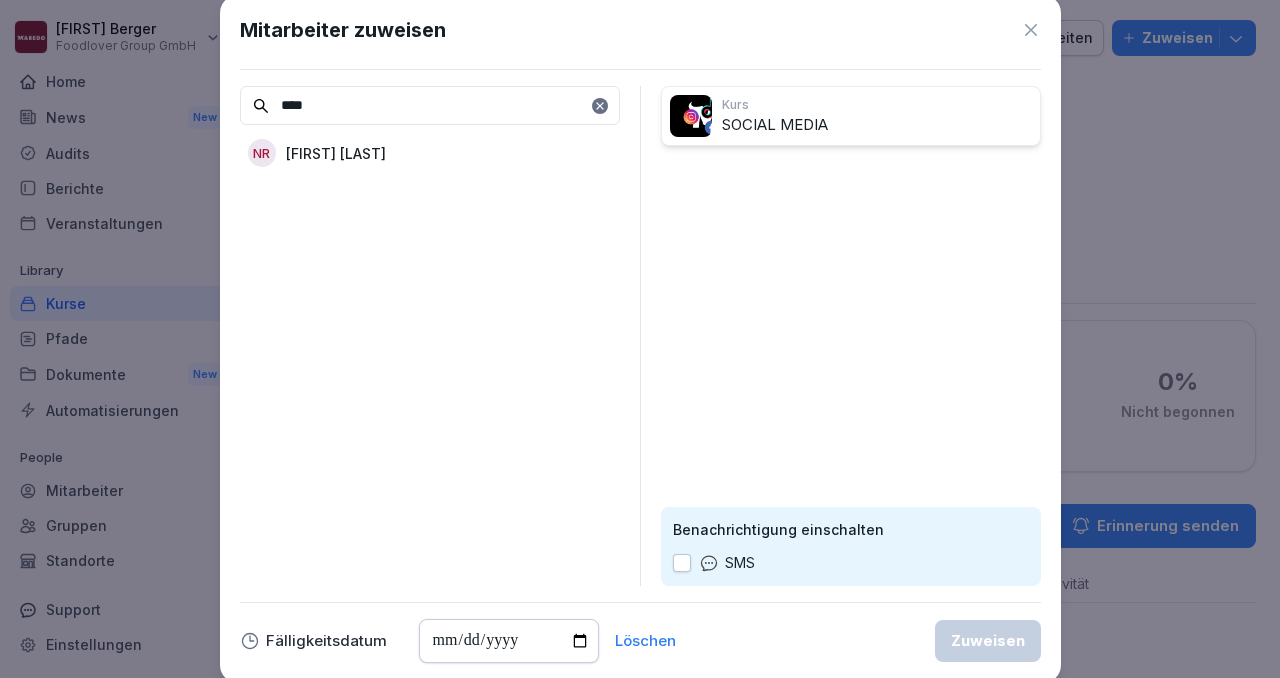 type on "****" 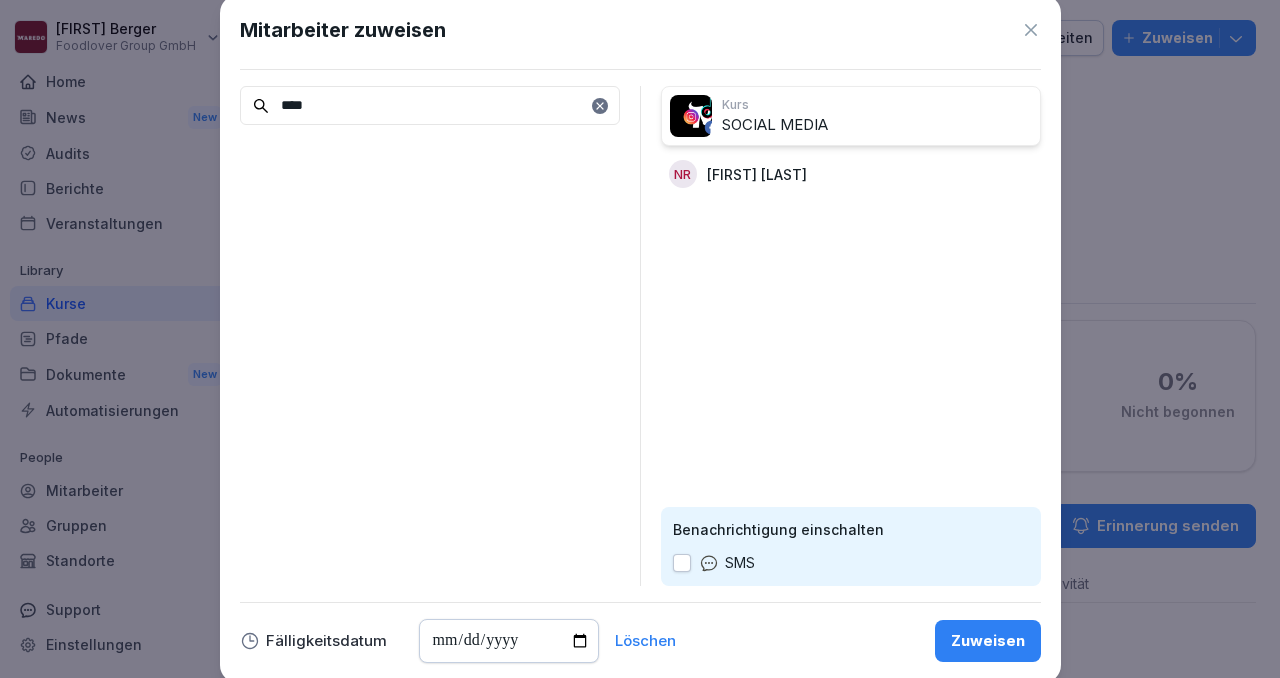 click at bounding box center (600, 106) 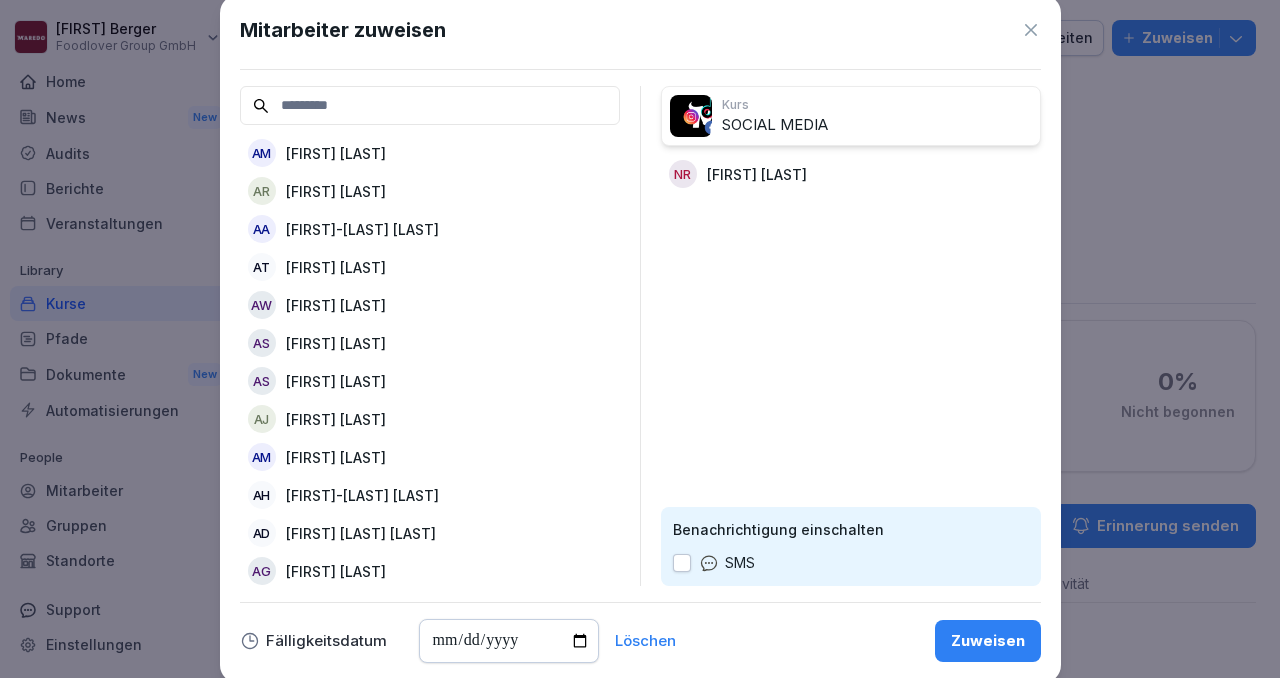 click at bounding box center [430, 105] 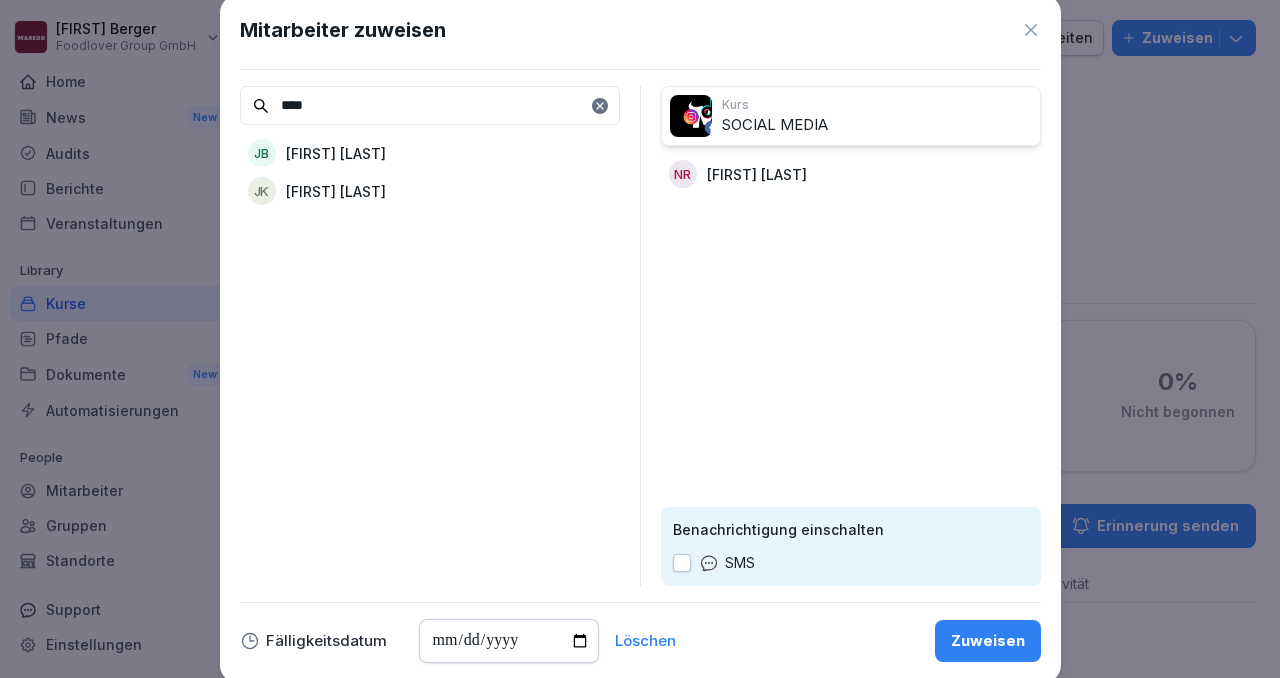 type on "****" 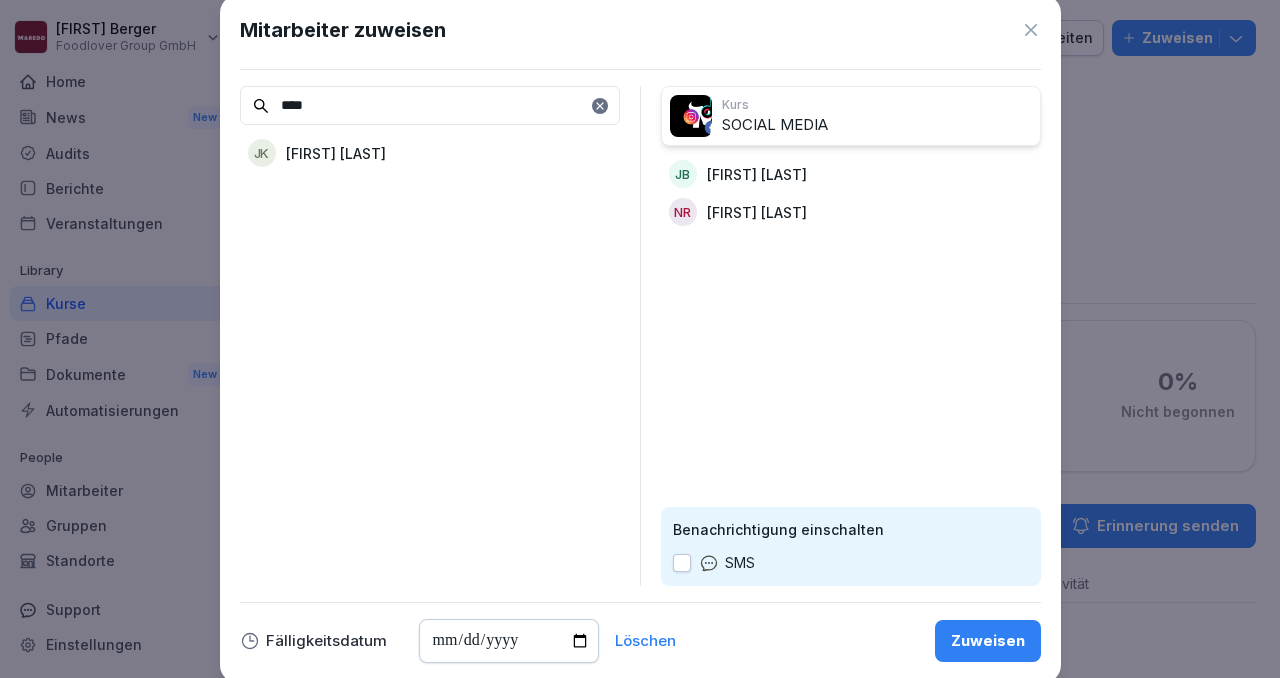 click on "Zuweisen" at bounding box center (988, 641) 